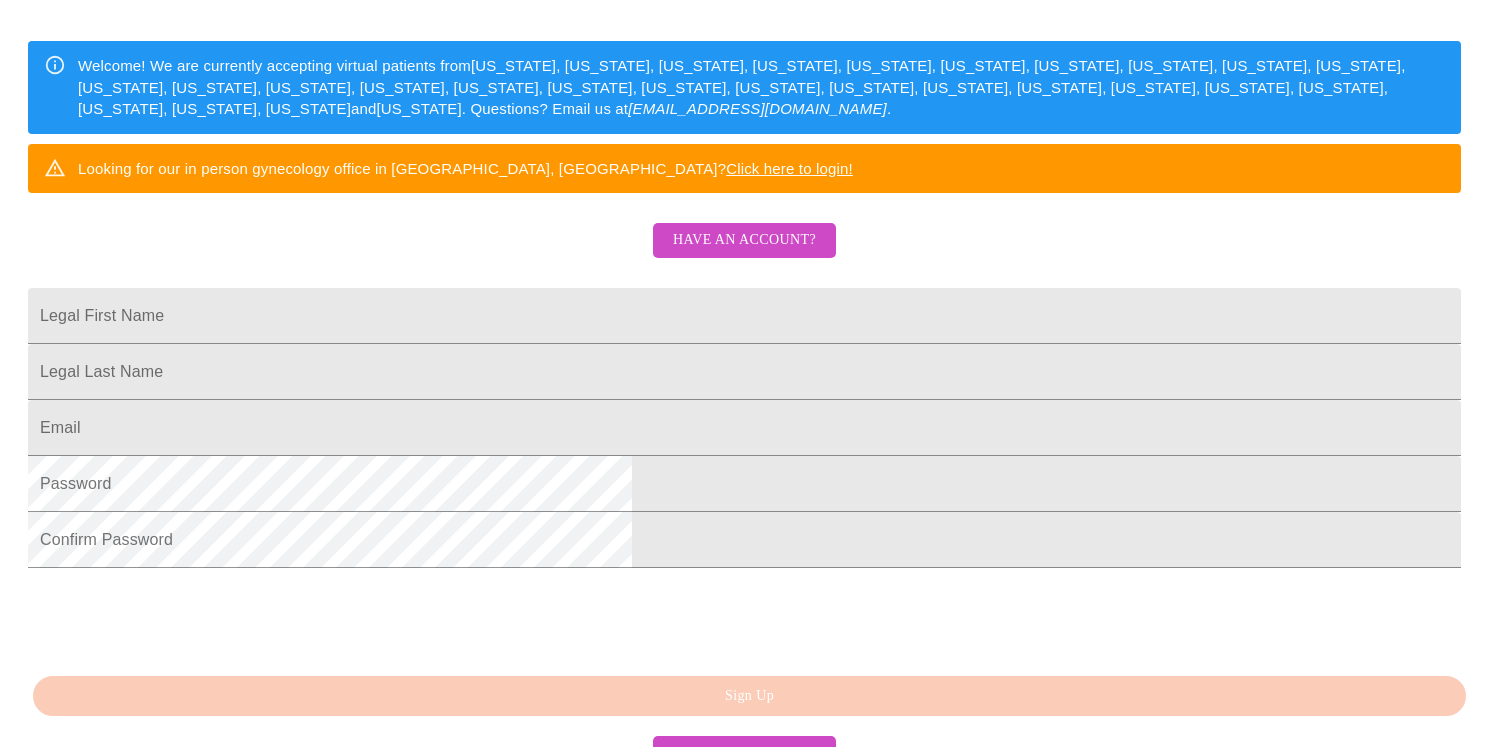 scroll, scrollTop: 296, scrollLeft: 0, axis: vertical 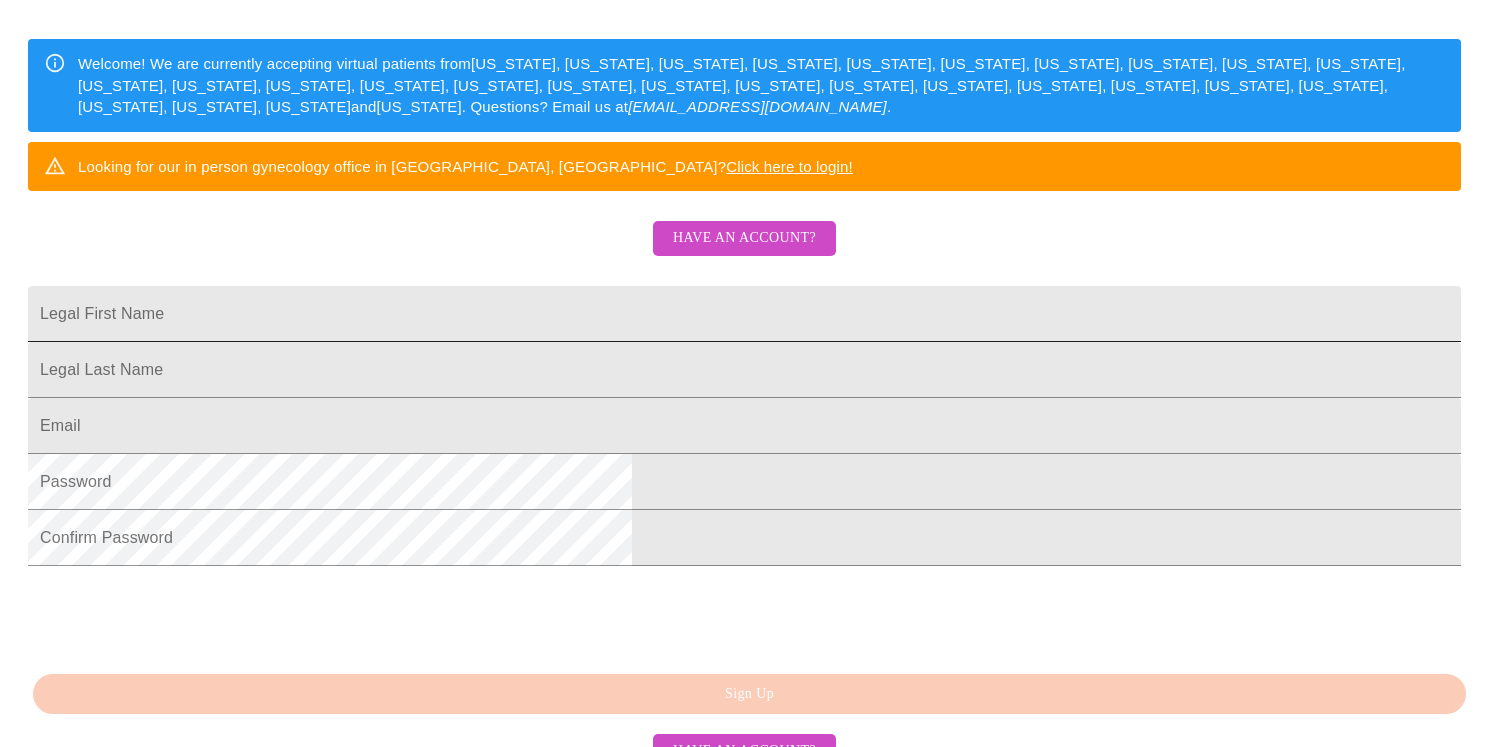 click on "Legal First Name" at bounding box center (744, 314) 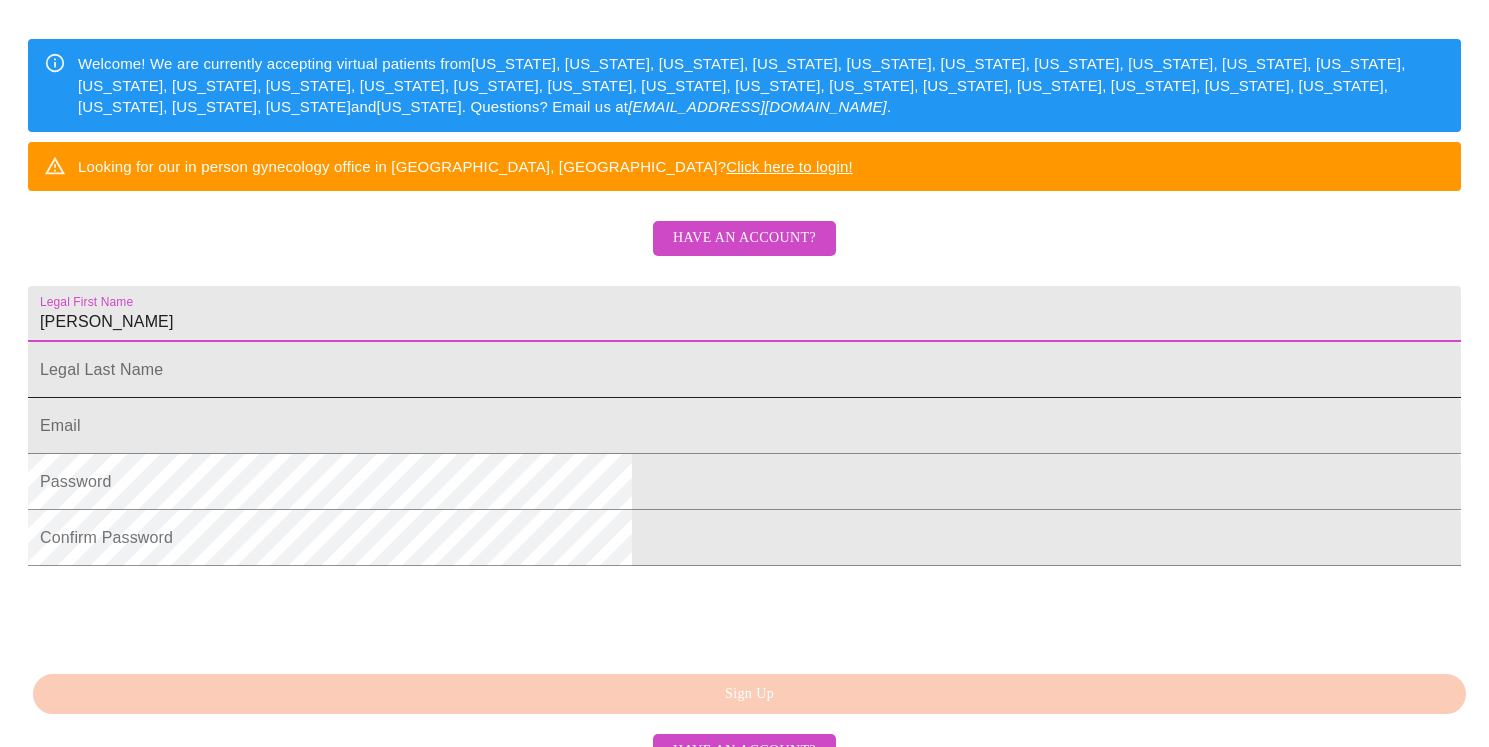 type on "[PERSON_NAME]" 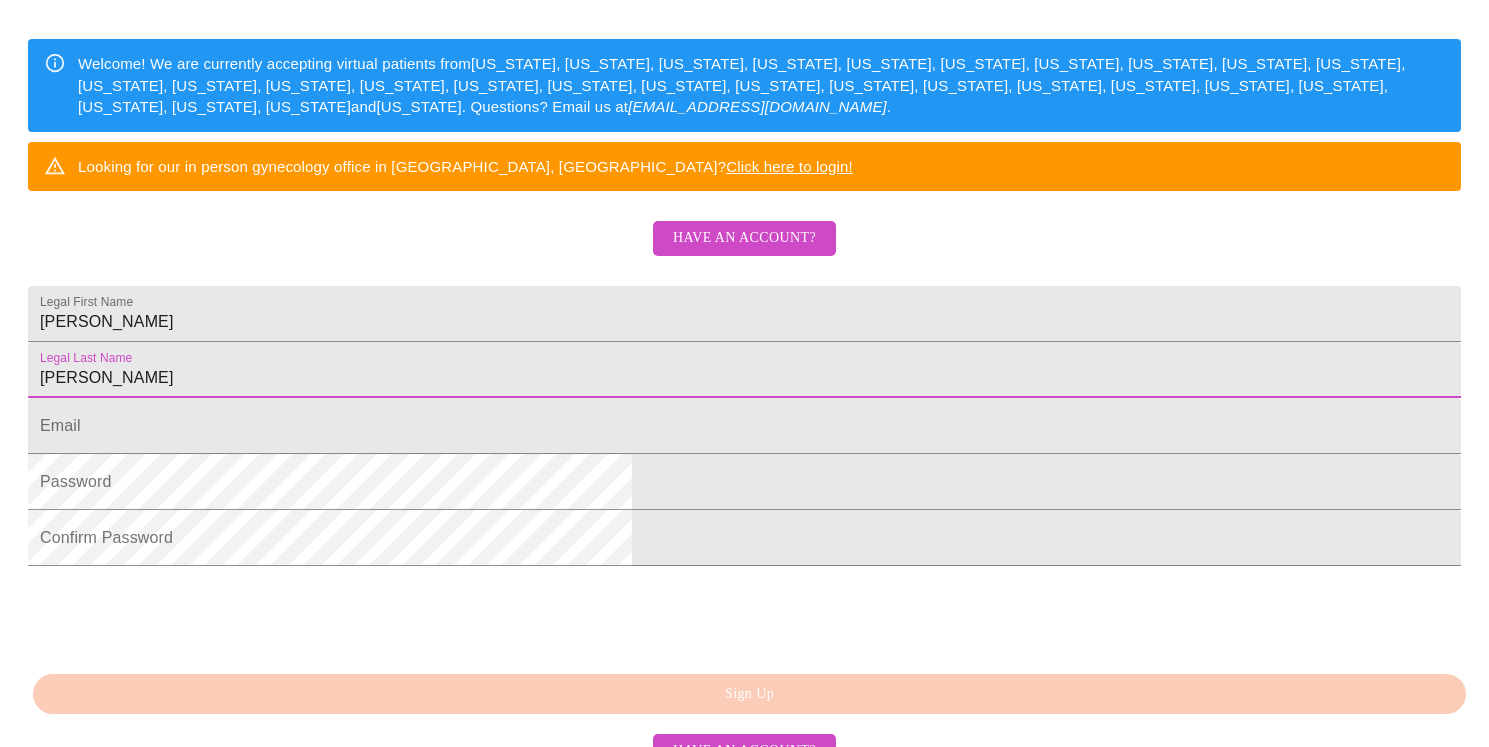 type on "[PERSON_NAME]" 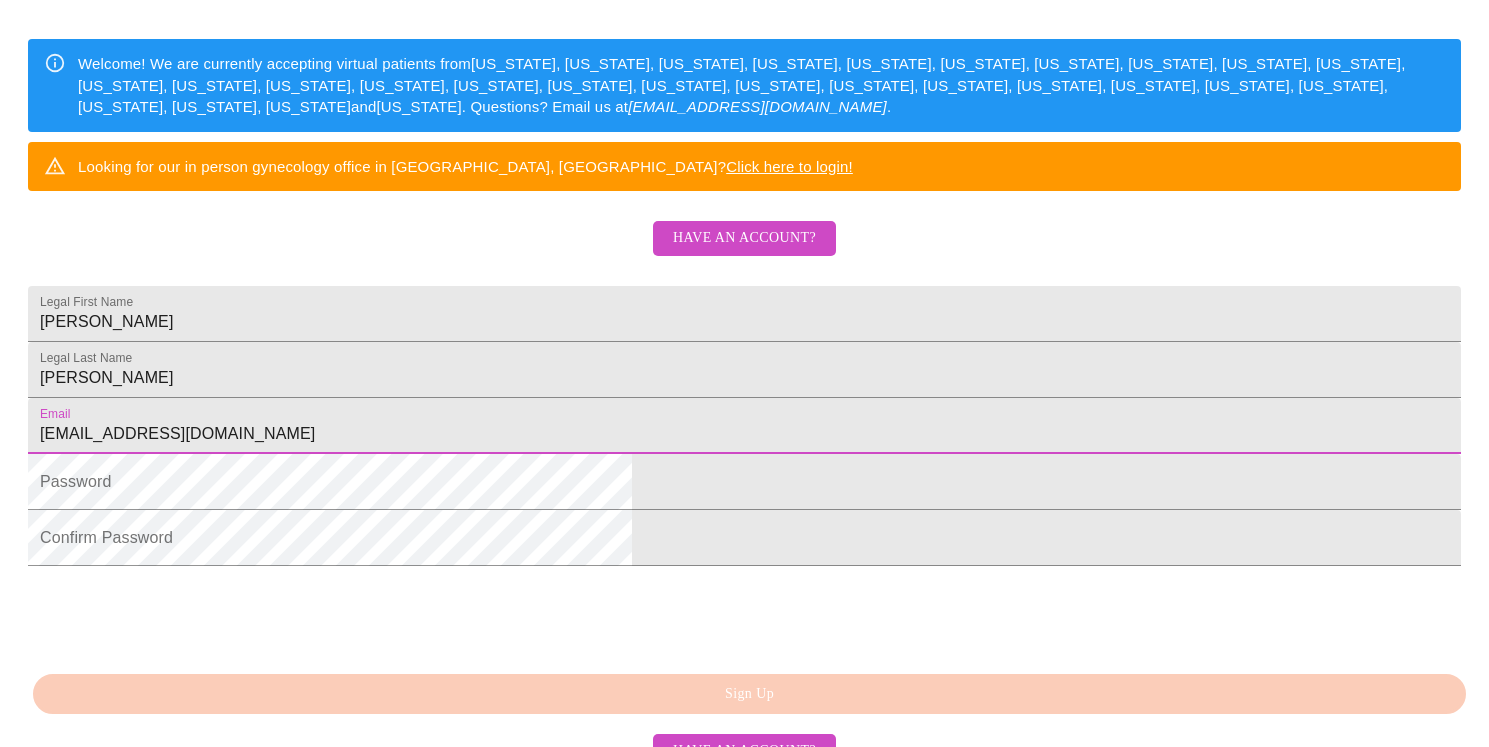 type on "[EMAIL_ADDRESS][DOMAIN_NAME]" 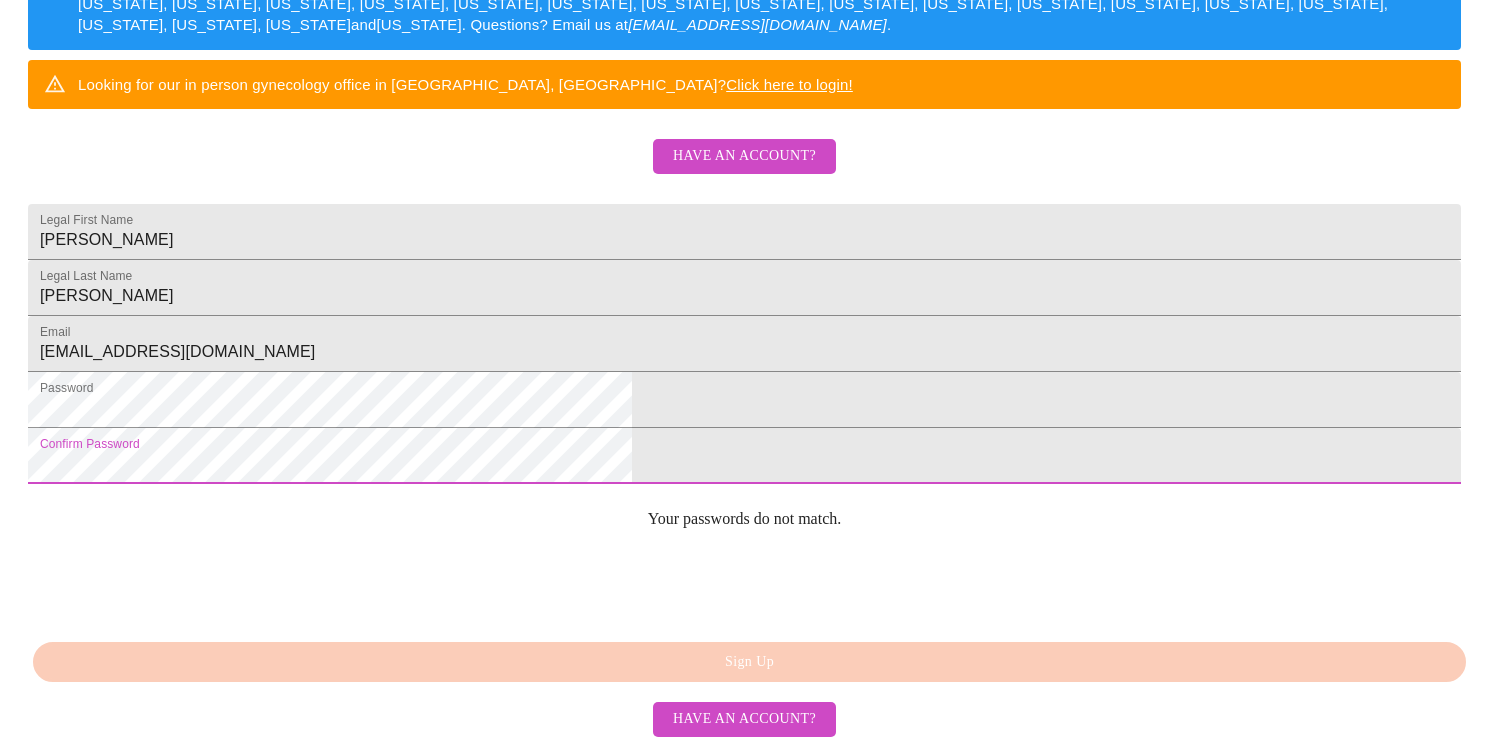 scroll, scrollTop: 513, scrollLeft: 0, axis: vertical 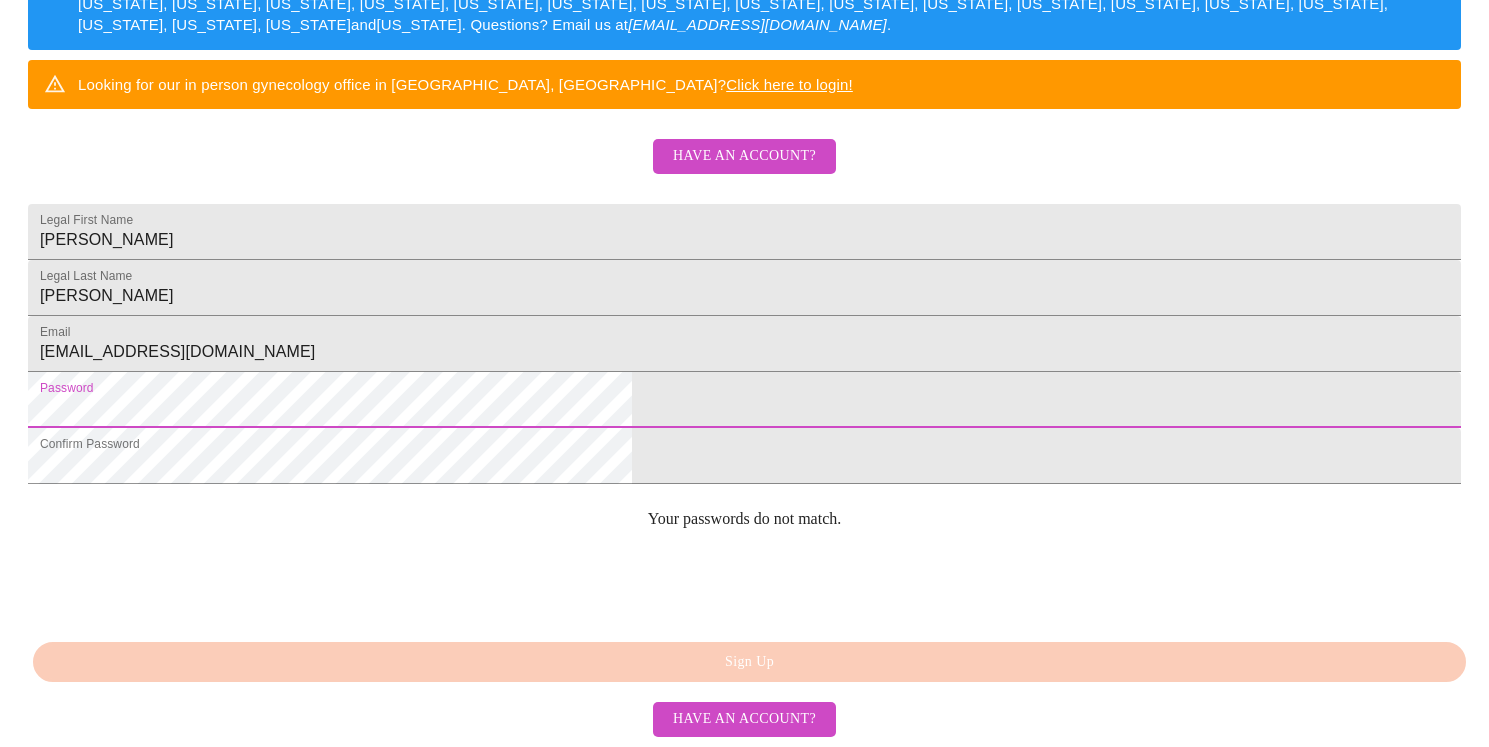 click on "MyMenopauseRx Sign Up Welcome! We are currently accepting virtual patients from  Alabama, Arizona, Colorado, Delaware, Florida, Georgia, Idaho, Illinois, Indiana, Indiana, Iowa, Kansas, Kentucky, Louisiana, Maine, Michigan, Minnesota, Mississippi, Missouri, Nevada, Ohio, Pennsylvania, Tennessee, Texas, Utah, Washington, West Virginia  and  Wisconsin . Questions? Email us at  hello@mymenopauserx.com . Looking for our in person gynecology office in Wheaton, IL?  Click here to login! Have an account? Legal First Name Heather Legal Last Name Rettig Email heatherrettig0348@gmail.com Password Confirm Password Your passwords do not match. Sign Up Have an account?" at bounding box center [744, 78] 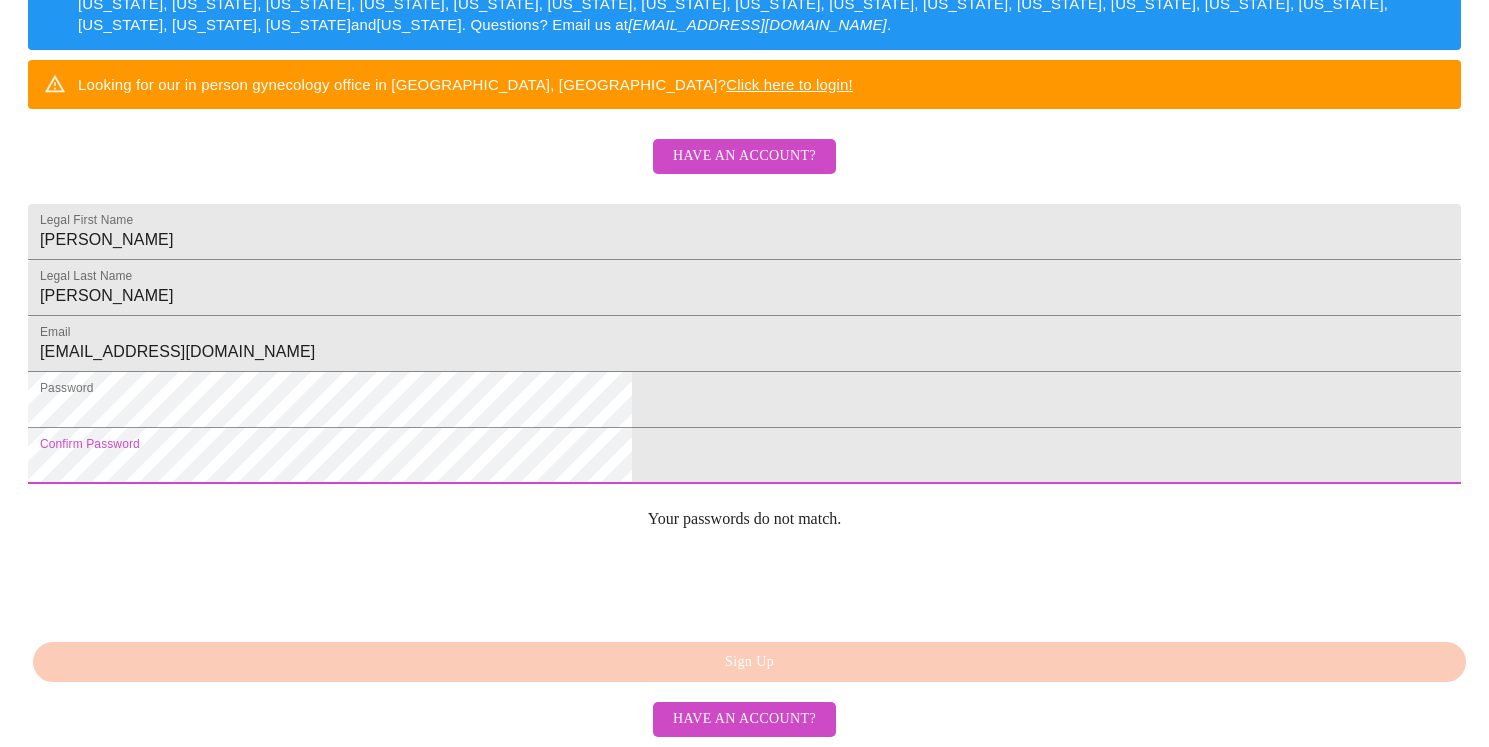 scroll, scrollTop: 479, scrollLeft: 0, axis: vertical 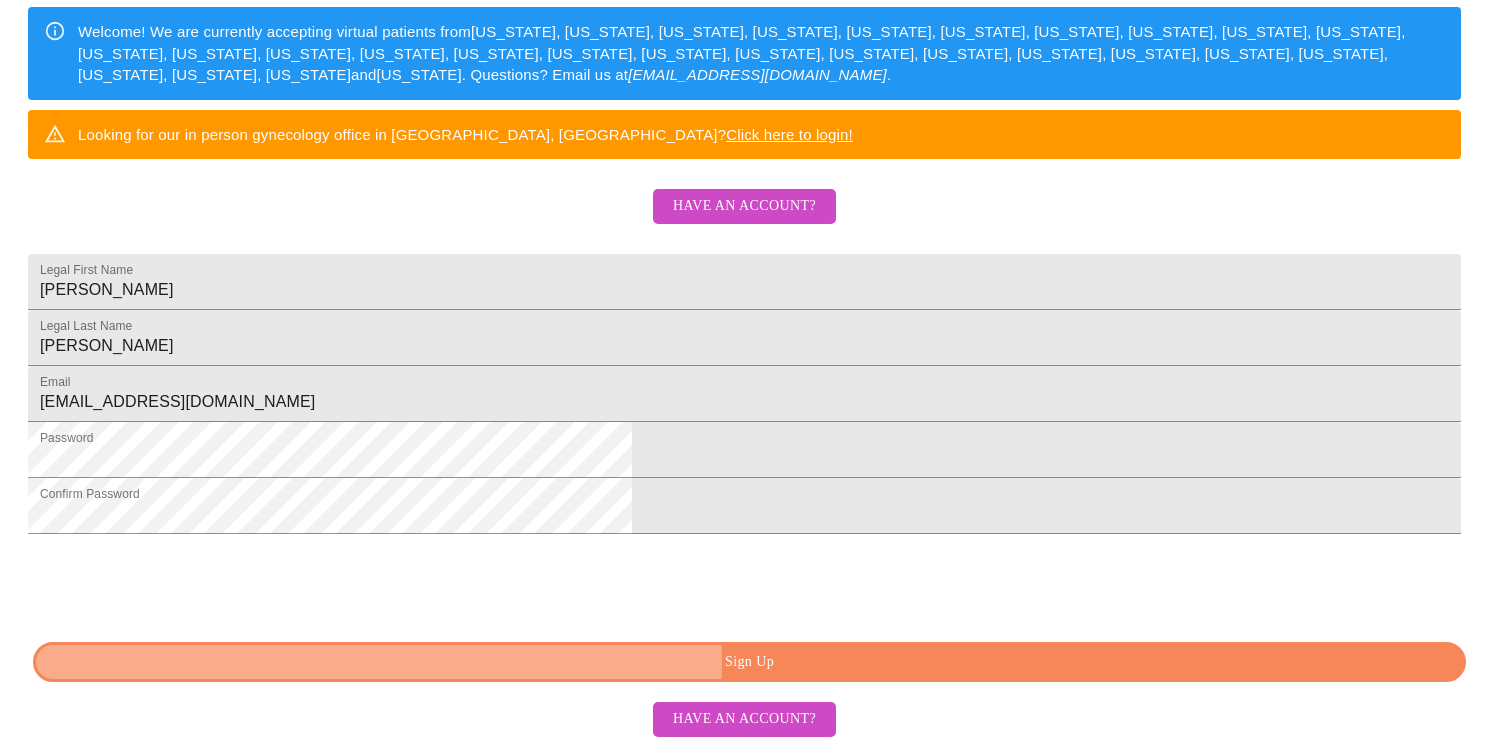 click on "Sign Up" at bounding box center (749, 662) 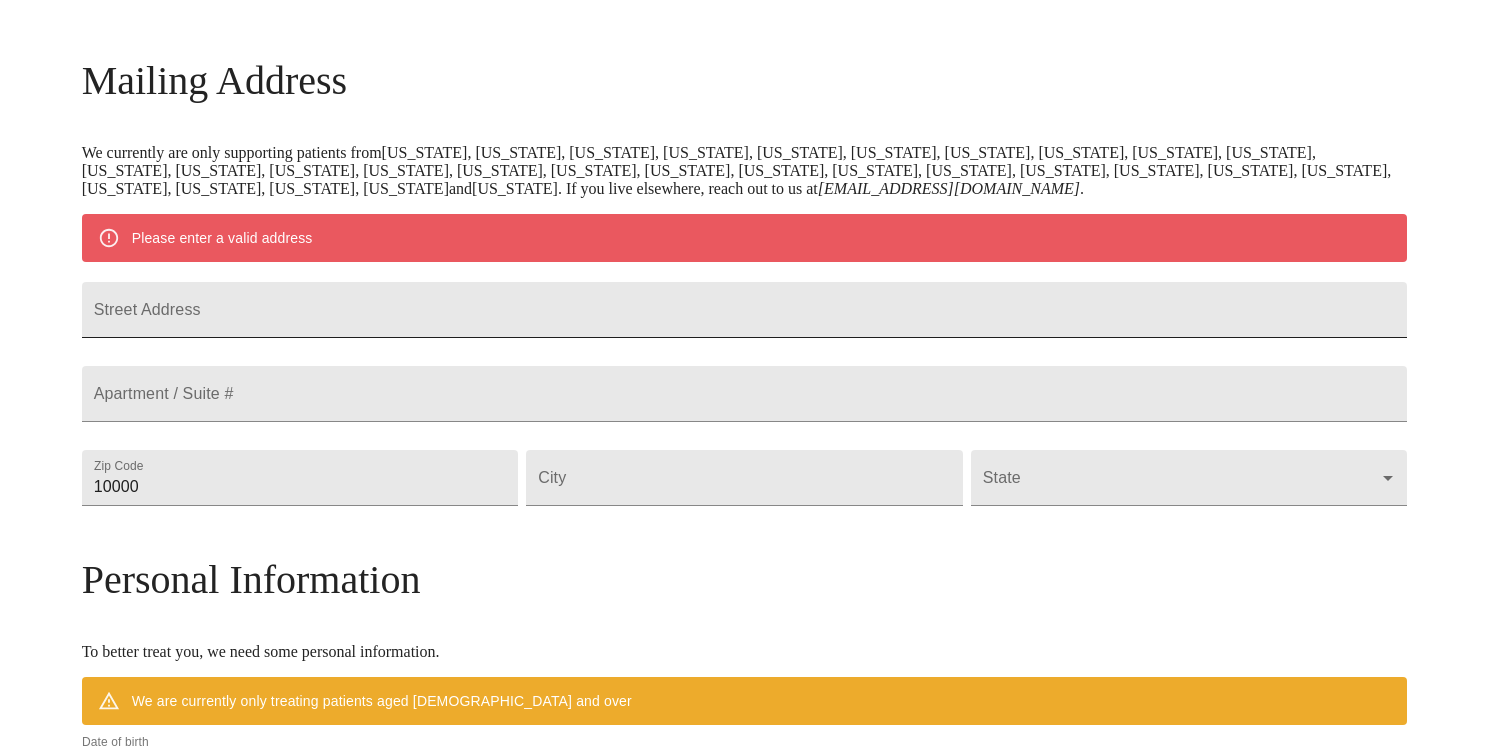 scroll, scrollTop: 271, scrollLeft: 0, axis: vertical 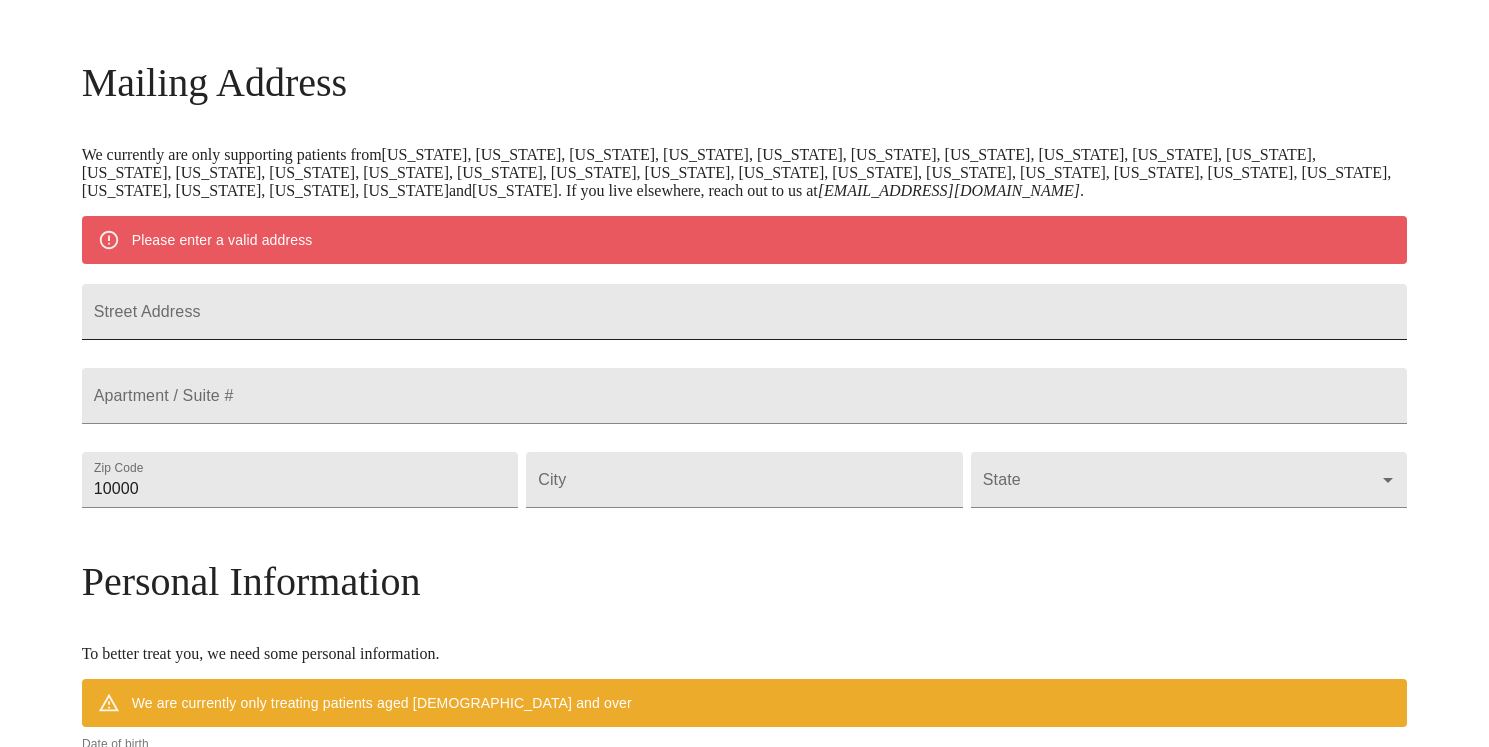 click on "Street Address" at bounding box center (745, 312) 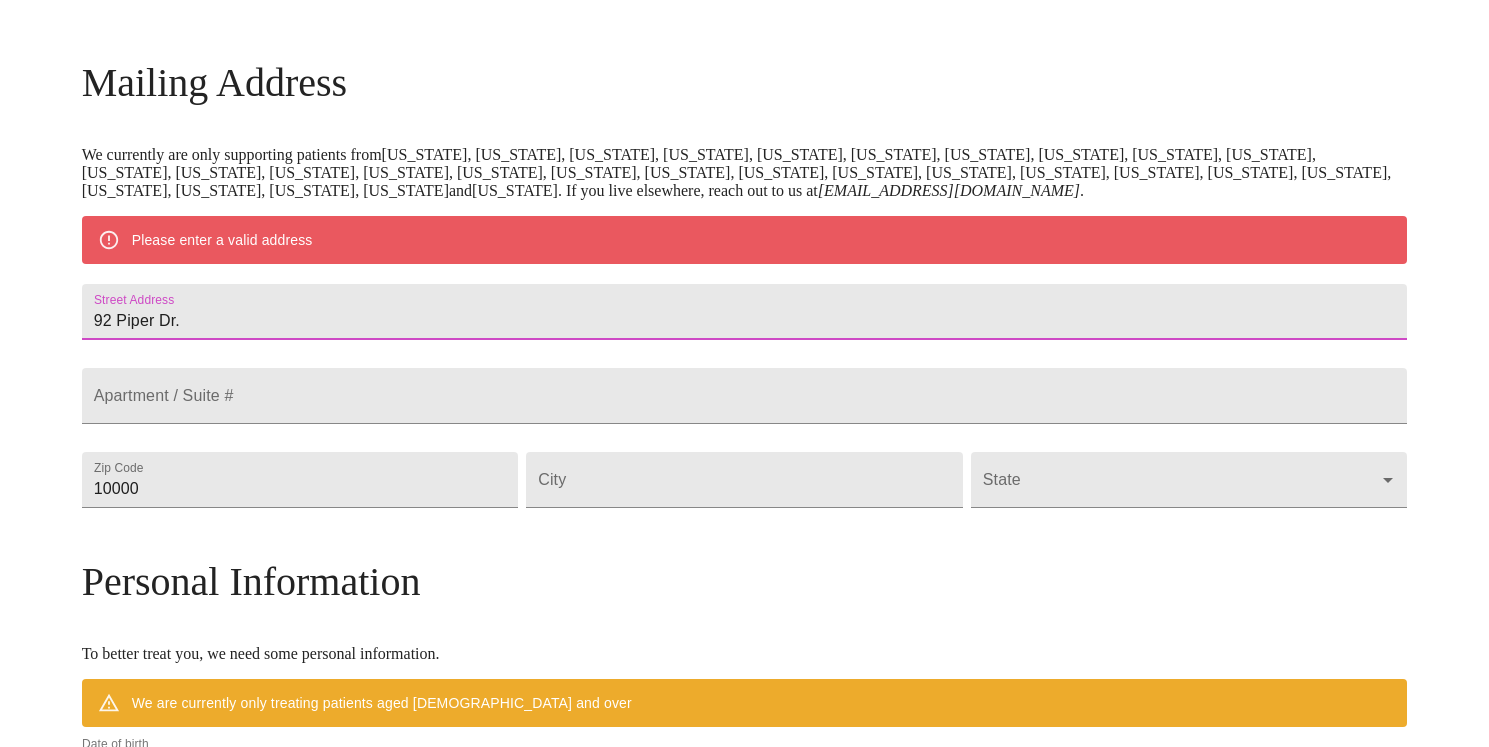 type on "92 Piper Dr." 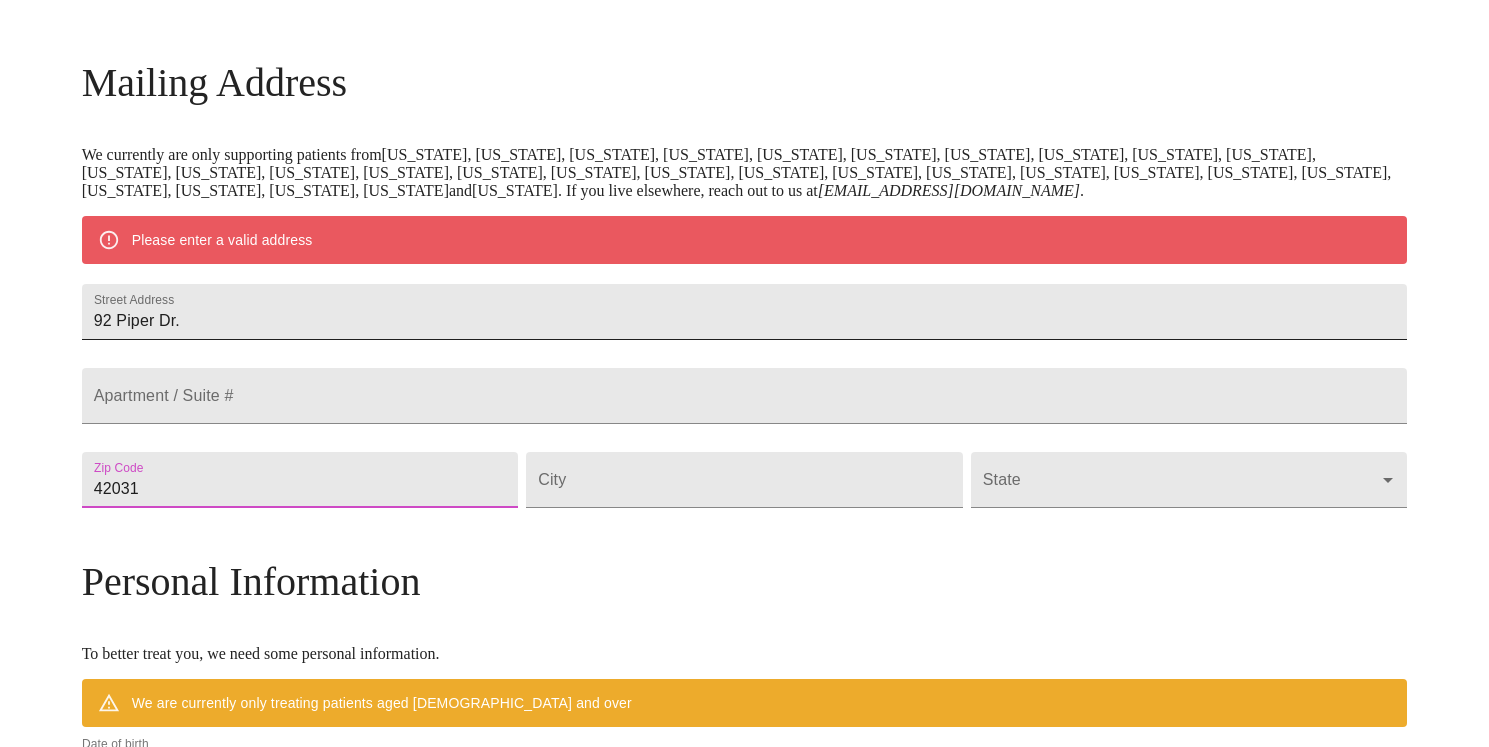type on "42031" 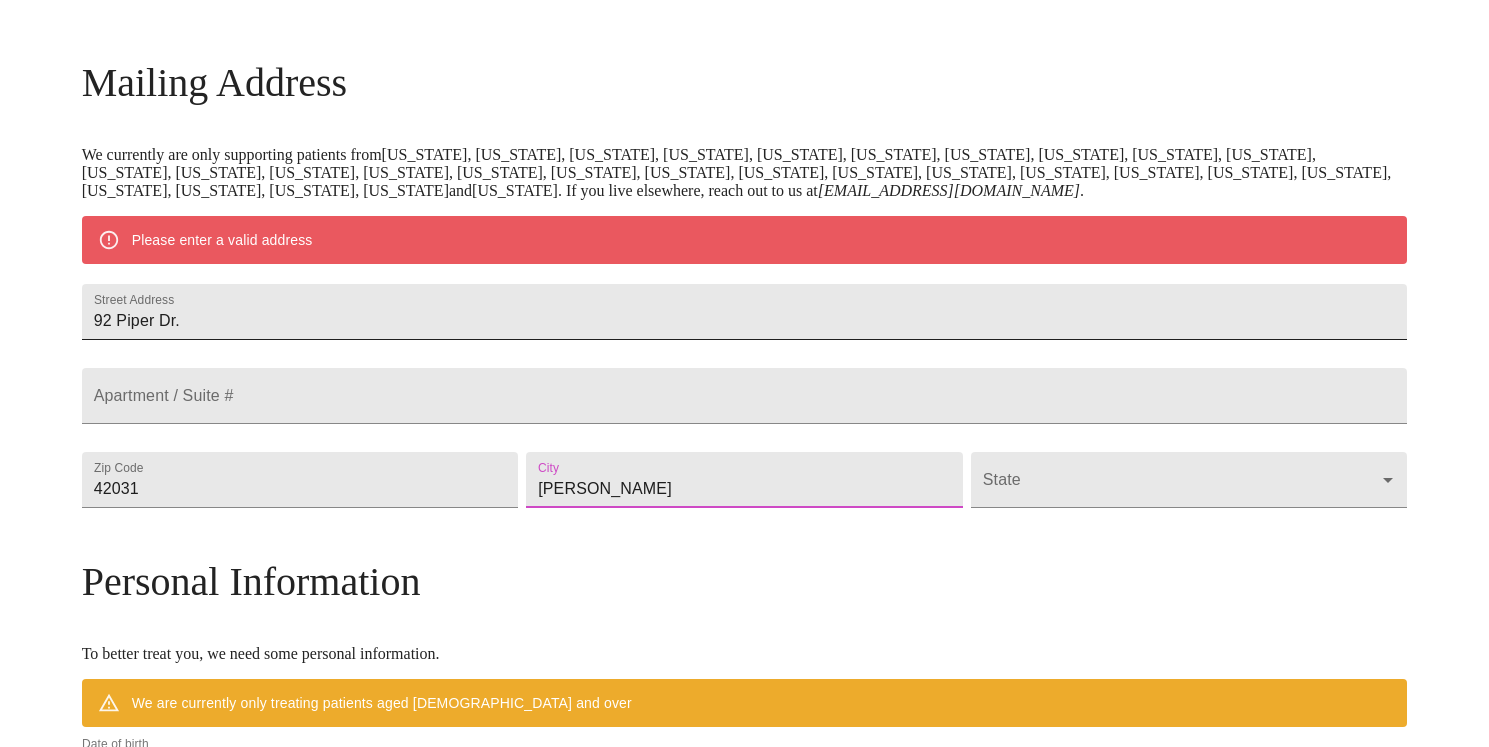 type on "Clinton" 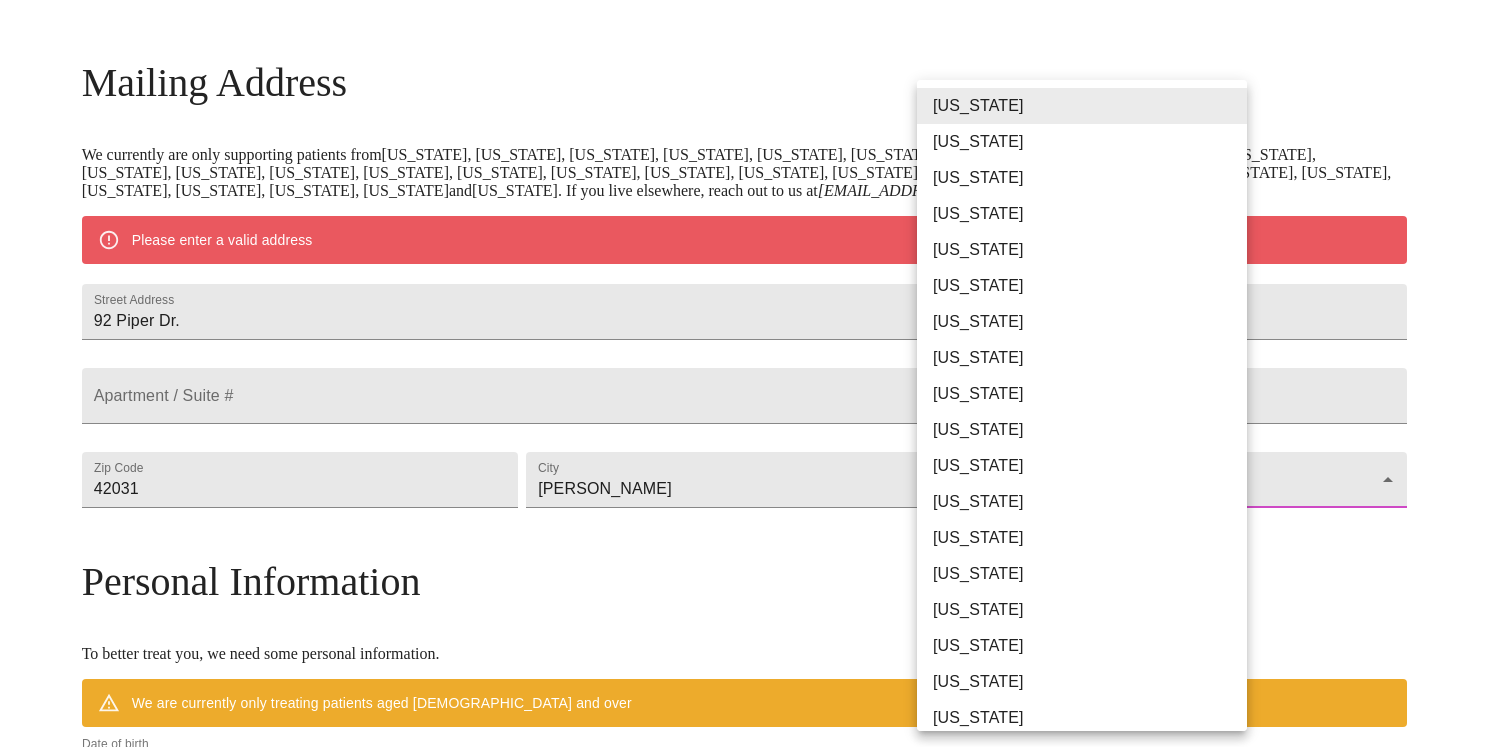 click on "MyMenopauseRx Welcome to MyMenopauseRx Since it's your first time here, you'll need to enter some medical and social information.  We'll guide you through it! Mailing Address We currently are only supporting patients from  Alabama, Arizona, Colorado, Delaware, Florida, Georgia, Idaho, Illinois, Indiana, Indiana, Iowa, Kansas, Kentucky, Louisiana, Maine, Michigan, Minnesota, Mississippi, Missouri, Nevada, Ohio, Oklahoma, Pennsylvania, Tennessee, Texas, Utah, Washington, West Virginia  and  Wisconsin . If you live elsewhere, reach out to us at  hello@mymenopauserx.com . Please enter a valid address Street Address 92 Piper Dr. Apartment / Suite # Zip Code 42031 City Clinton State ​ Personal Information To better treat you, we need some personal information. We are currently only treating patients aged 38 and over Date of birth 07/02/2025 Sex Female Female Phone Number (   )    - Receive Text Message Notifications Terms of Service & Privacy Policy By  Continuing Terms of Service  and our  . Logout" at bounding box center (752, 516) 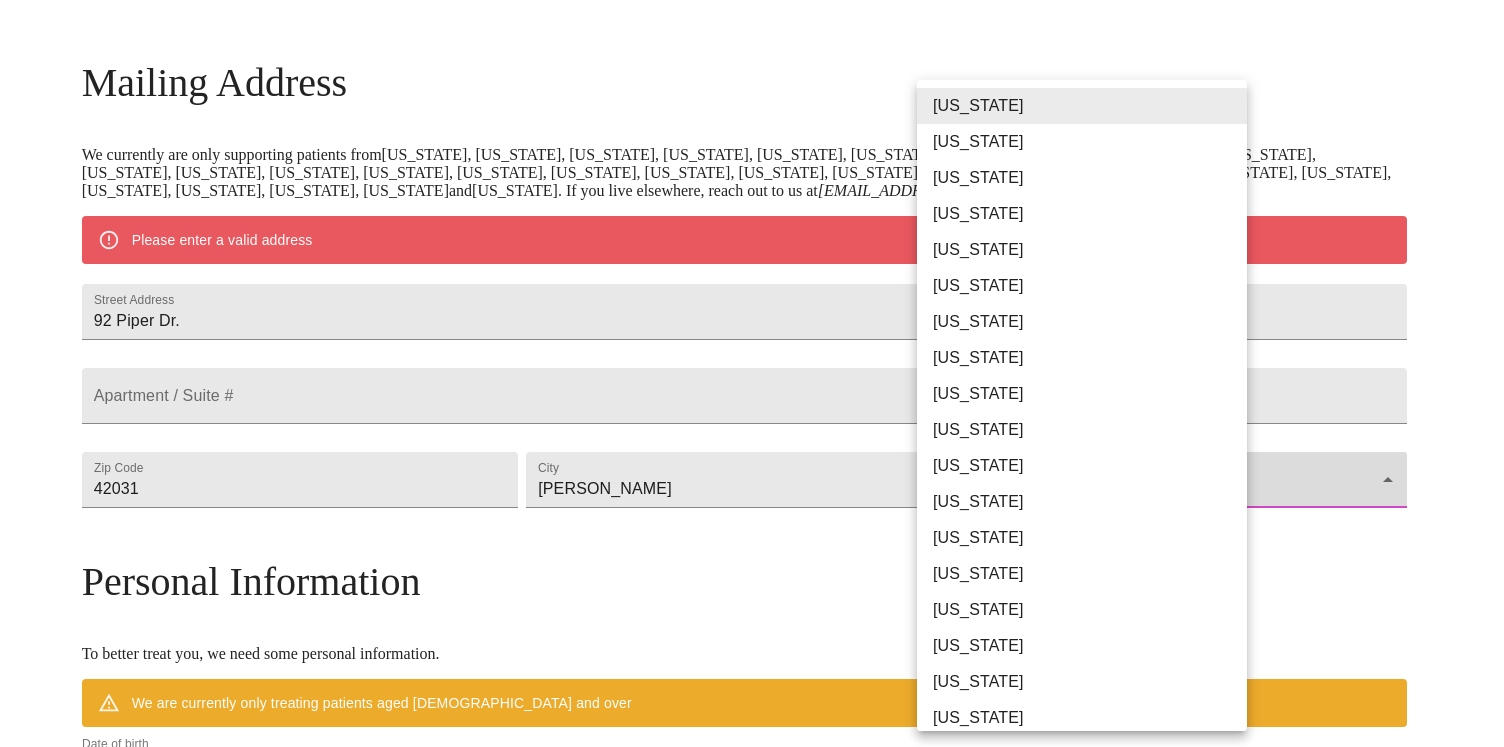type on "Kentucky" 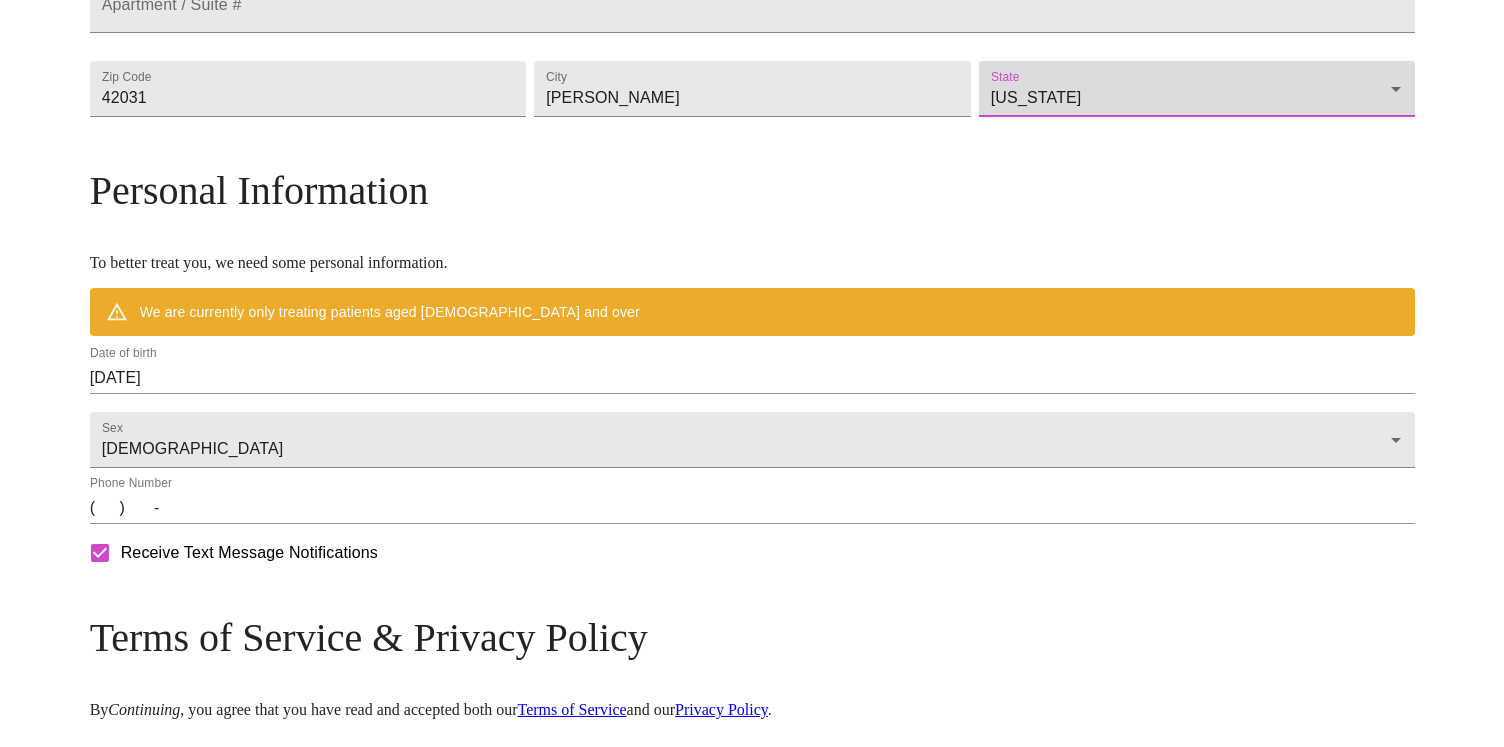 scroll, scrollTop: 622, scrollLeft: 0, axis: vertical 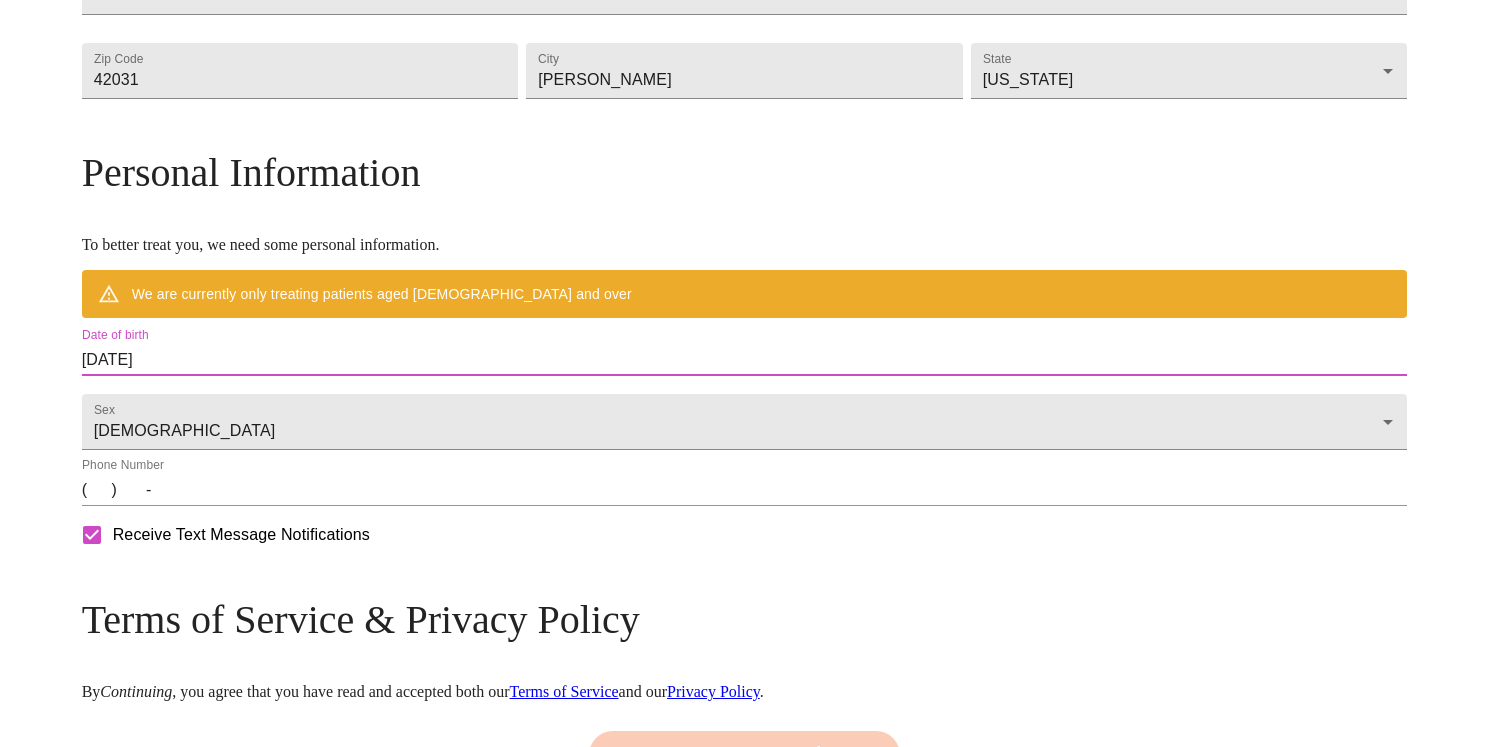 drag, startPoint x: 339, startPoint y: 398, endPoint x: 233, endPoint y: 397, distance: 106.004715 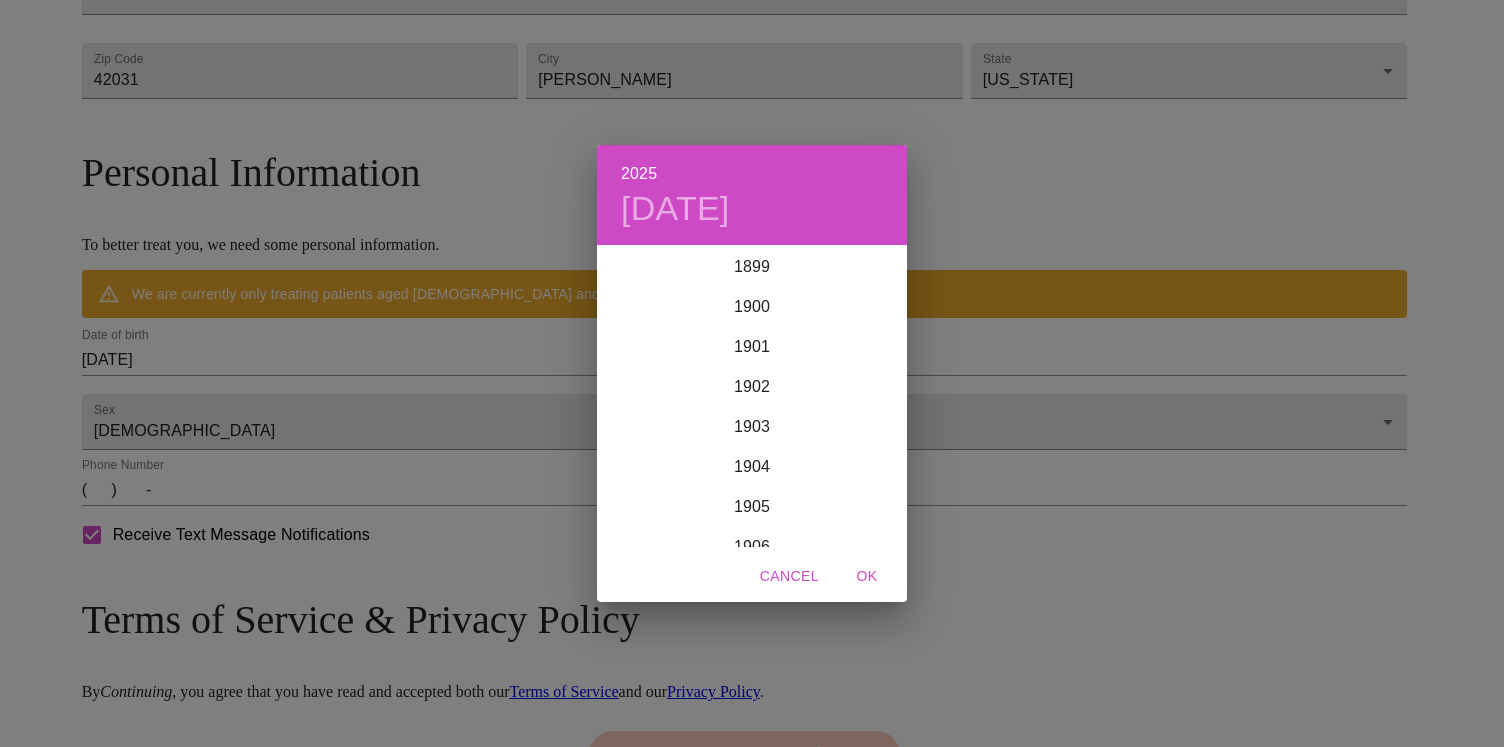 scroll, scrollTop: 4920, scrollLeft: 0, axis: vertical 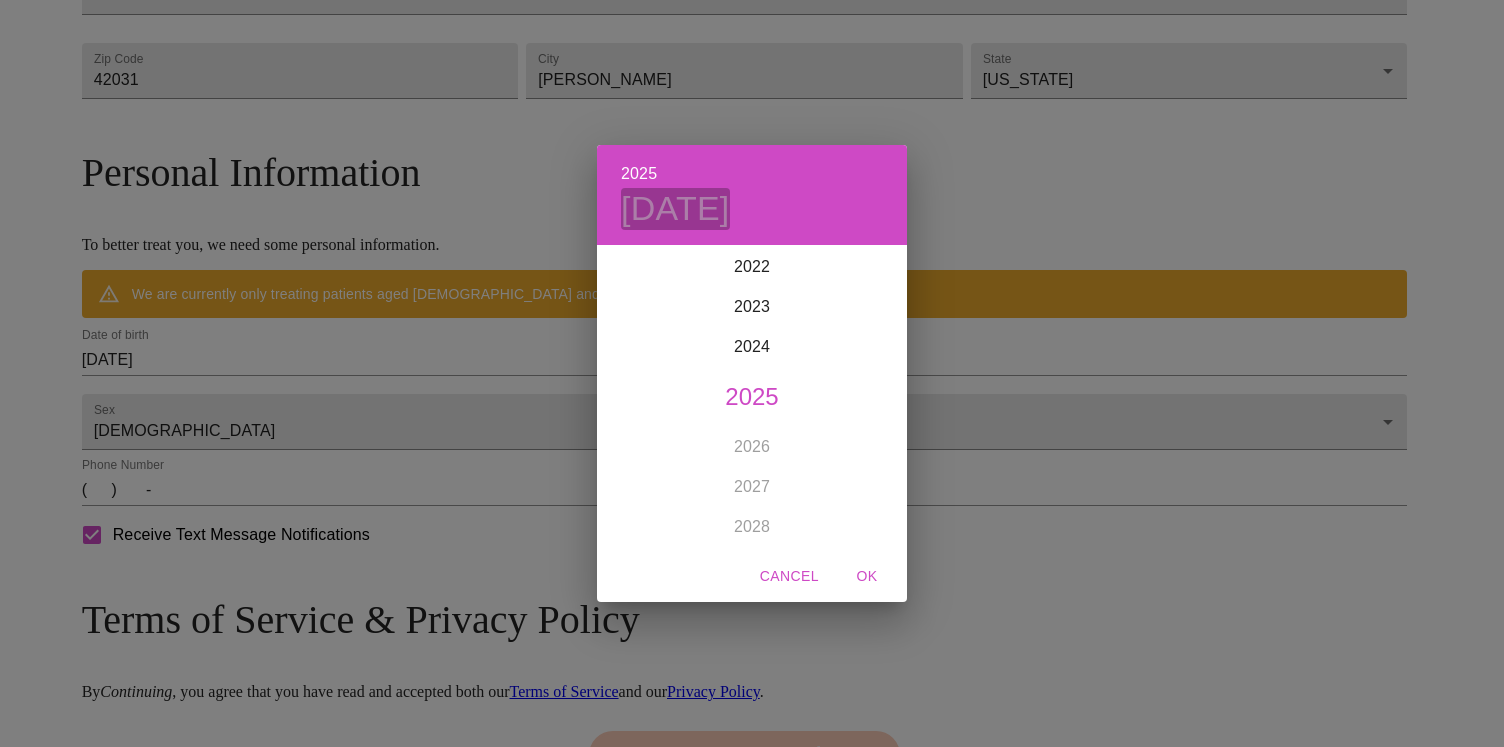 click on "Wed, Jul 2" at bounding box center (675, 209) 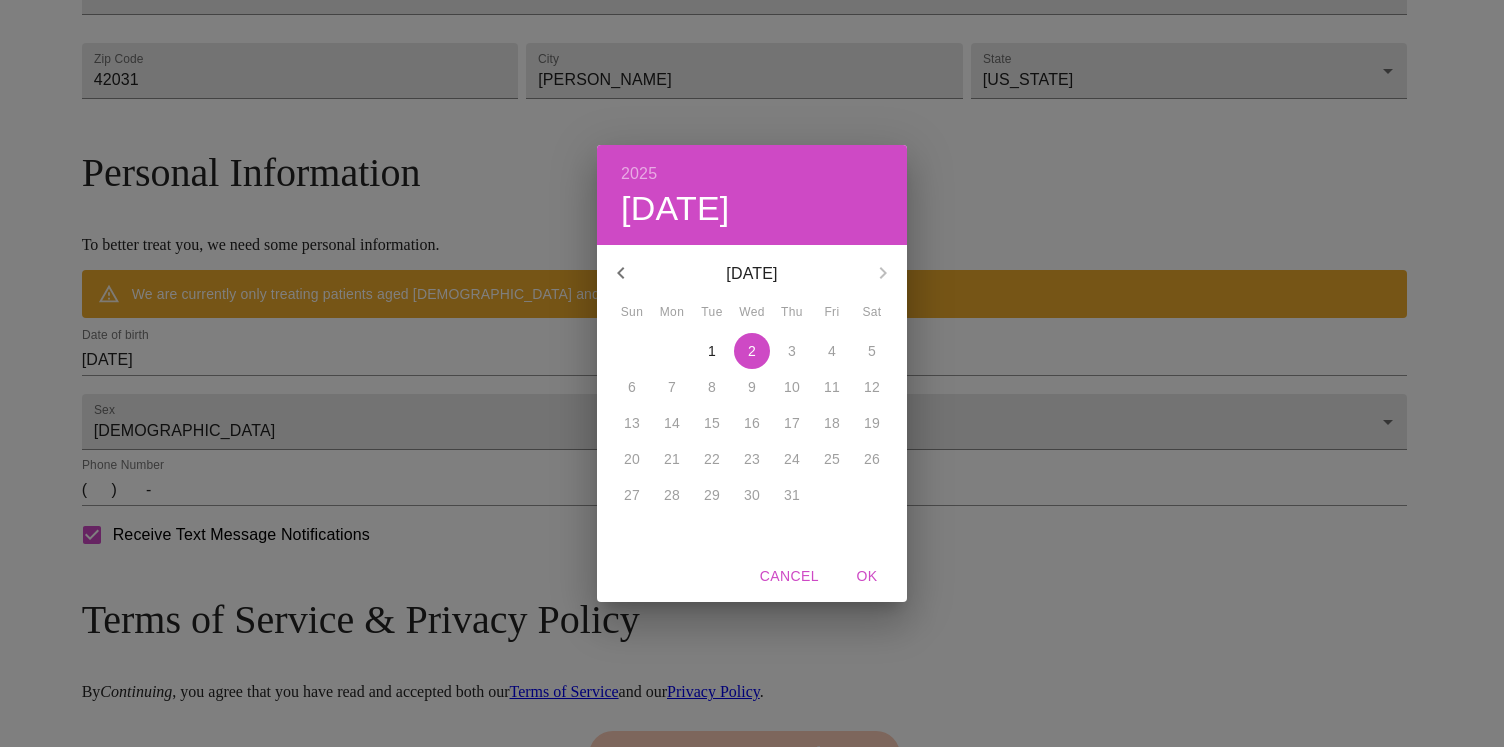 click on "2025 Wed, Jul 2 July 2025 Sun Mon Tue Wed Thu Fri Sat 29 30 1 2 3 4 5 6 7 8 9 10 11 12 13 14 15 16 17 18 19 20 21 22 23 24 25 26 27 28 29 30 31 1 2 Cancel OK" at bounding box center (752, 373) 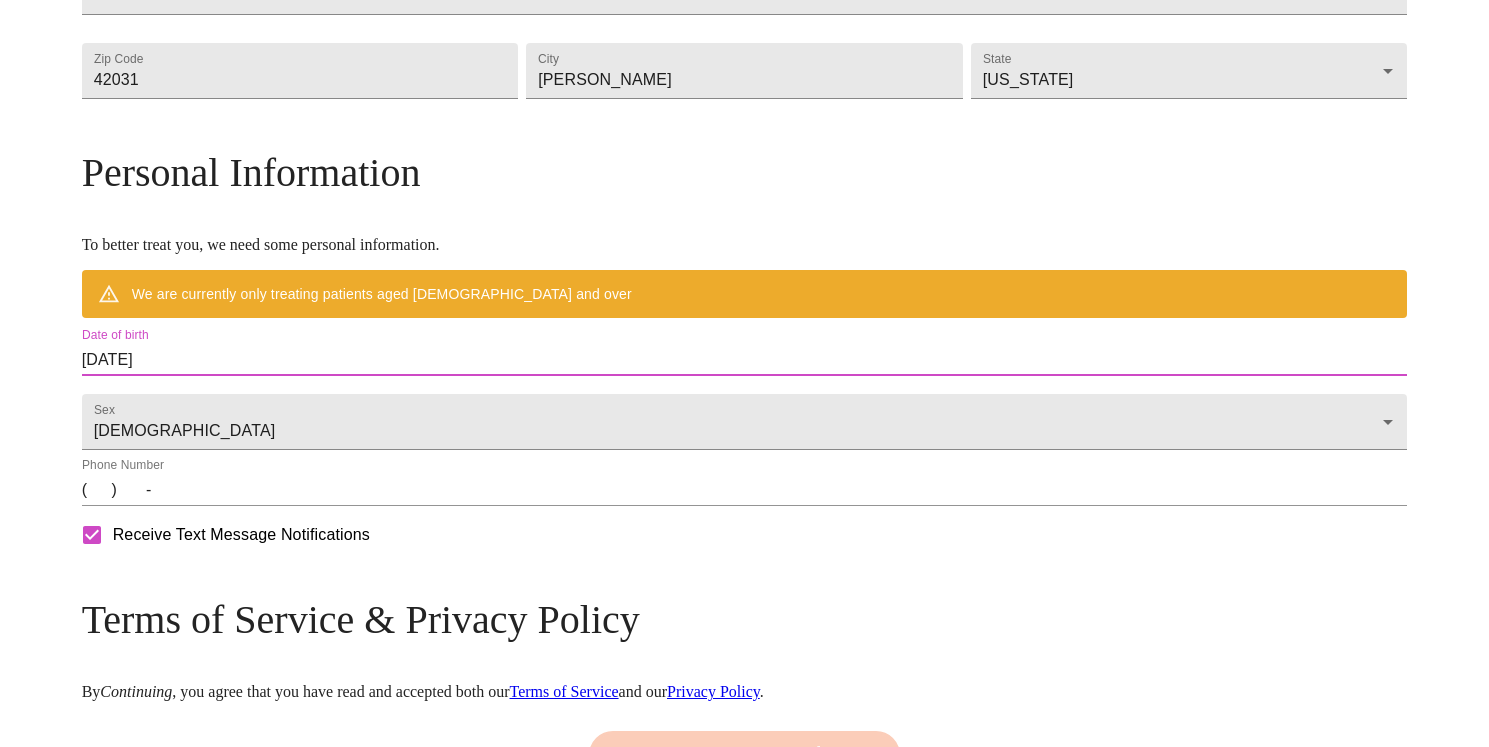 click on "07/02/2025" at bounding box center [745, 360] 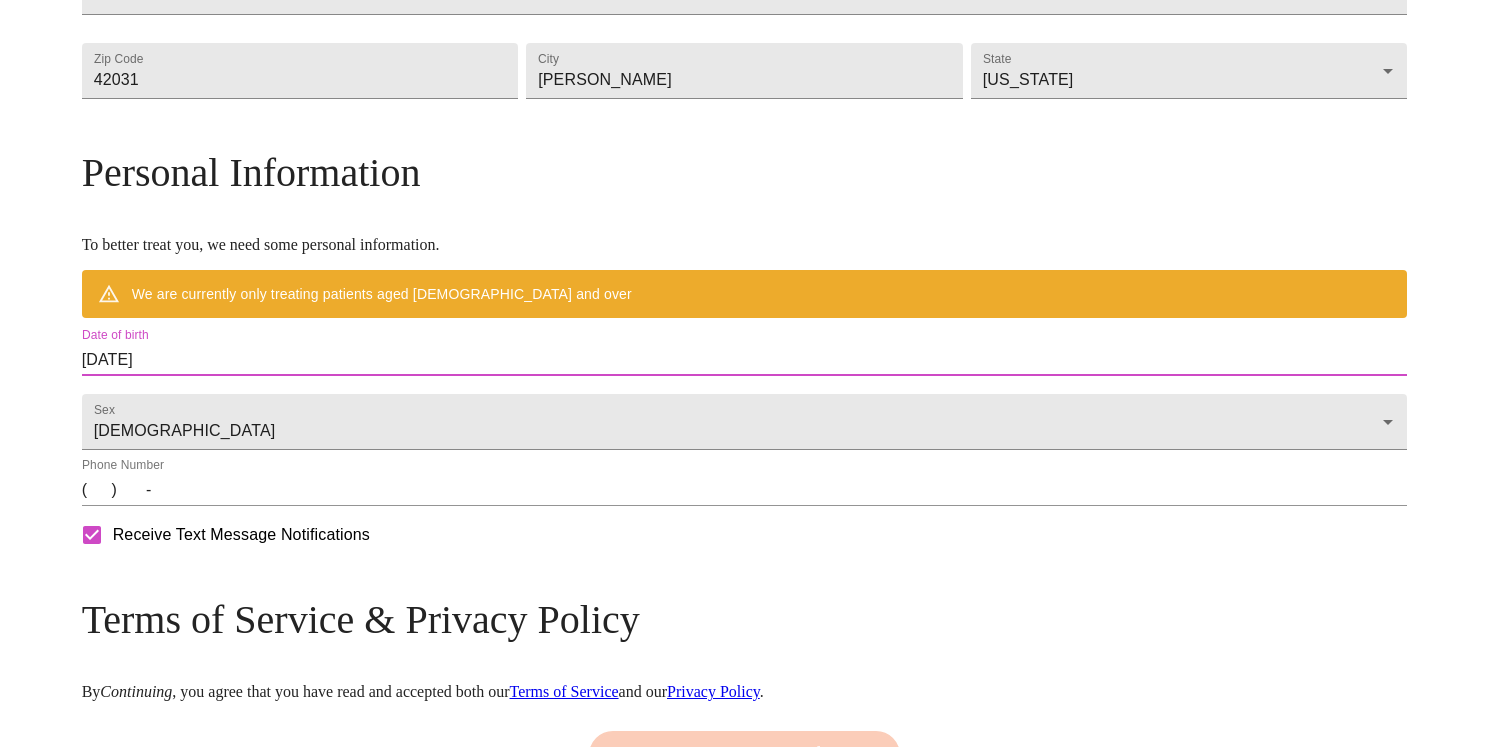 scroll, scrollTop: 4920, scrollLeft: 0, axis: vertical 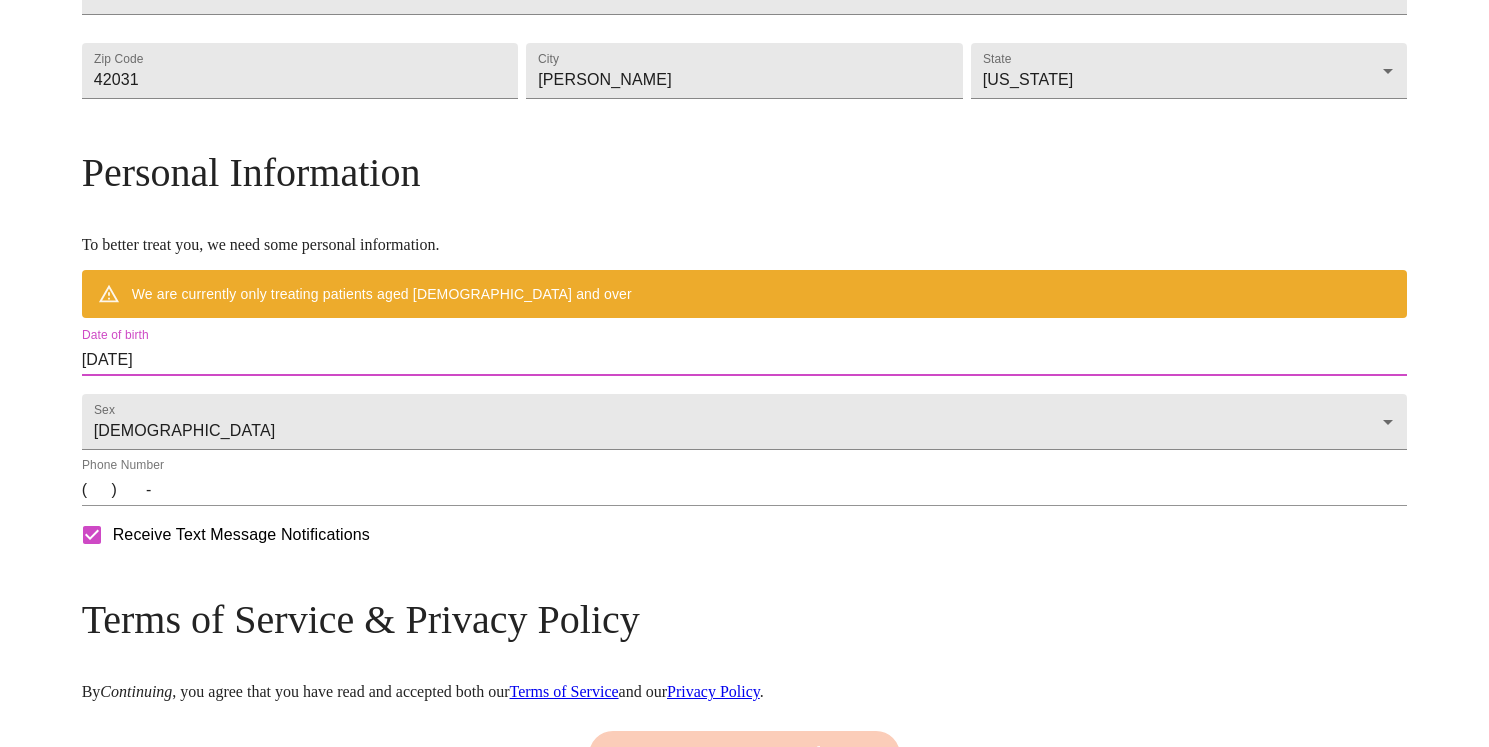 click on "07/02/2025" at bounding box center (745, 360) 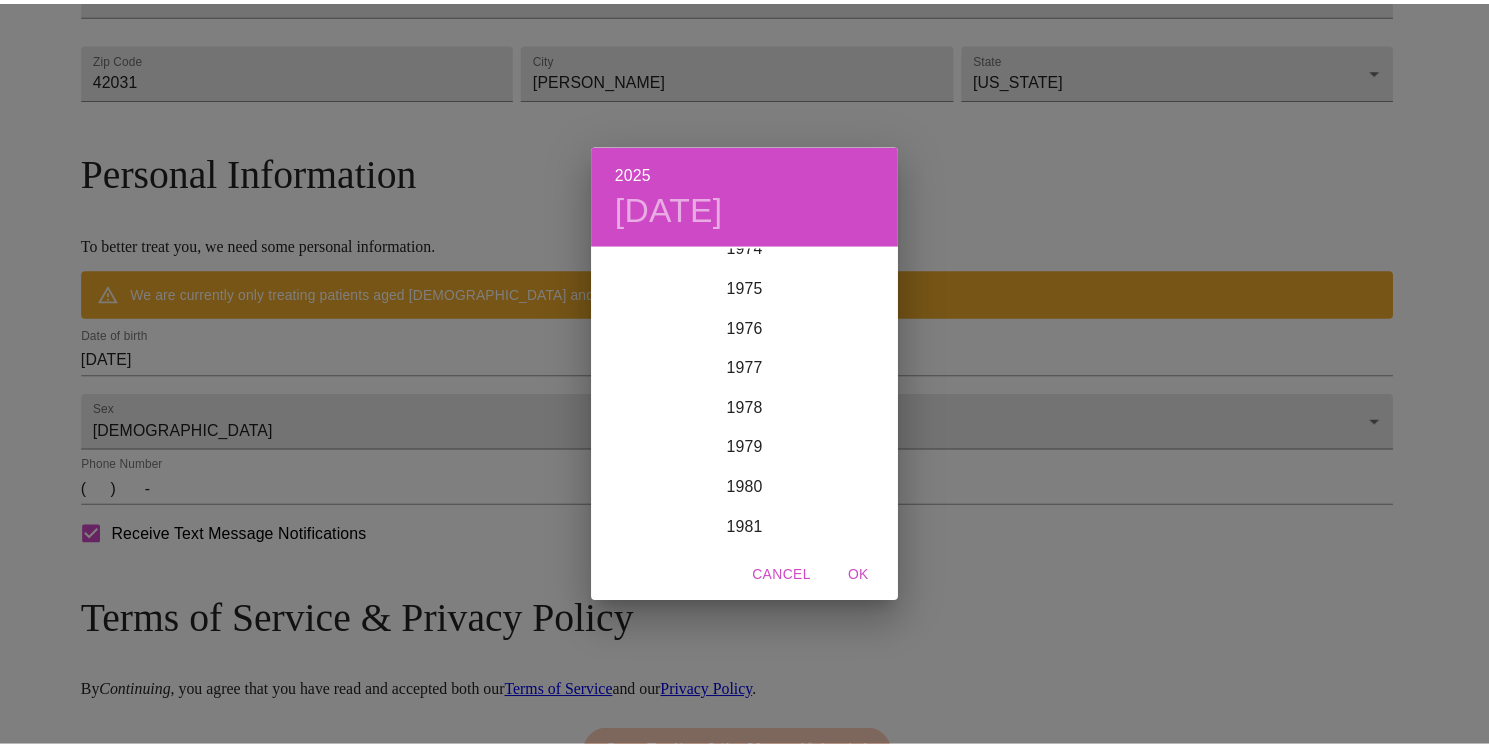 scroll, scrollTop: 3012, scrollLeft: 0, axis: vertical 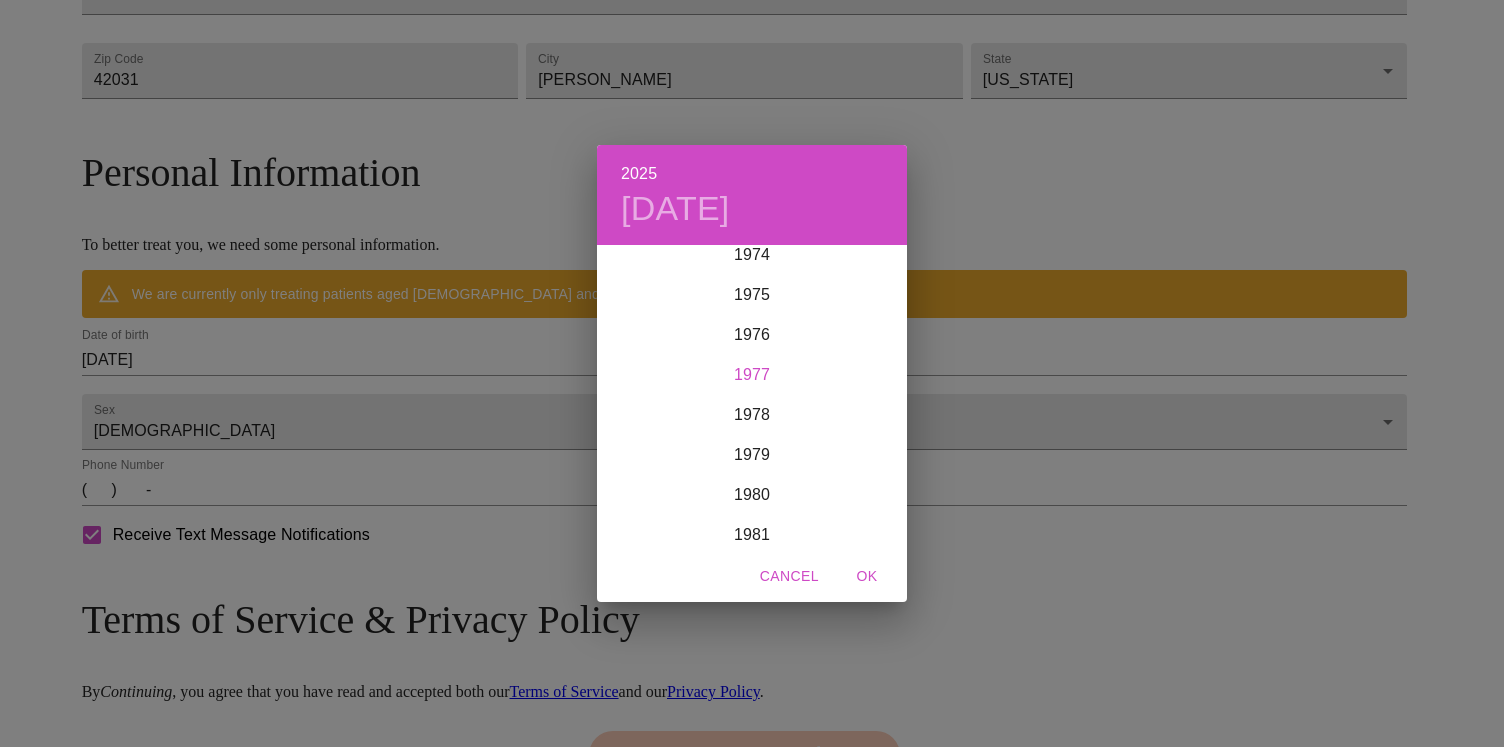 click on "1977" at bounding box center (752, 375) 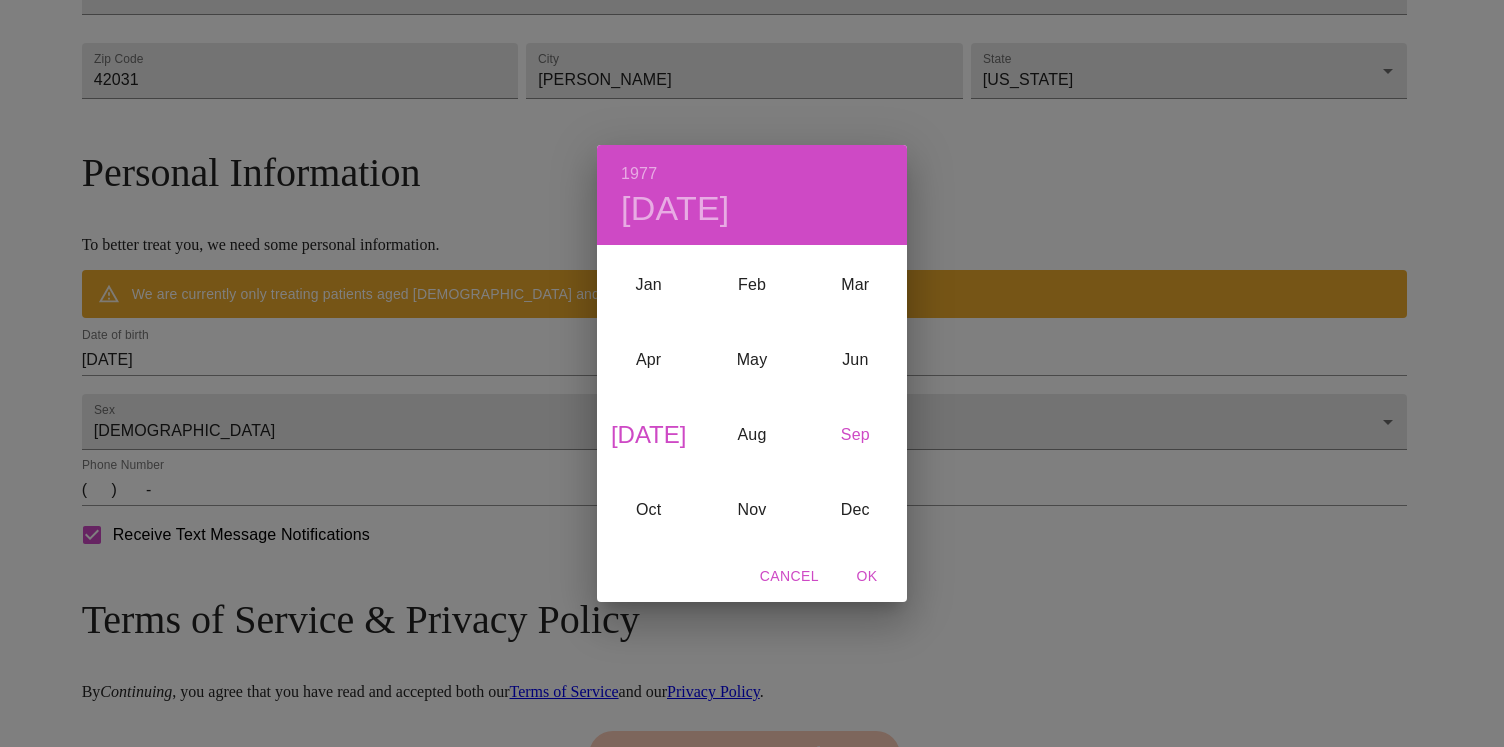 click on "Sep" at bounding box center [855, 434] 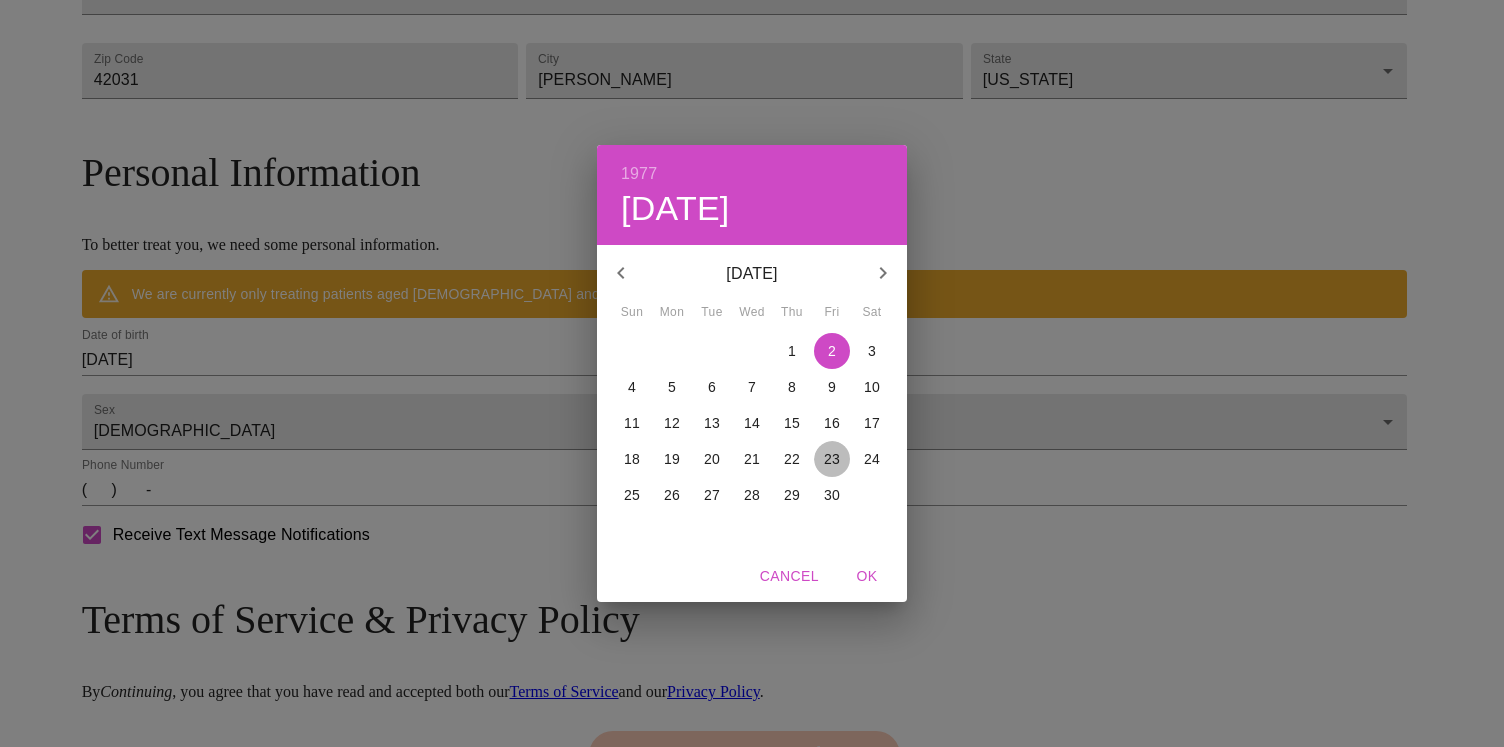click on "23" at bounding box center [832, 459] 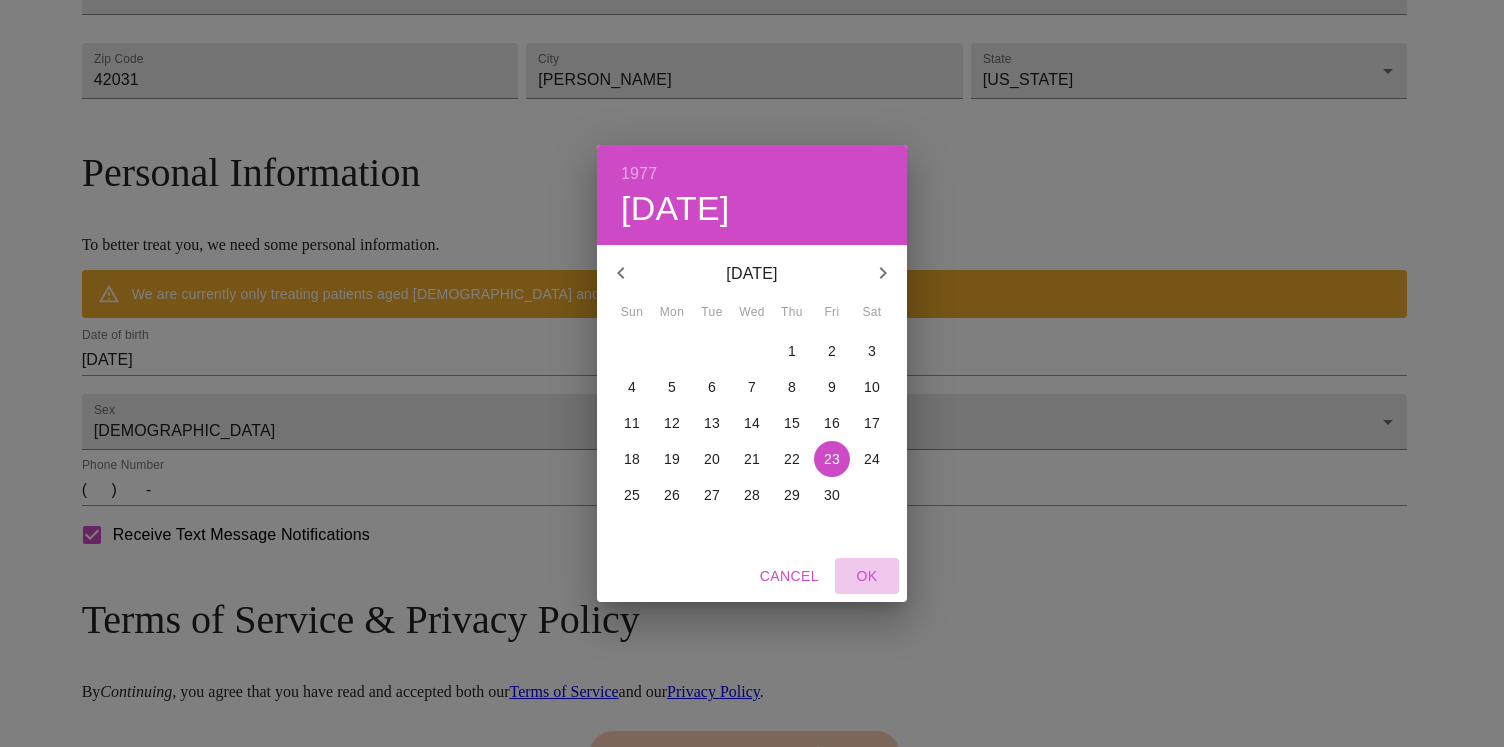 click on "OK" at bounding box center (867, 576) 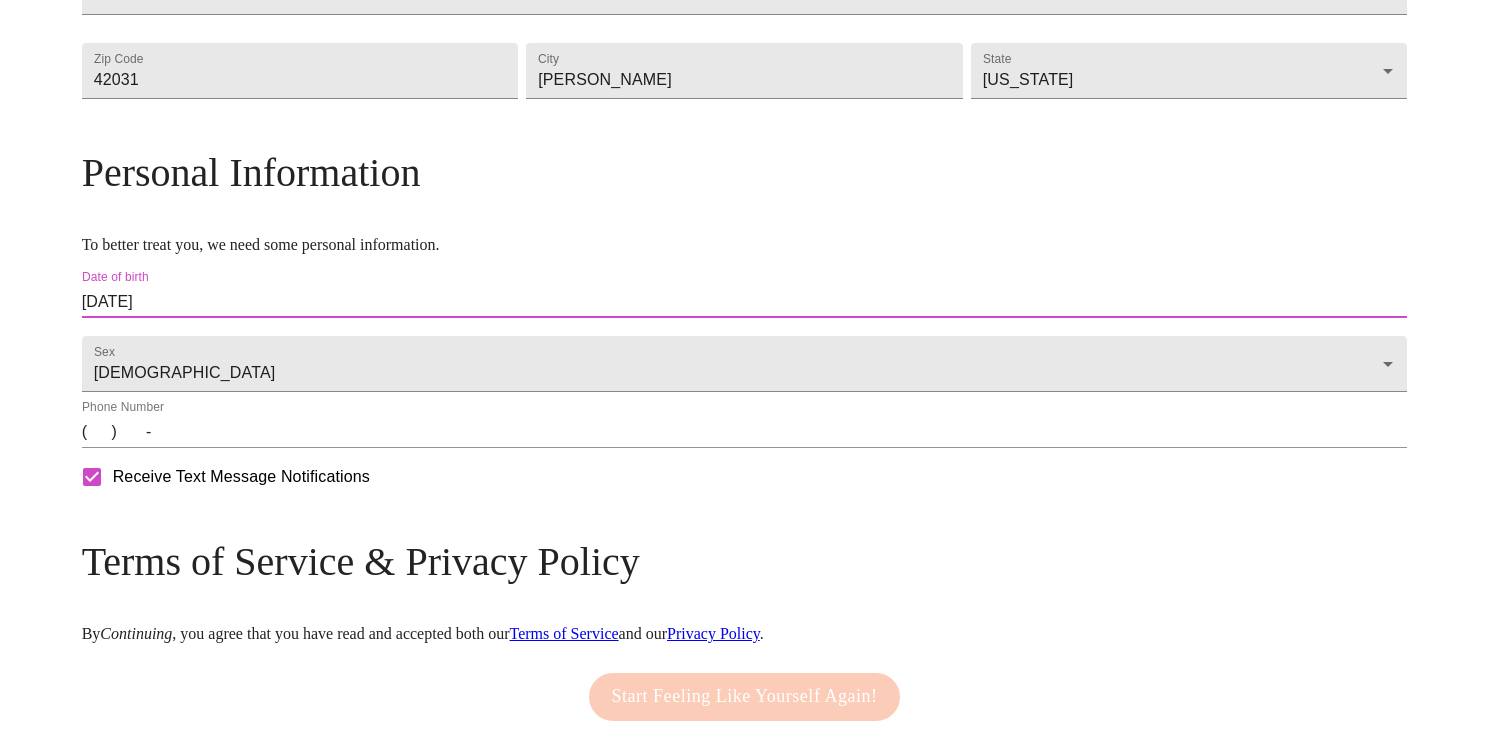 click on "(   )    -" at bounding box center (745, 432) 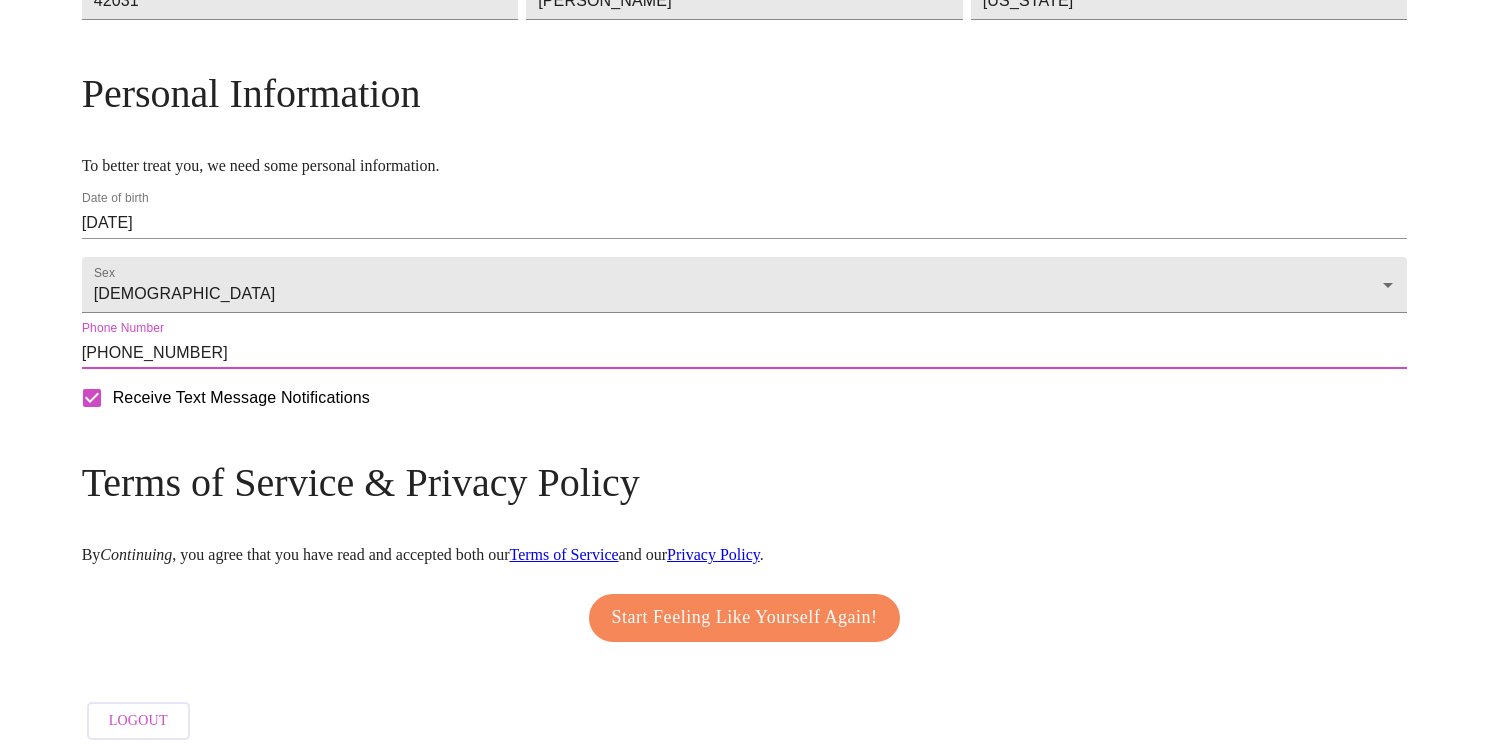 scroll, scrollTop: 739, scrollLeft: 0, axis: vertical 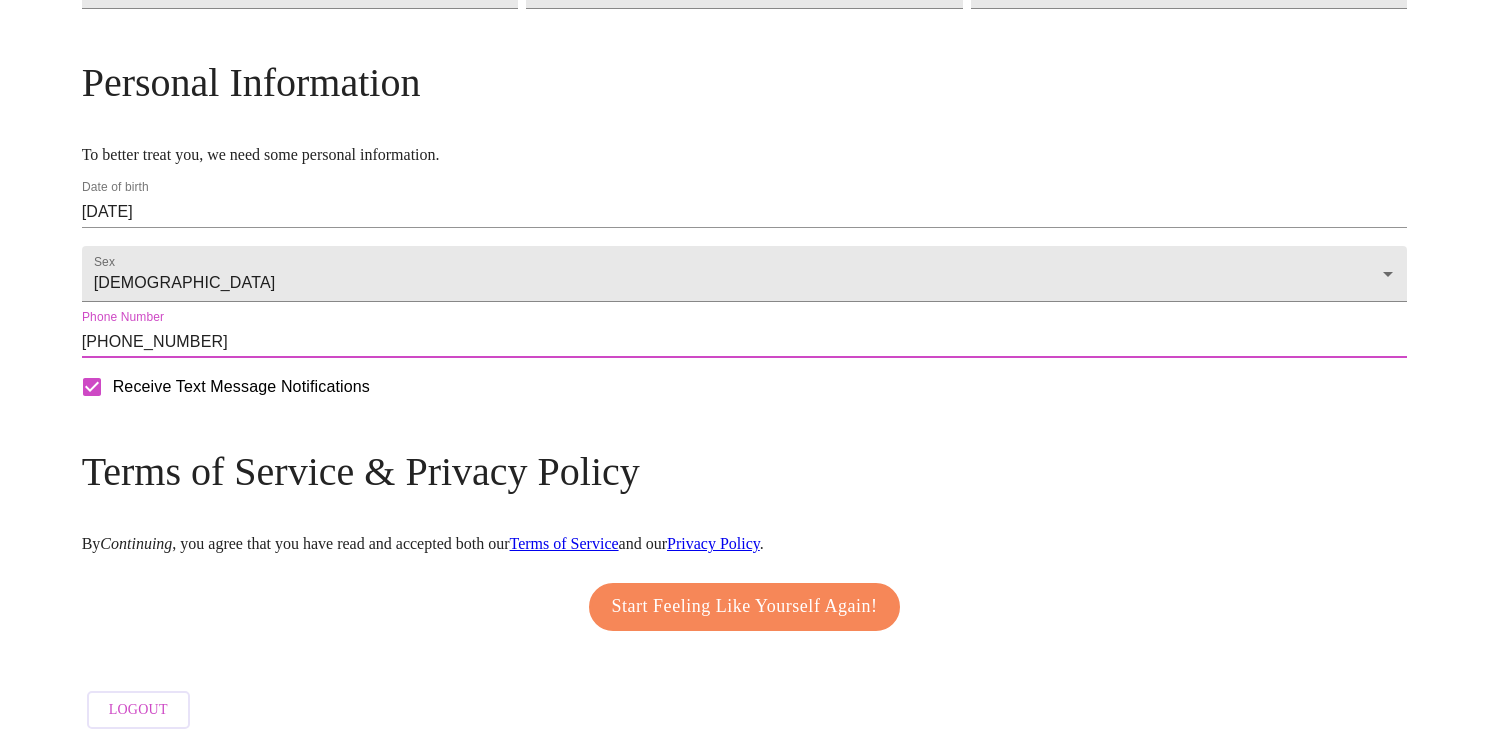 type on "(270) 356-0781" 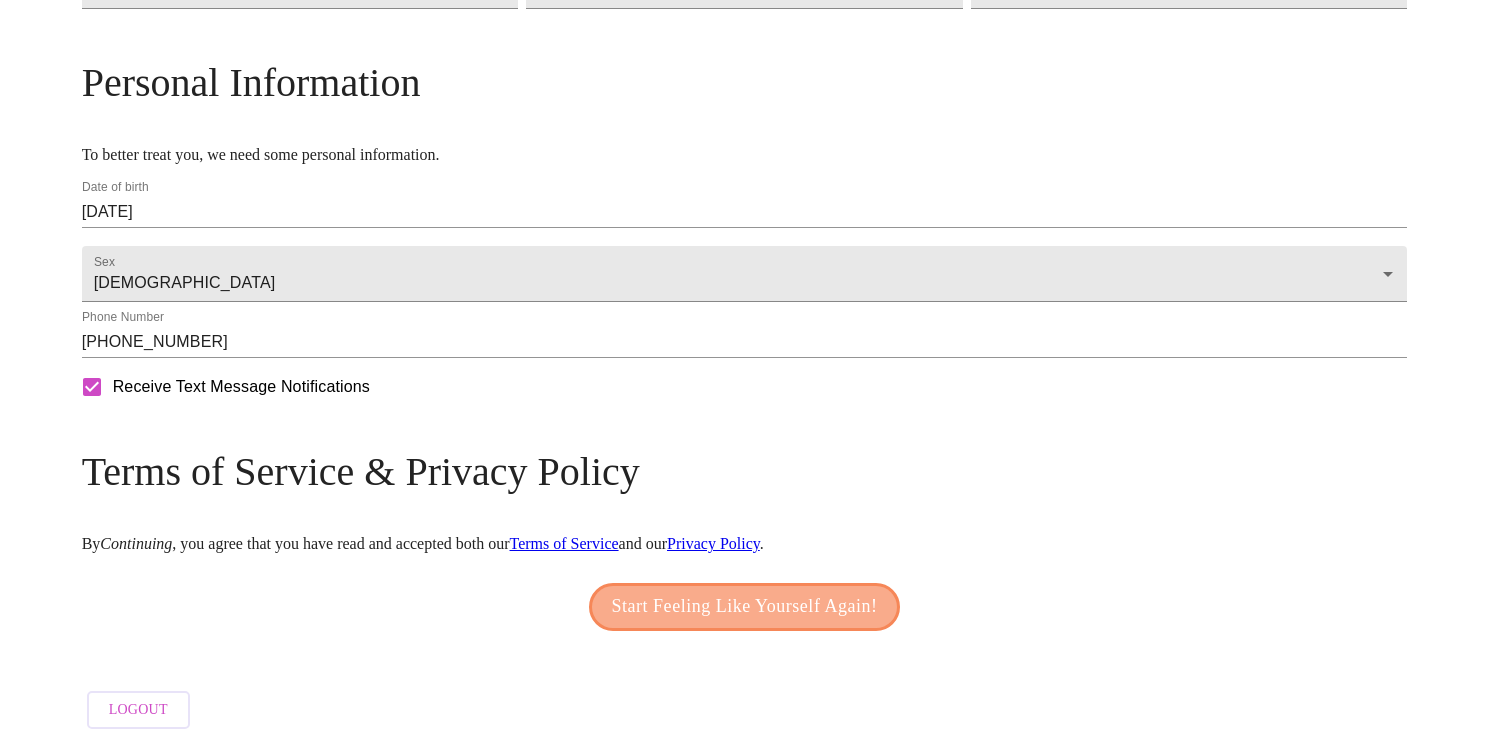click on "Start Feeling Like Yourself Again!" at bounding box center [745, 607] 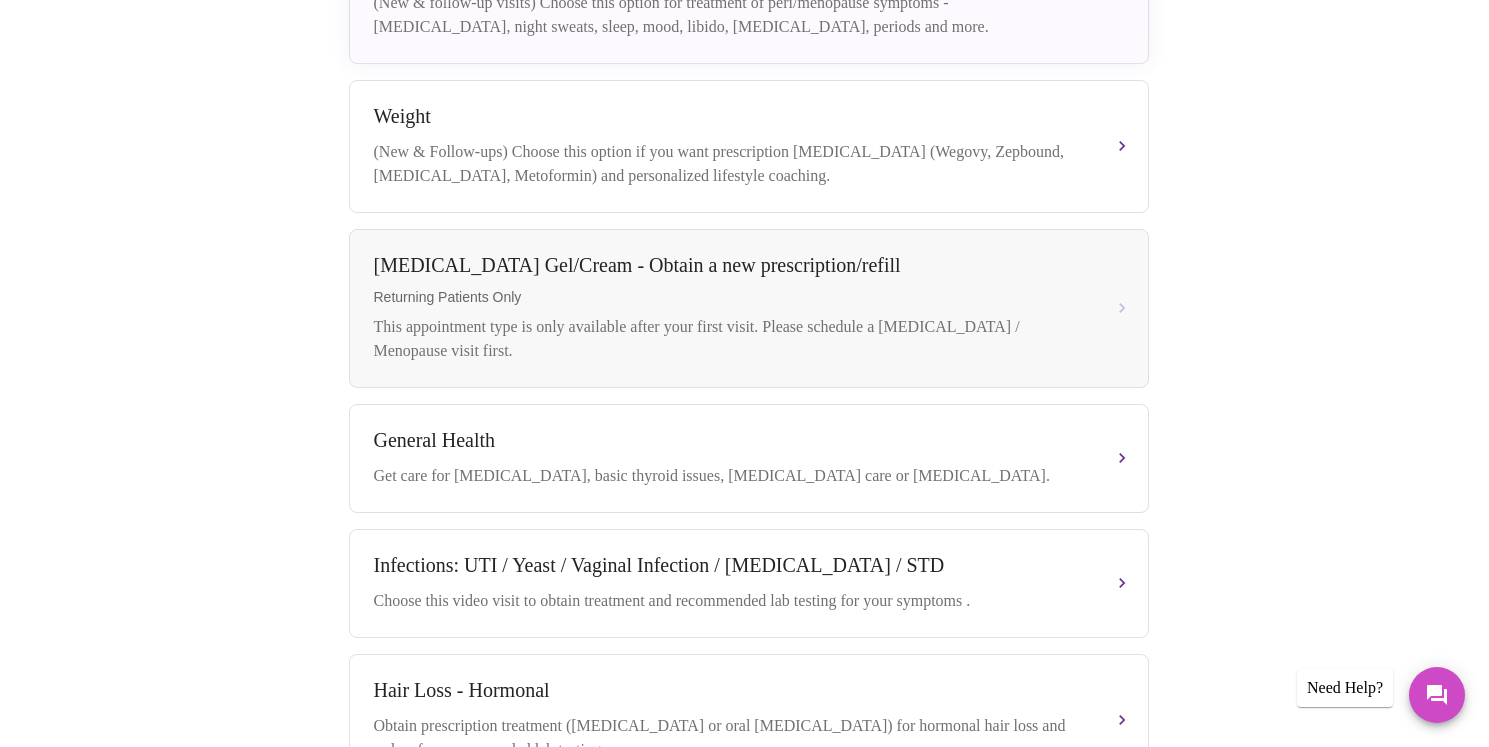 scroll, scrollTop: 300, scrollLeft: 0, axis: vertical 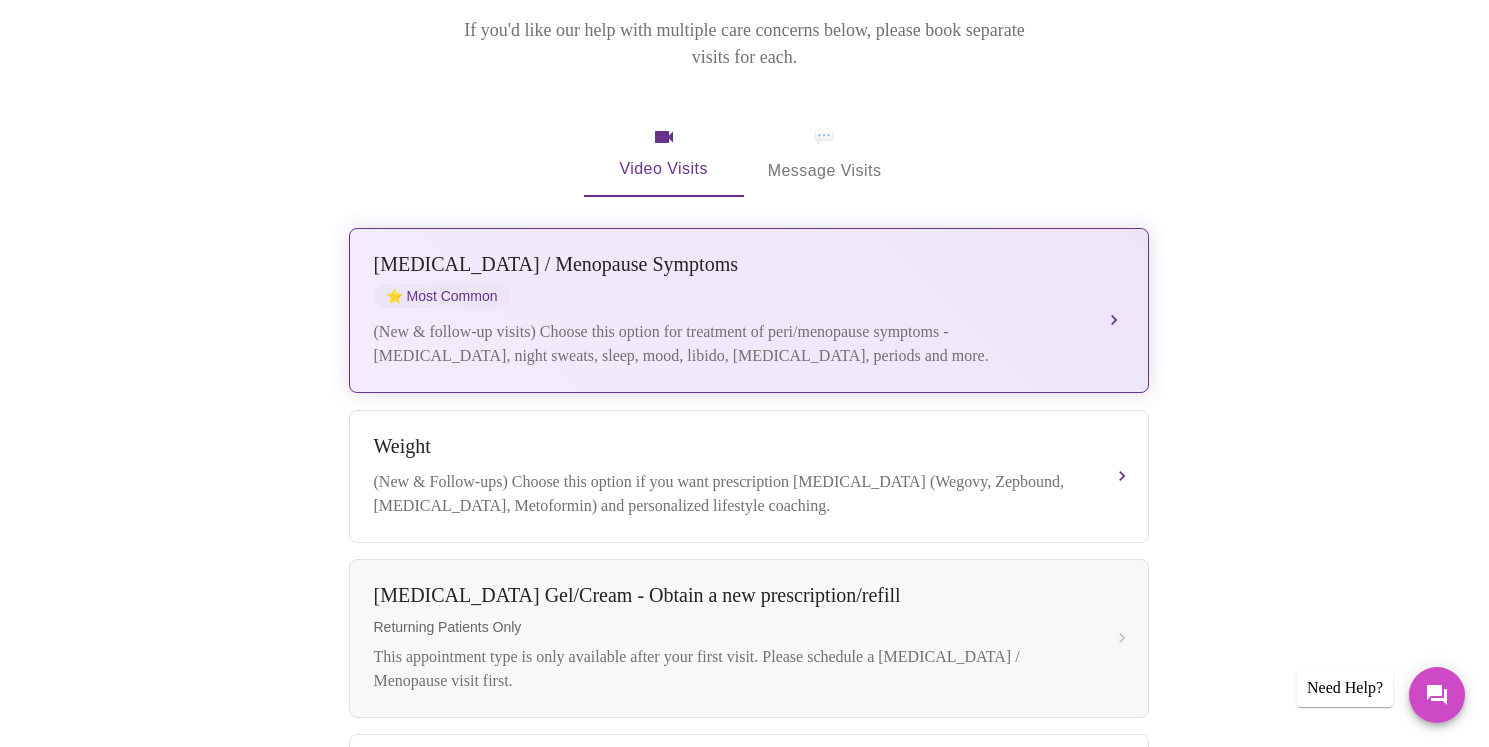 click on "Perimenopause / Menopause Symptoms  ⭐  Most Common (New & follow-up visits) Choose this option for treatment of peri/menopause symptoms - hot flashes, night sweats, sleep, mood, libido, vaginal dryness, periods and more." at bounding box center (749, 310) 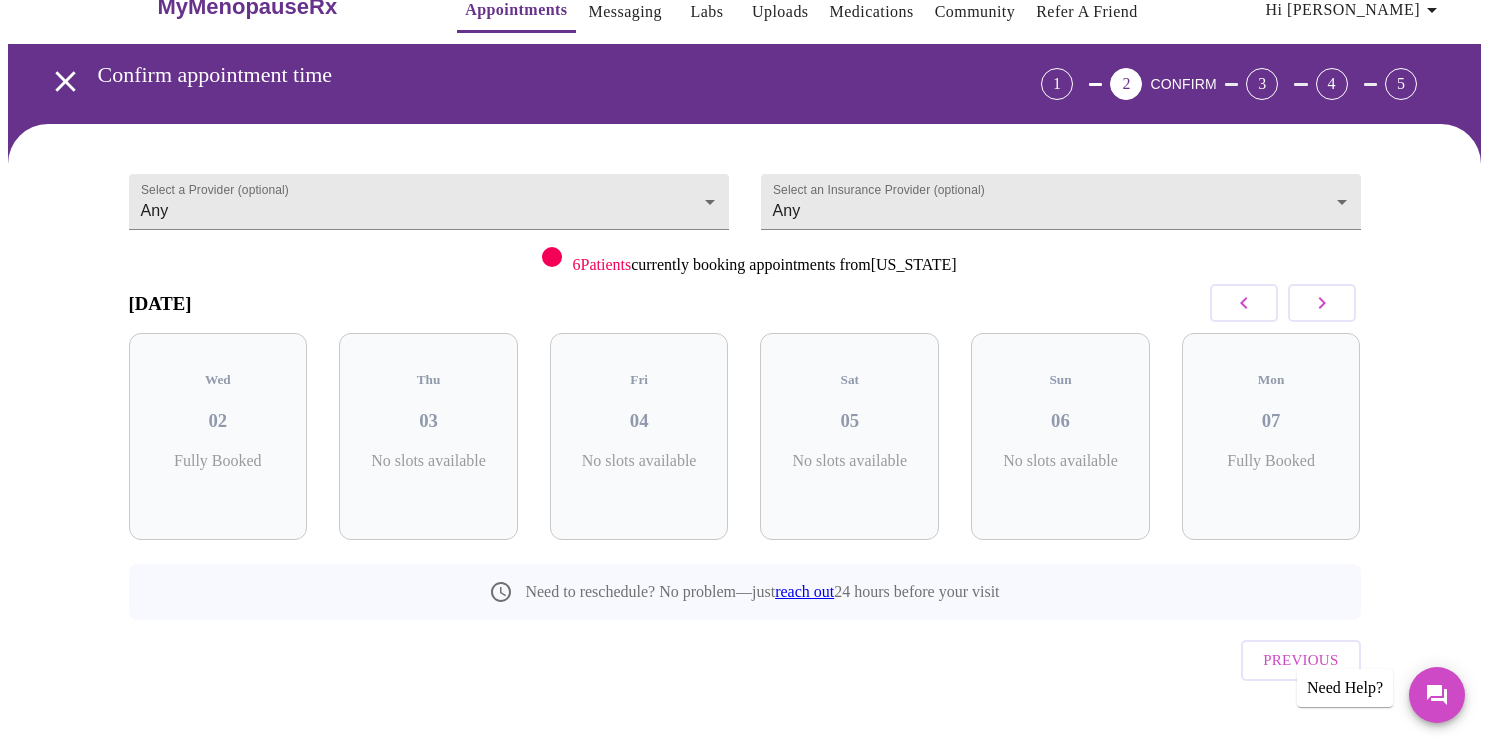 click 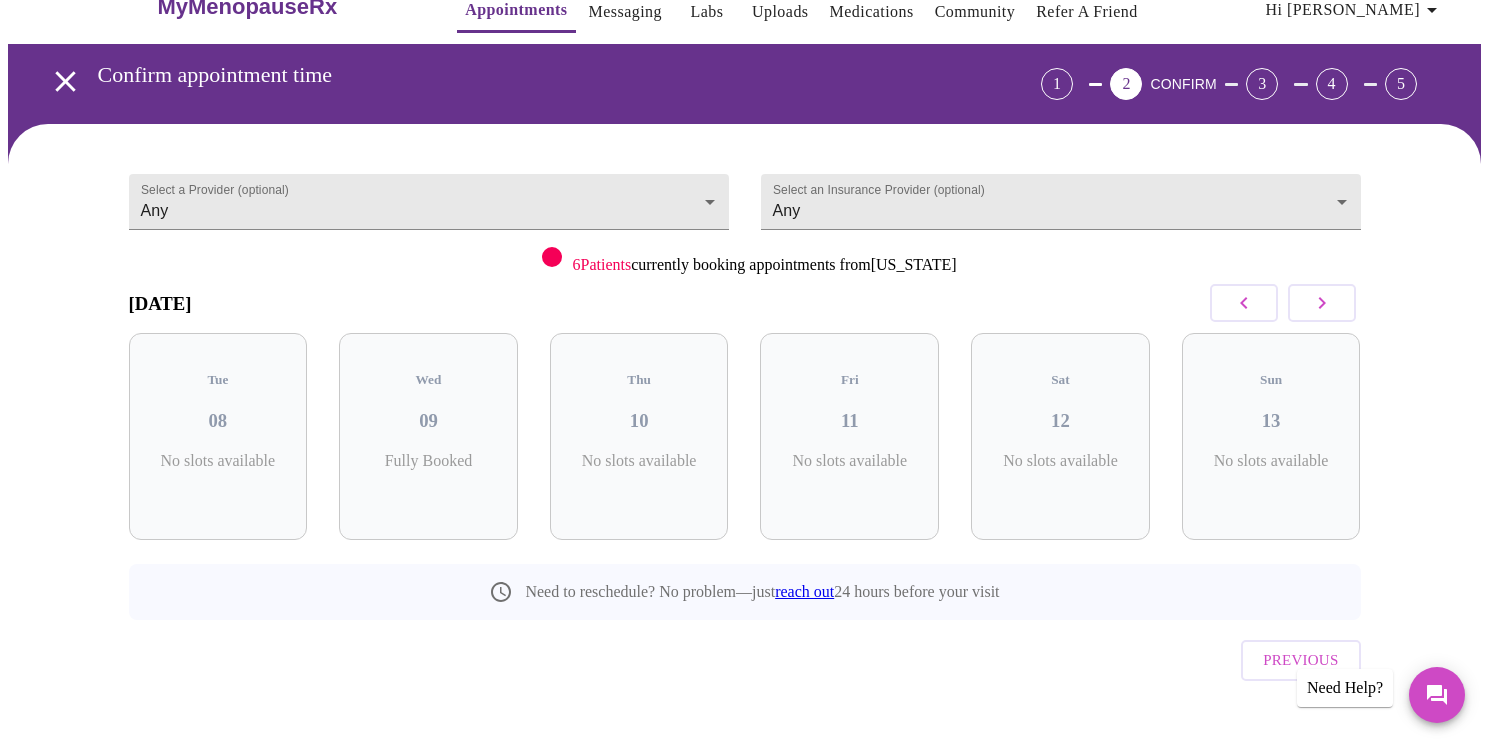 click 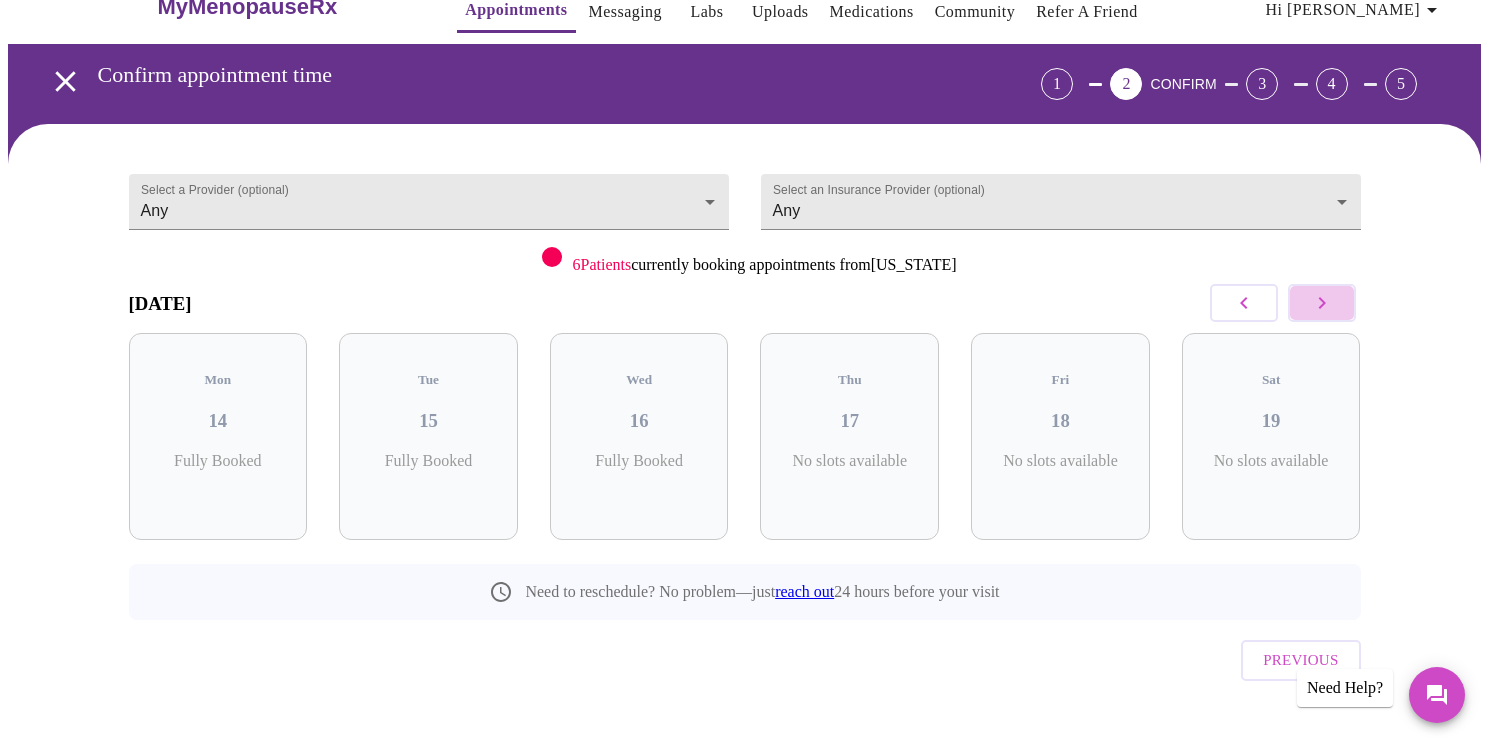 click 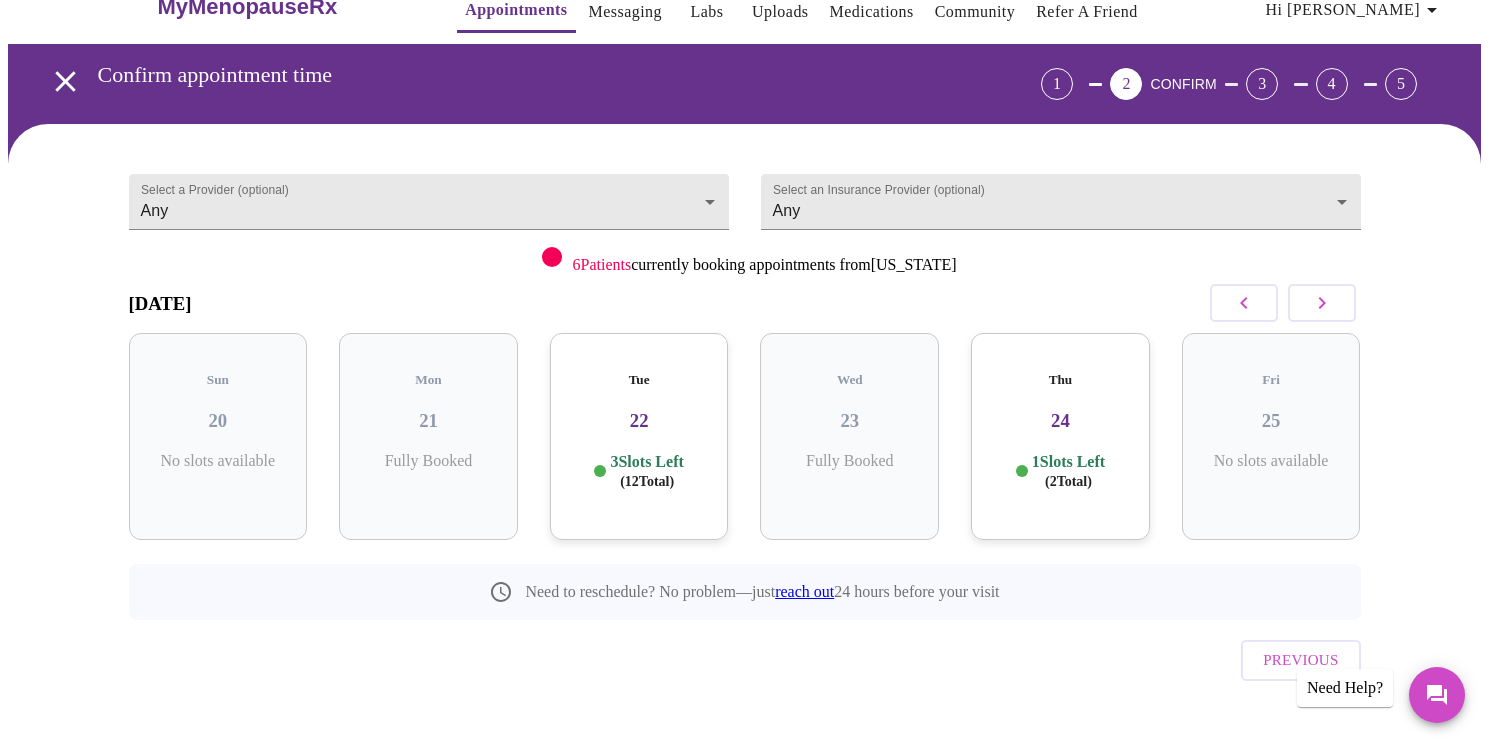 click on "3  Slots Left ( 12  Total)" at bounding box center [646, 471] 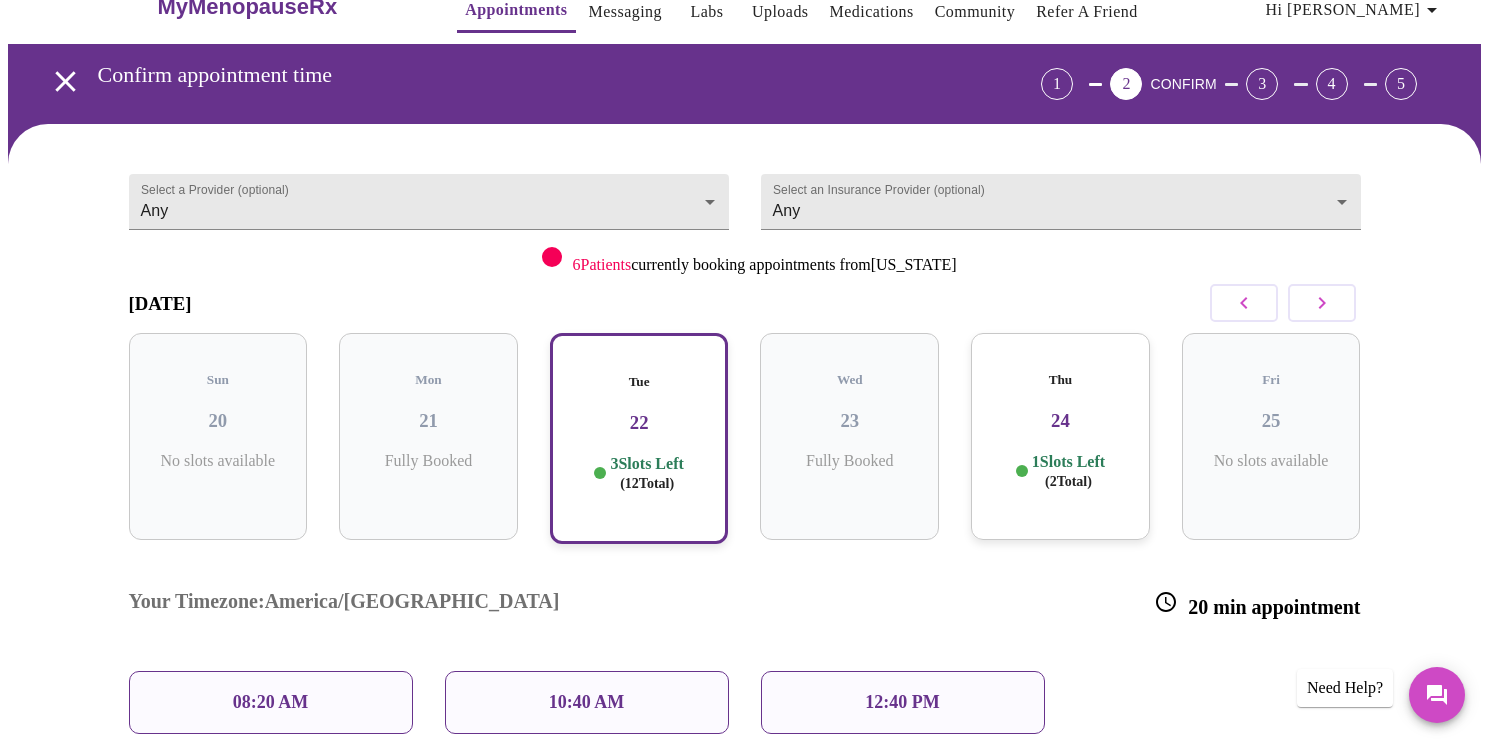 click on "10:40 AM" at bounding box center [587, 702] 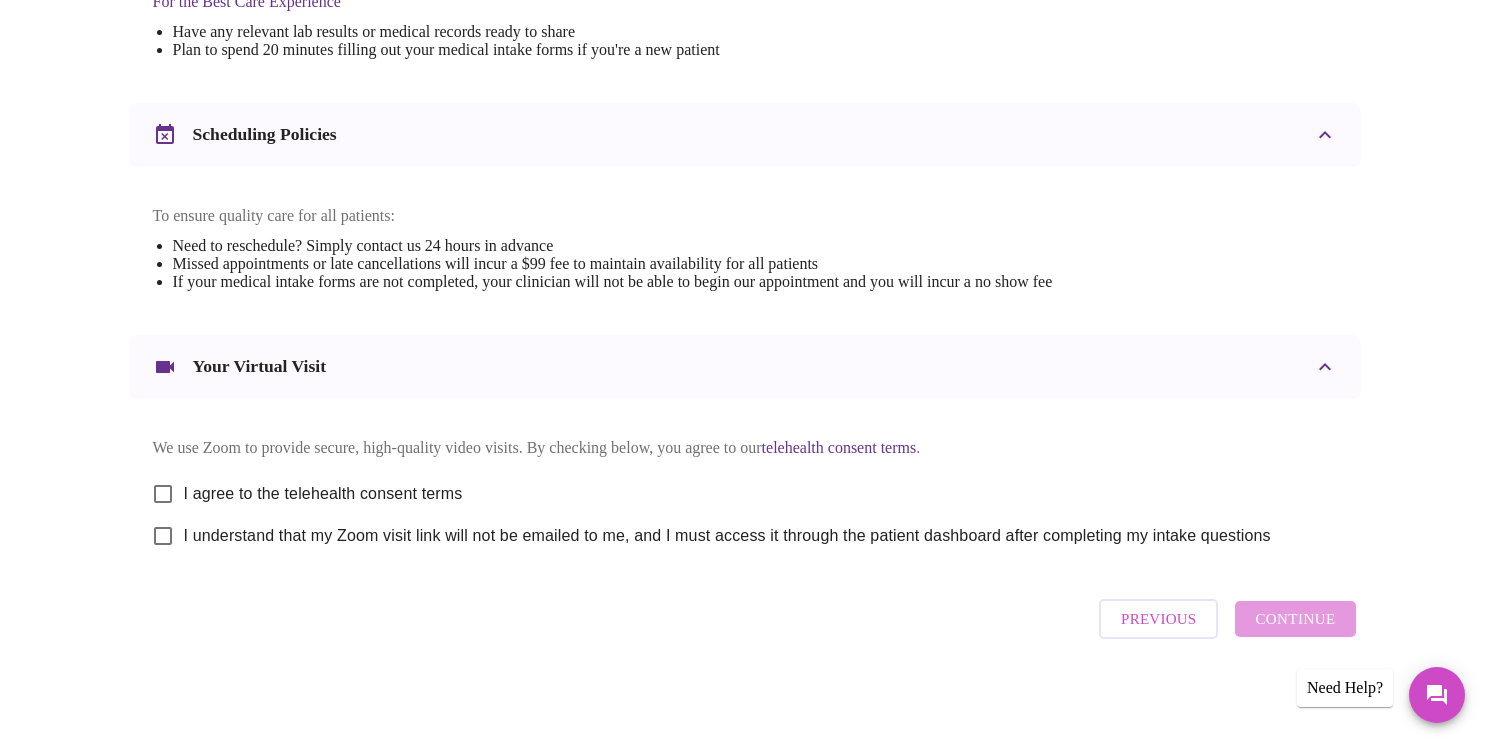 scroll, scrollTop: 678, scrollLeft: 0, axis: vertical 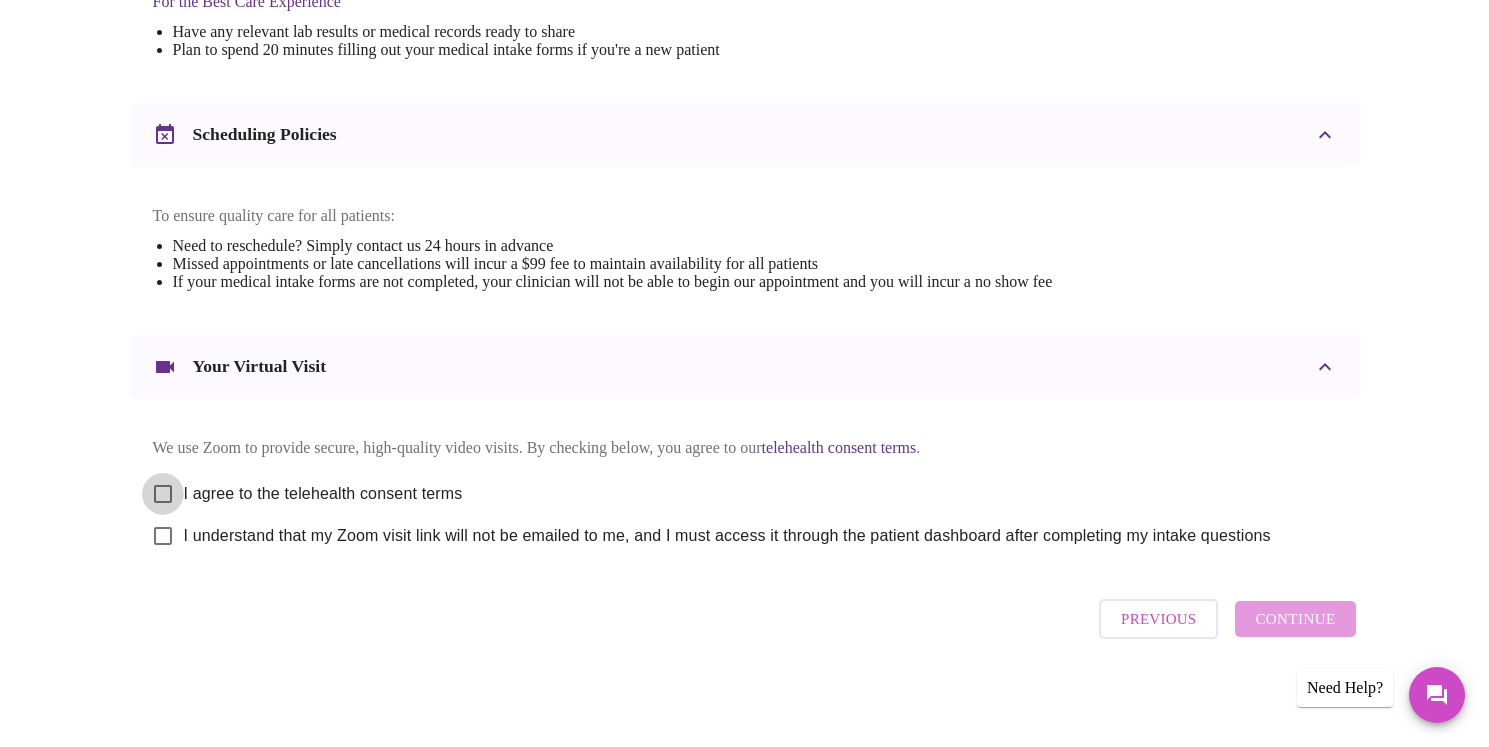 click on "I agree to the telehealth consent terms" at bounding box center (163, 494) 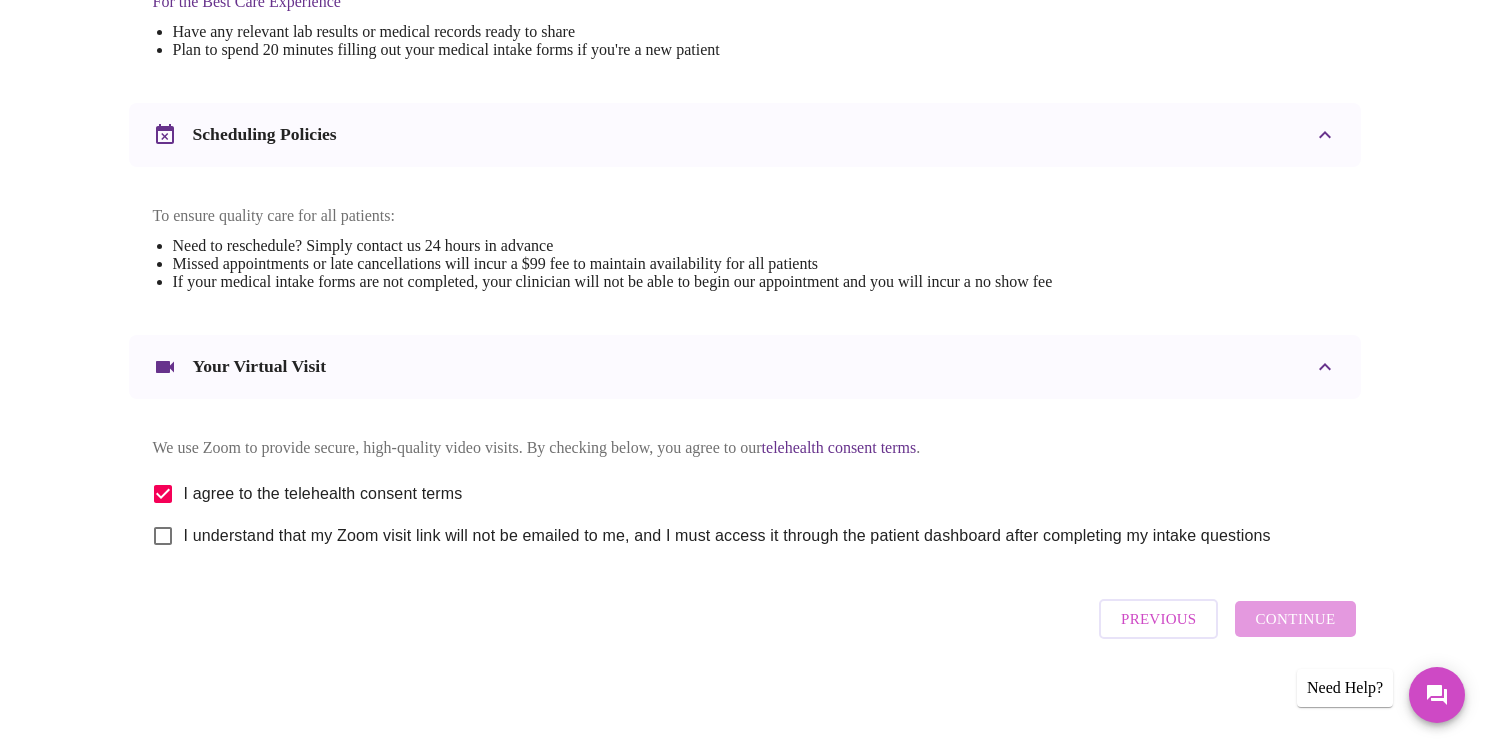 click on "I understand that my Zoom visit link will not be emailed to me, and I must access it through the patient dashboard after completing my intake questions" at bounding box center (163, 536) 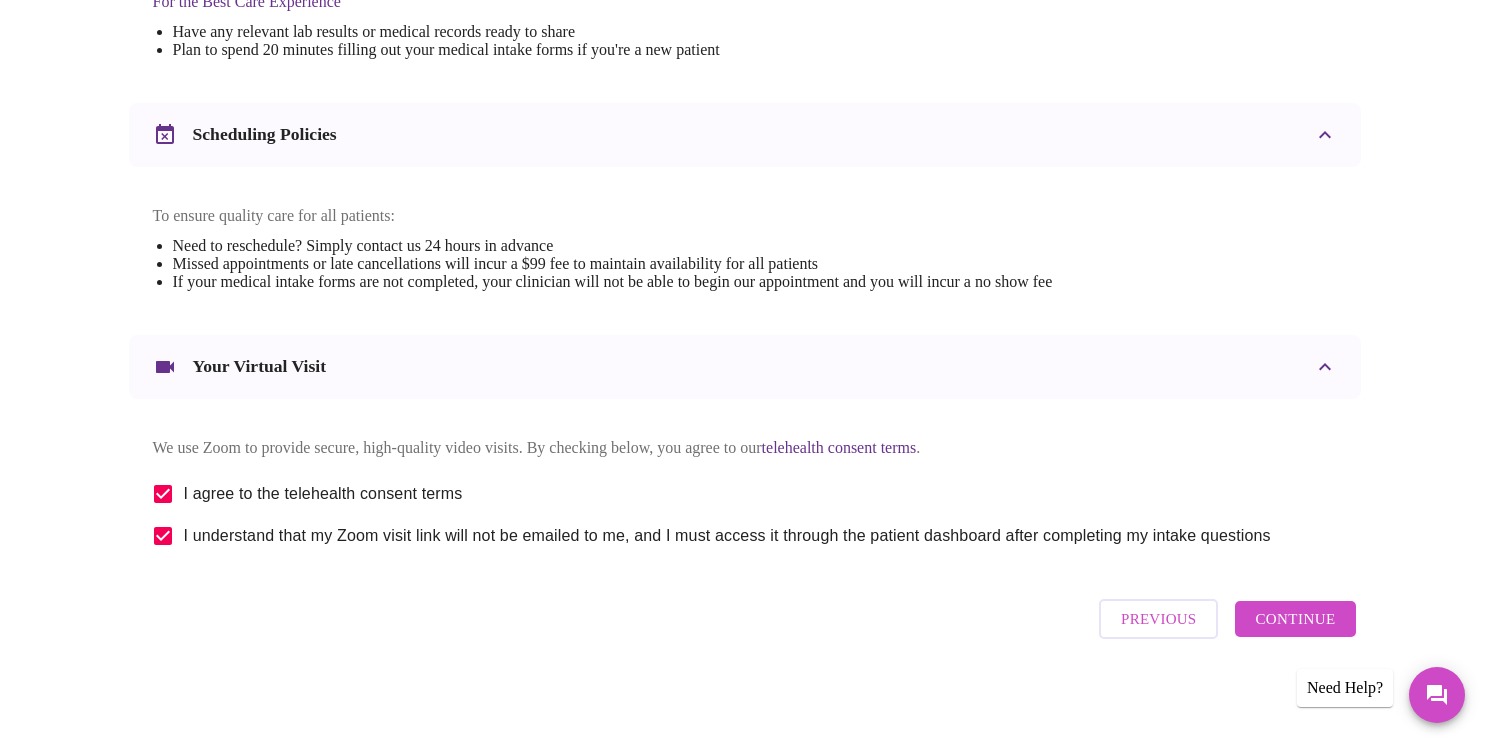 click on "Continue" at bounding box center [1295, 619] 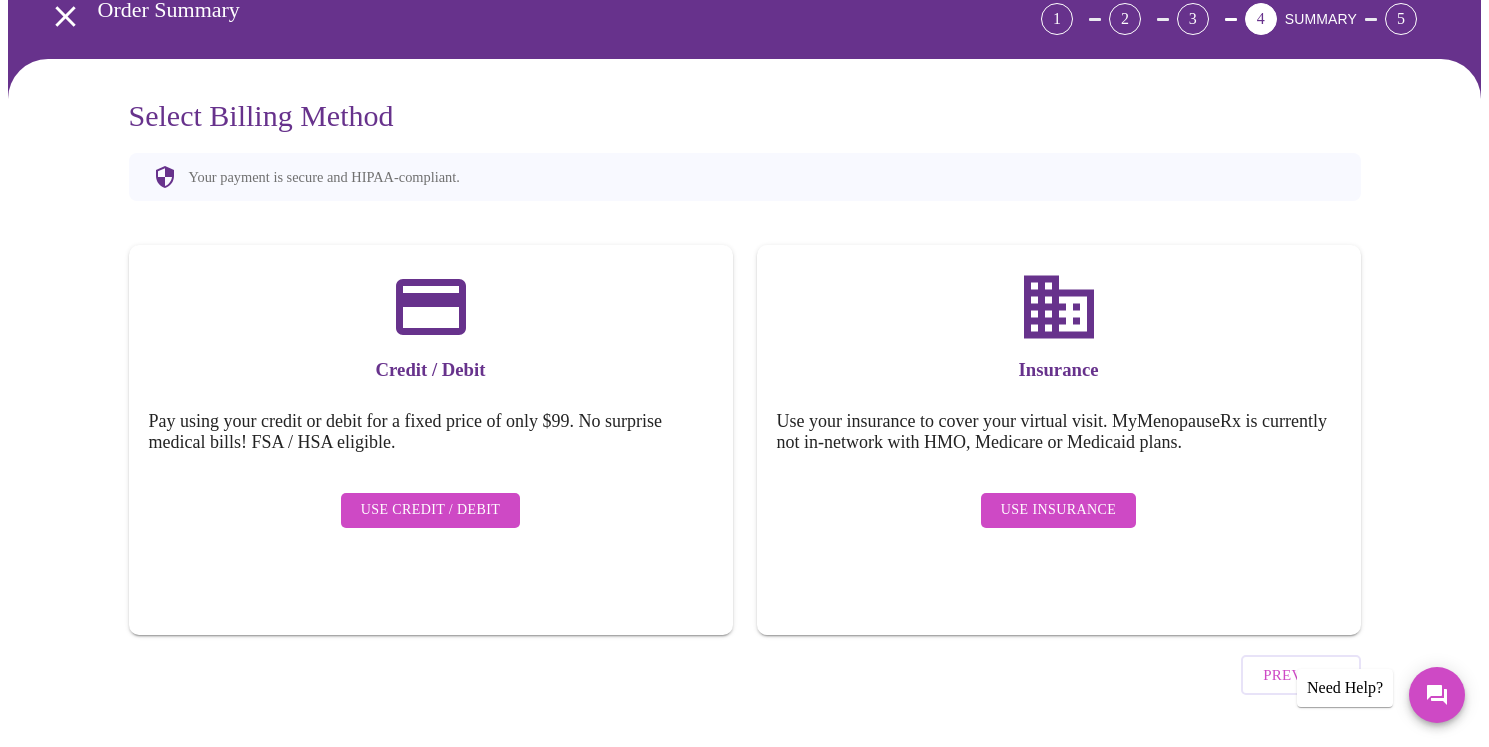 click on "Use Credit / Debit" at bounding box center (431, 510) 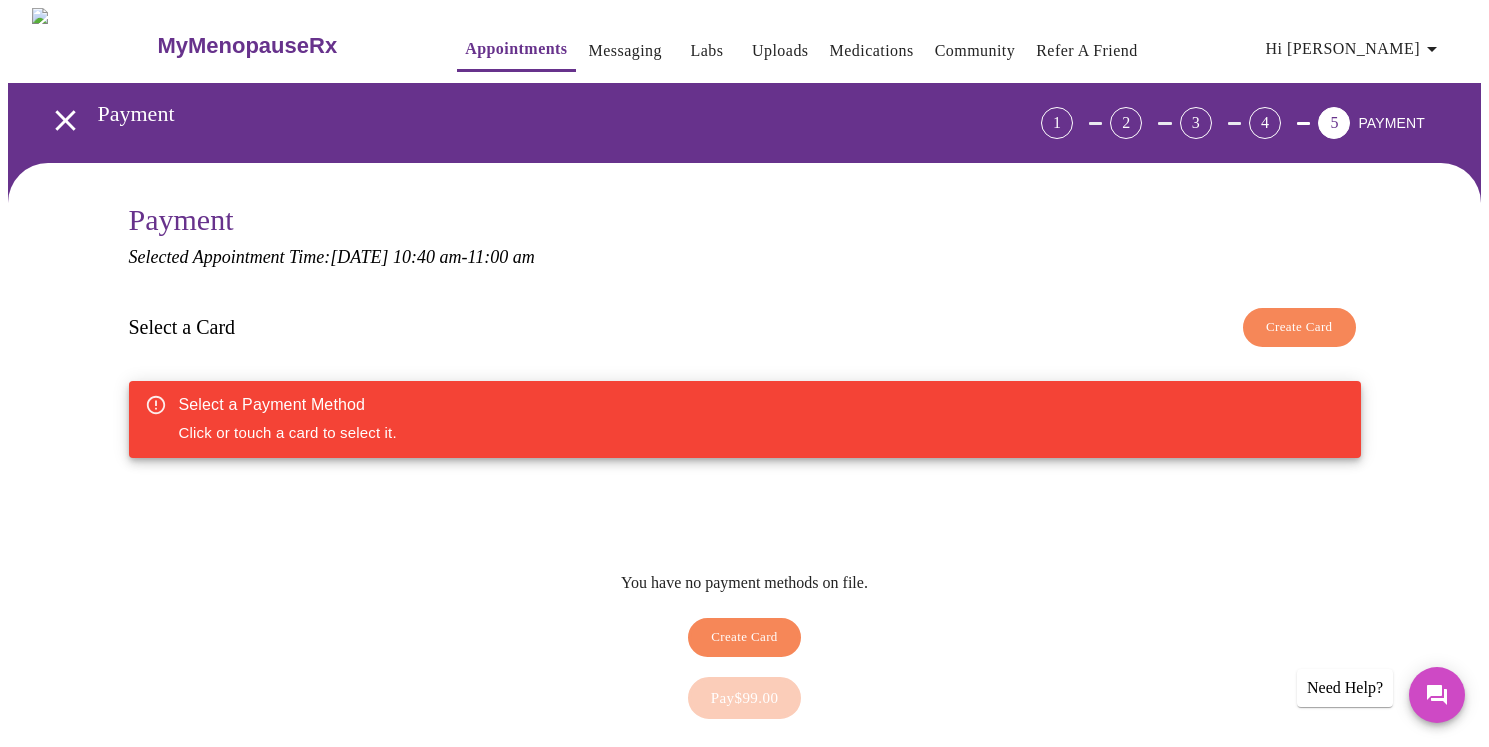 click on "Create Card" at bounding box center [1299, 327] 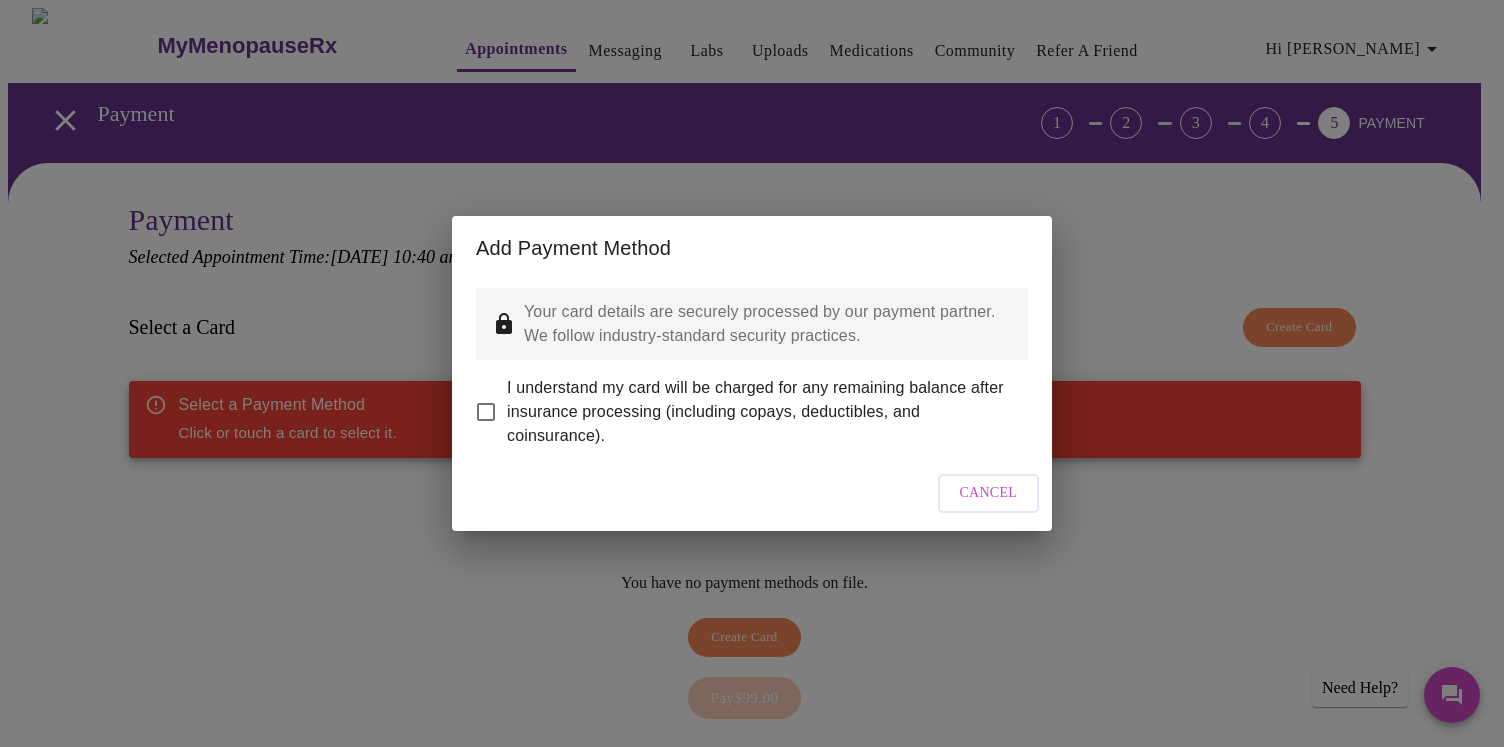 click on "I understand my card will be charged for any remaining balance after insurance processing (including copays, deductibles, and coinsurance)." at bounding box center [486, 412] 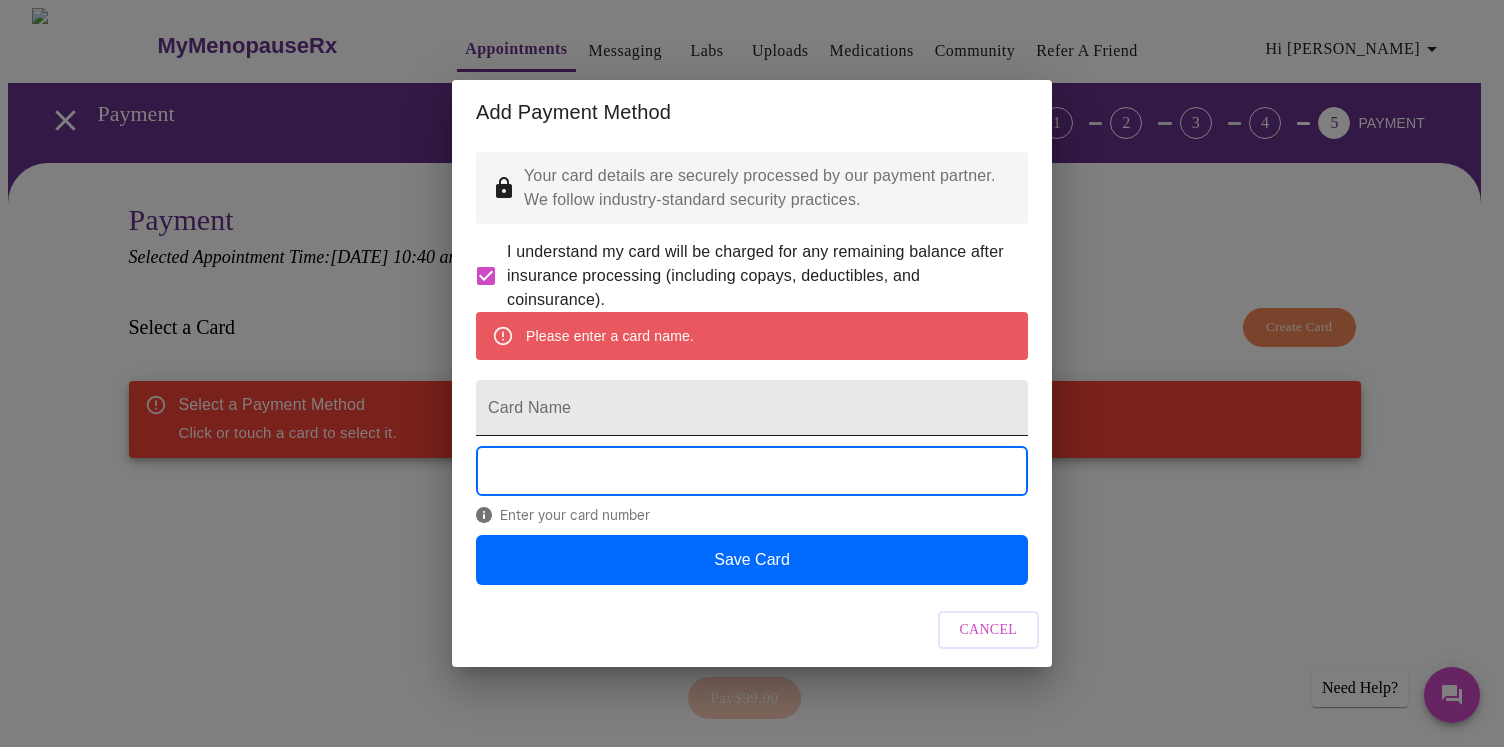 click on "Card Name" at bounding box center (752, 408) 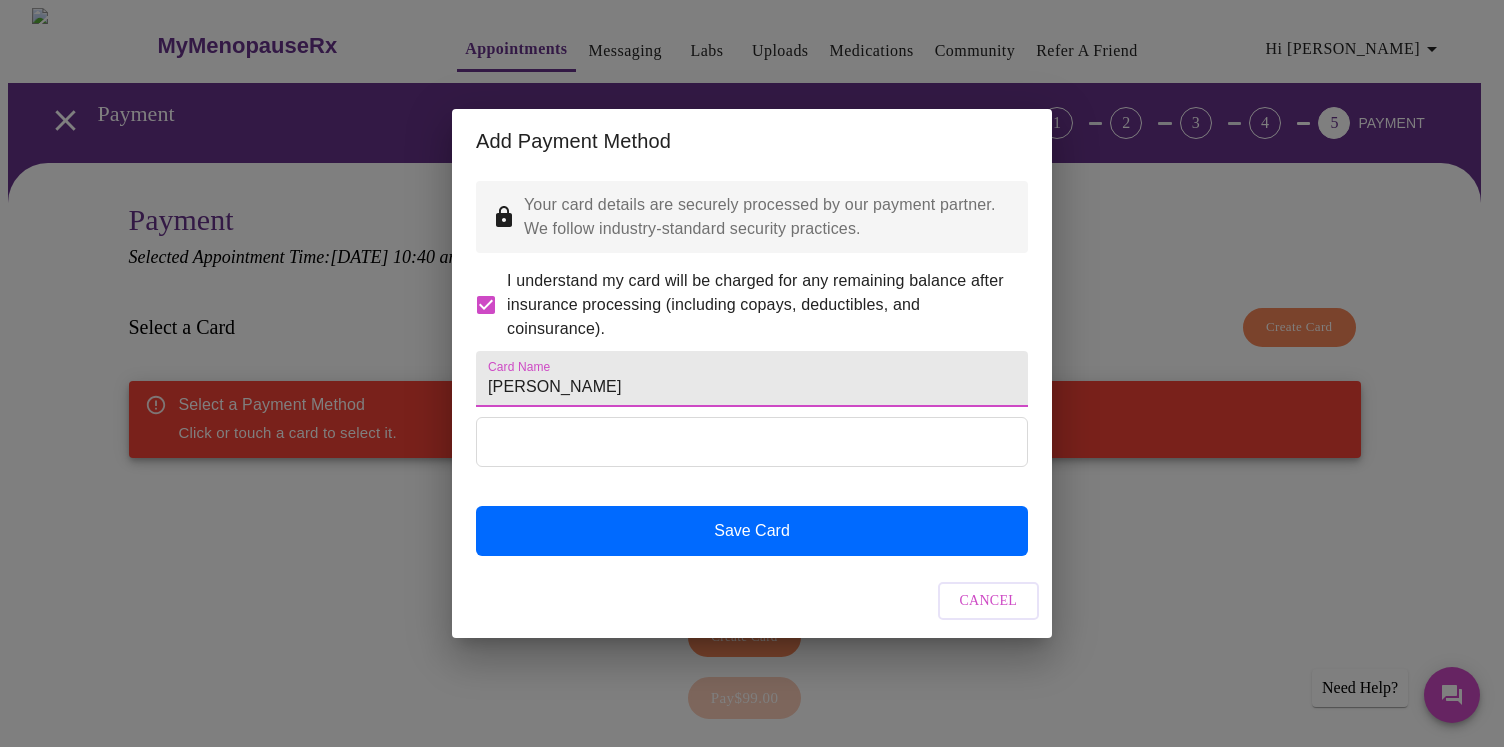 type on "Heather Rettig" 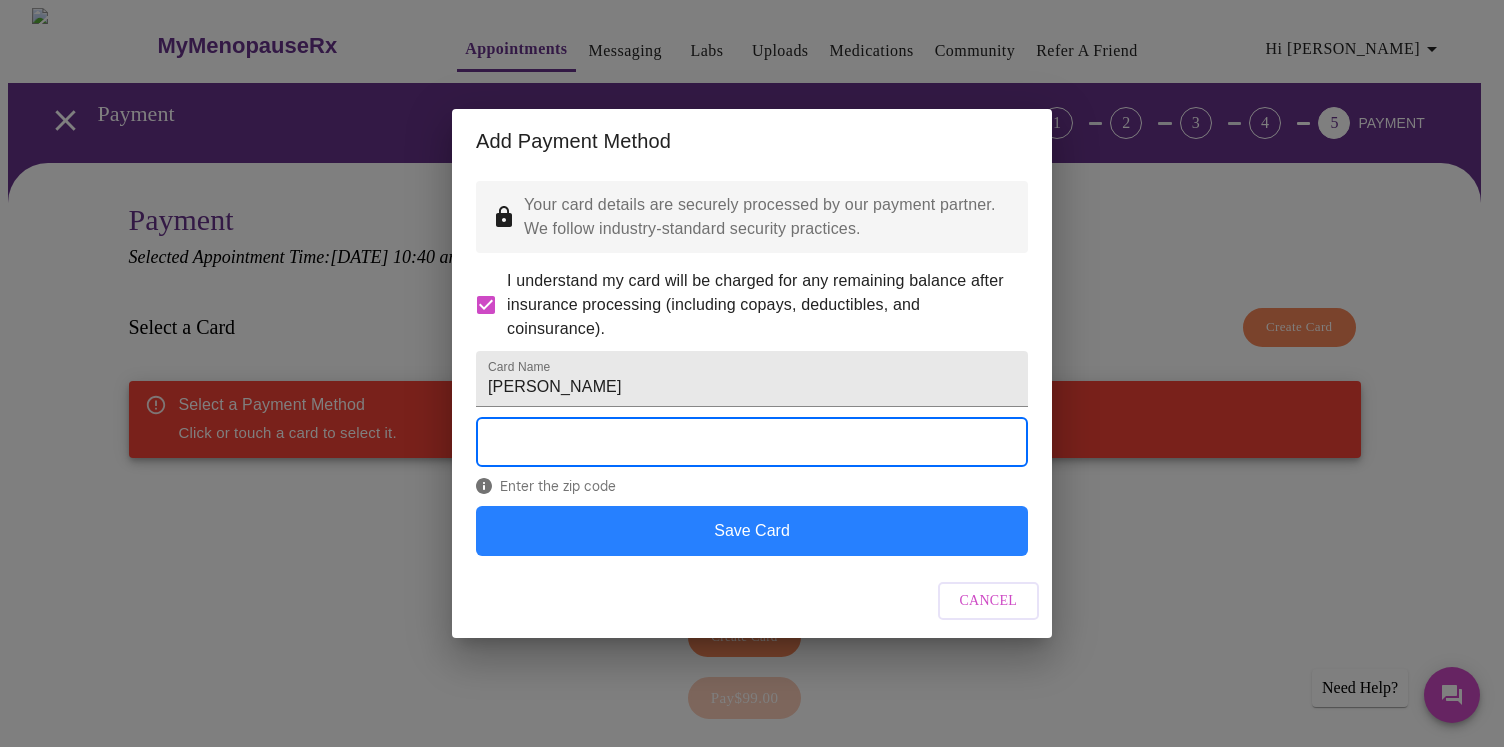 click on "Save Card" at bounding box center (752, 531) 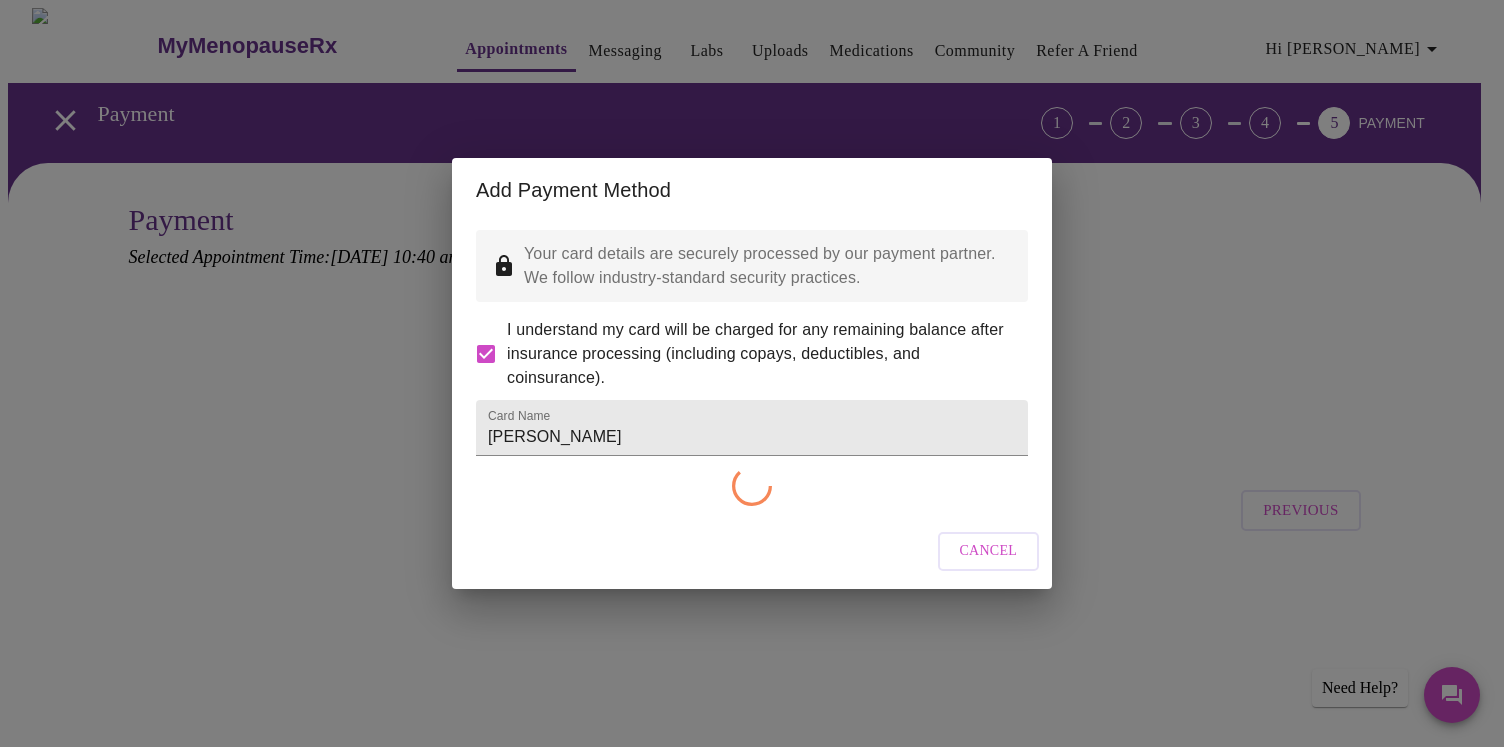 checkbox on "false" 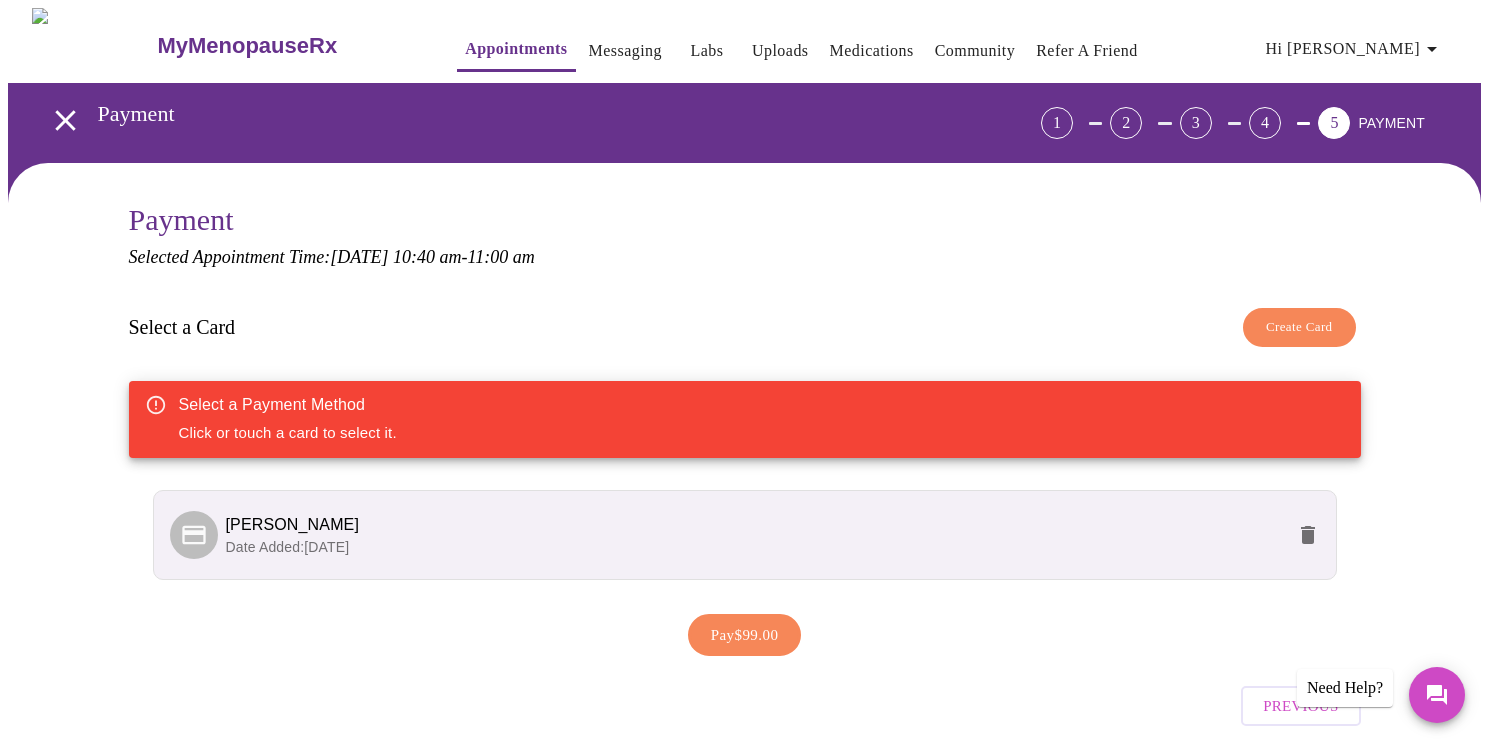 click on "Pay  $99.00" at bounding box center [745, 635] 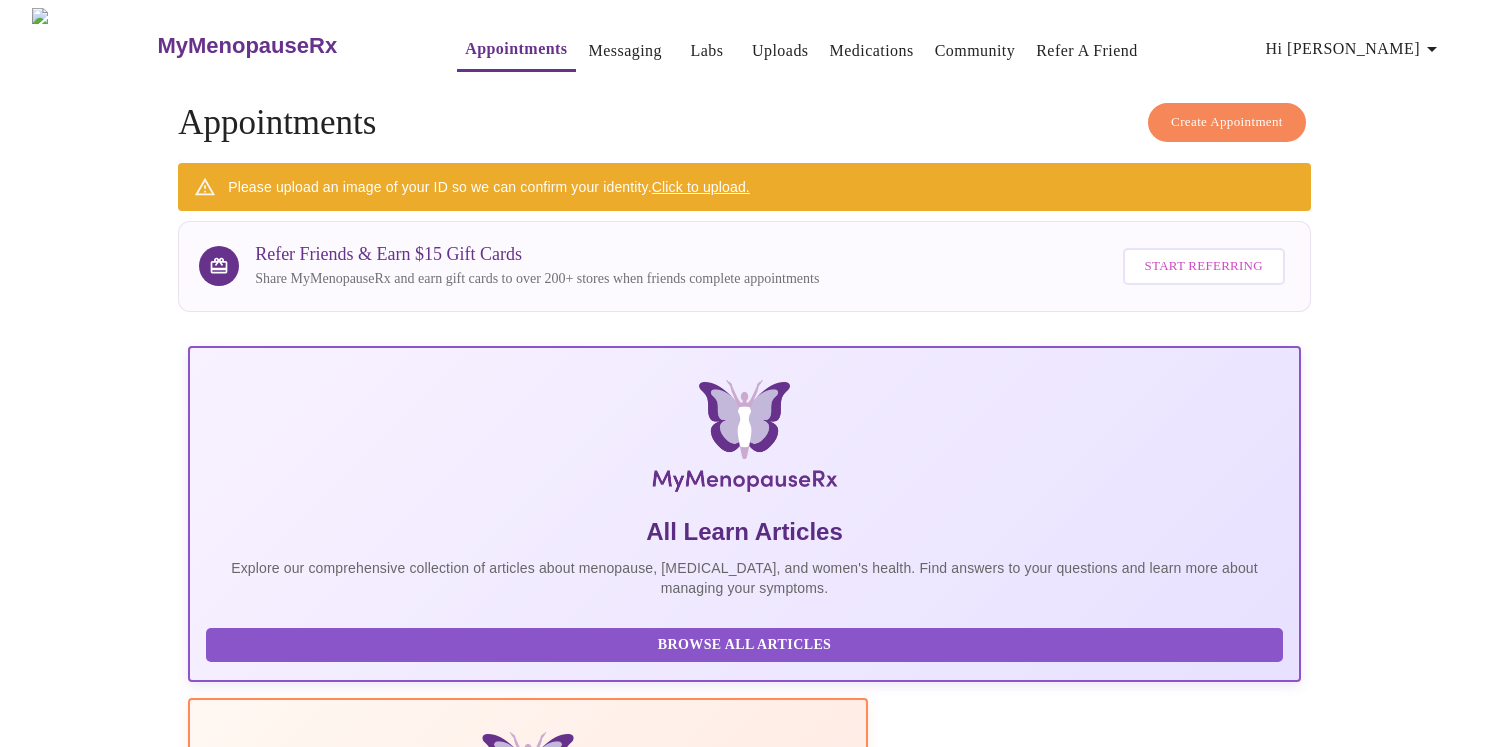 click on "Click to upload." at bounding box center (701, 187) 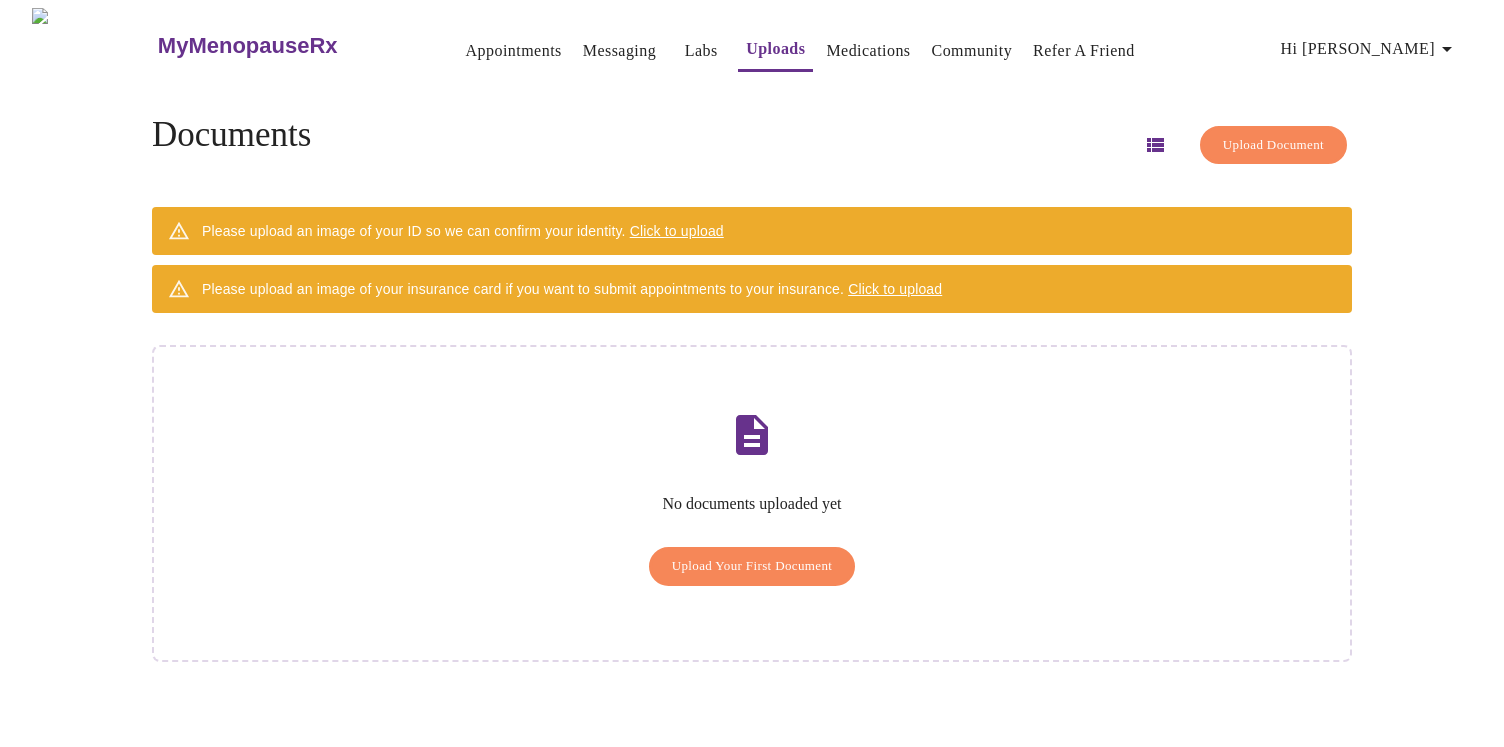 click on "Click to upload" at bounding box center (677, 231) 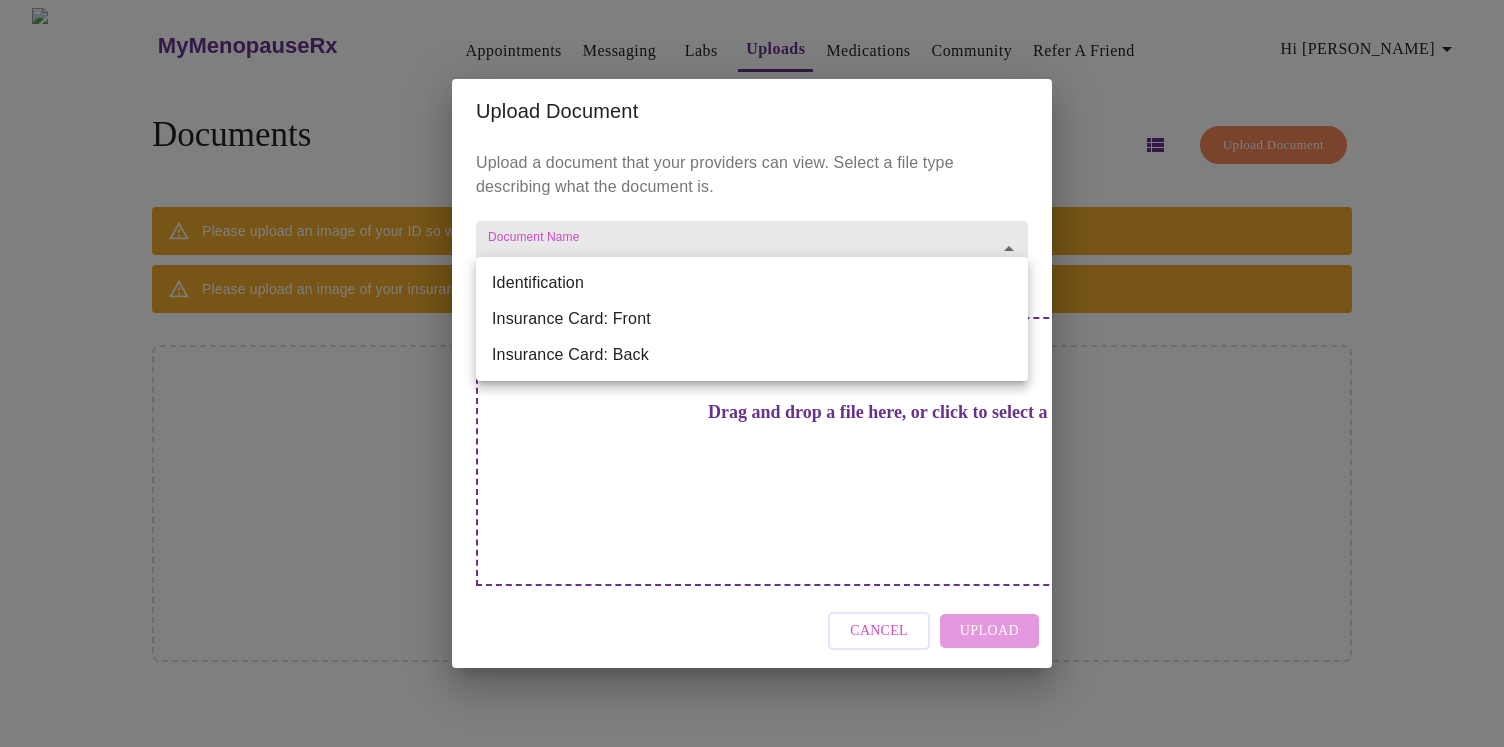 click on "MyMenopauseRx Appointments Messaging Labs Uploads Medications Community Refer a Friend Hi Heather   Documents Upload Document Please upload an image of your ID so we can confirm your identity.   Click to upload Please upload an image of your insurance card if you want to submit appointments to your insurance.   Click to upload No documents uploaded yet Upload Your First Document Settings Billing Invoices Log out Upload Document Upload a document that your providers can view. Select a file type describing what the document is. Document Name ​ Drag and drop a file here, or click to select a file Cancel Upload Identification Insurance Card: Front Insurance Card: Back" at bounding box center [752, 381] 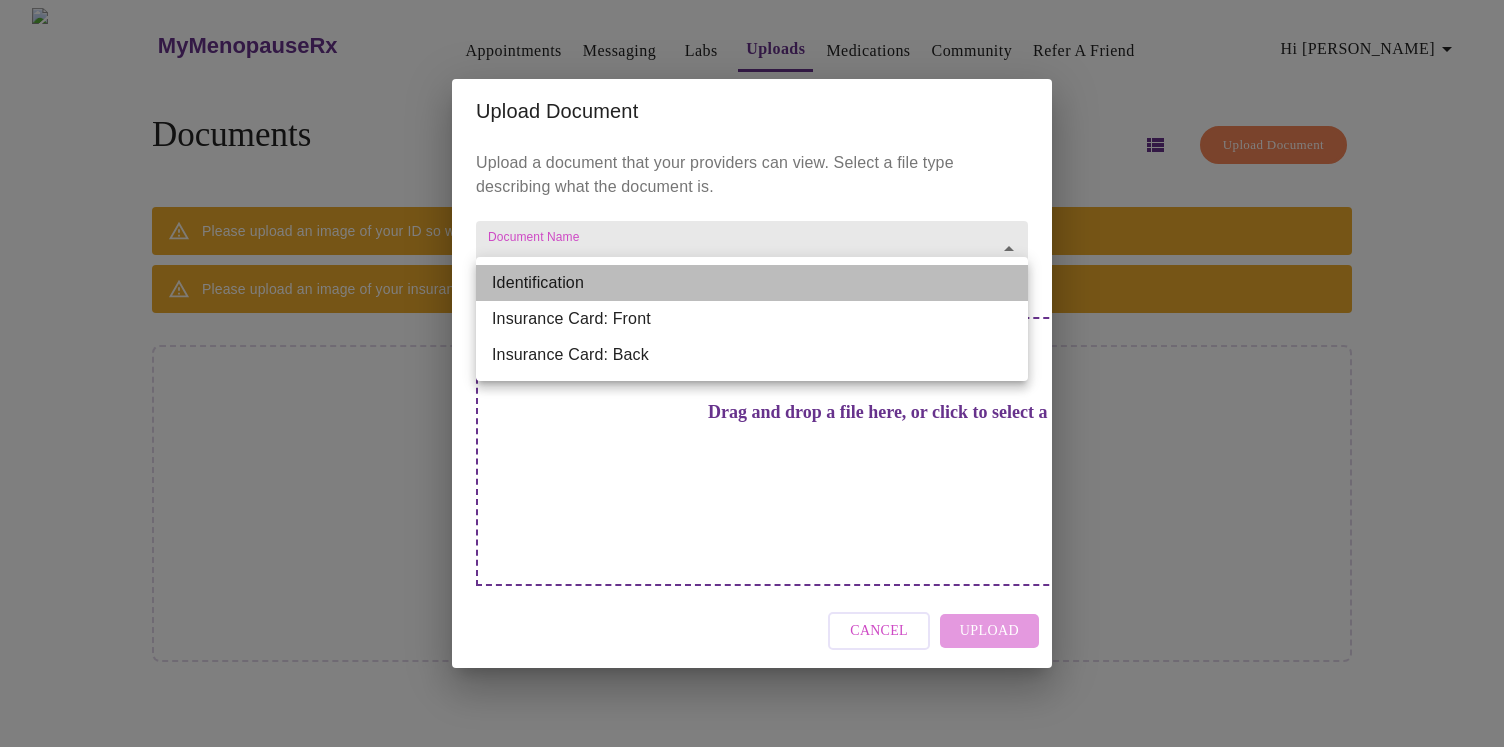 click on "Identification" at bounding box center (752, 283) 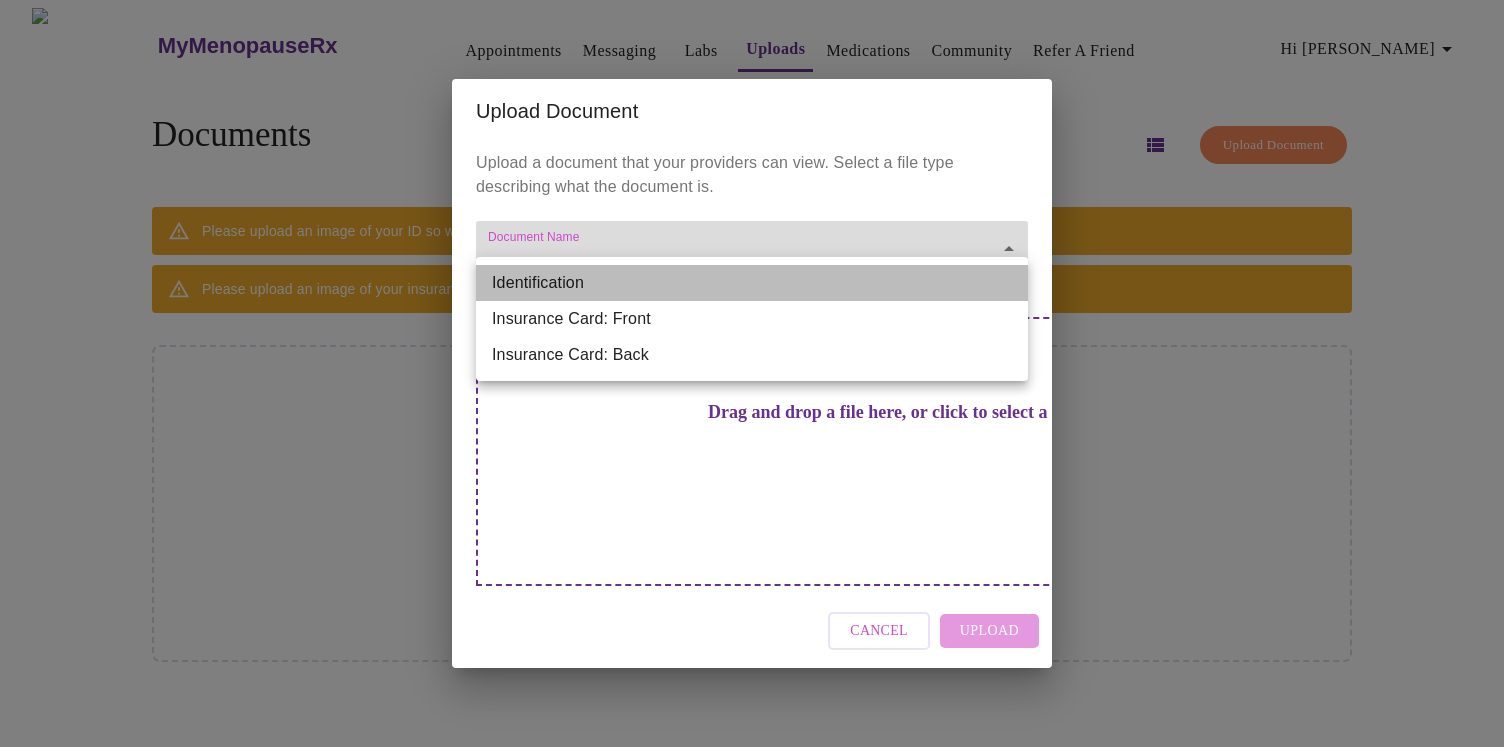 type on "Identification" 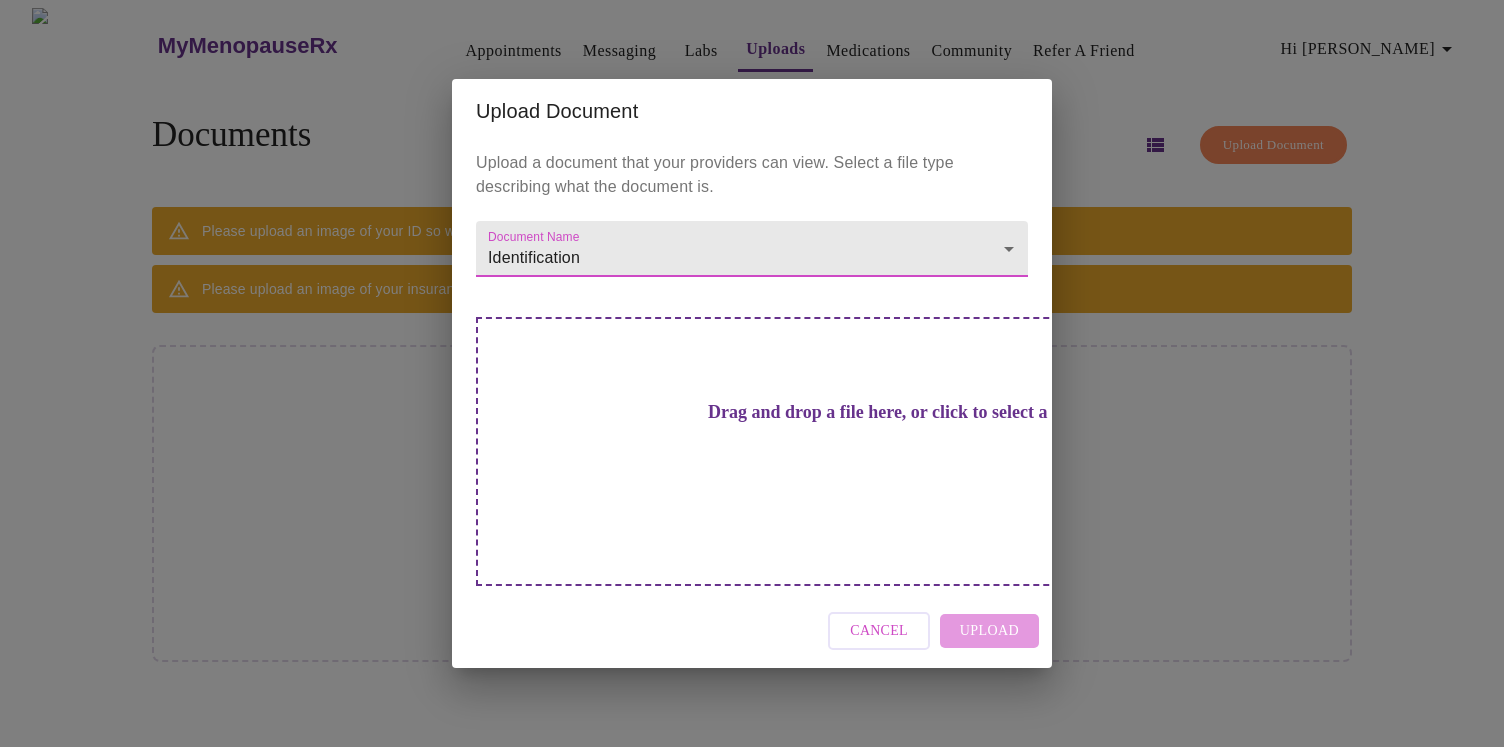 click on "Drag and drop a file here, or click to select a file" at bounding box center [892, 451] 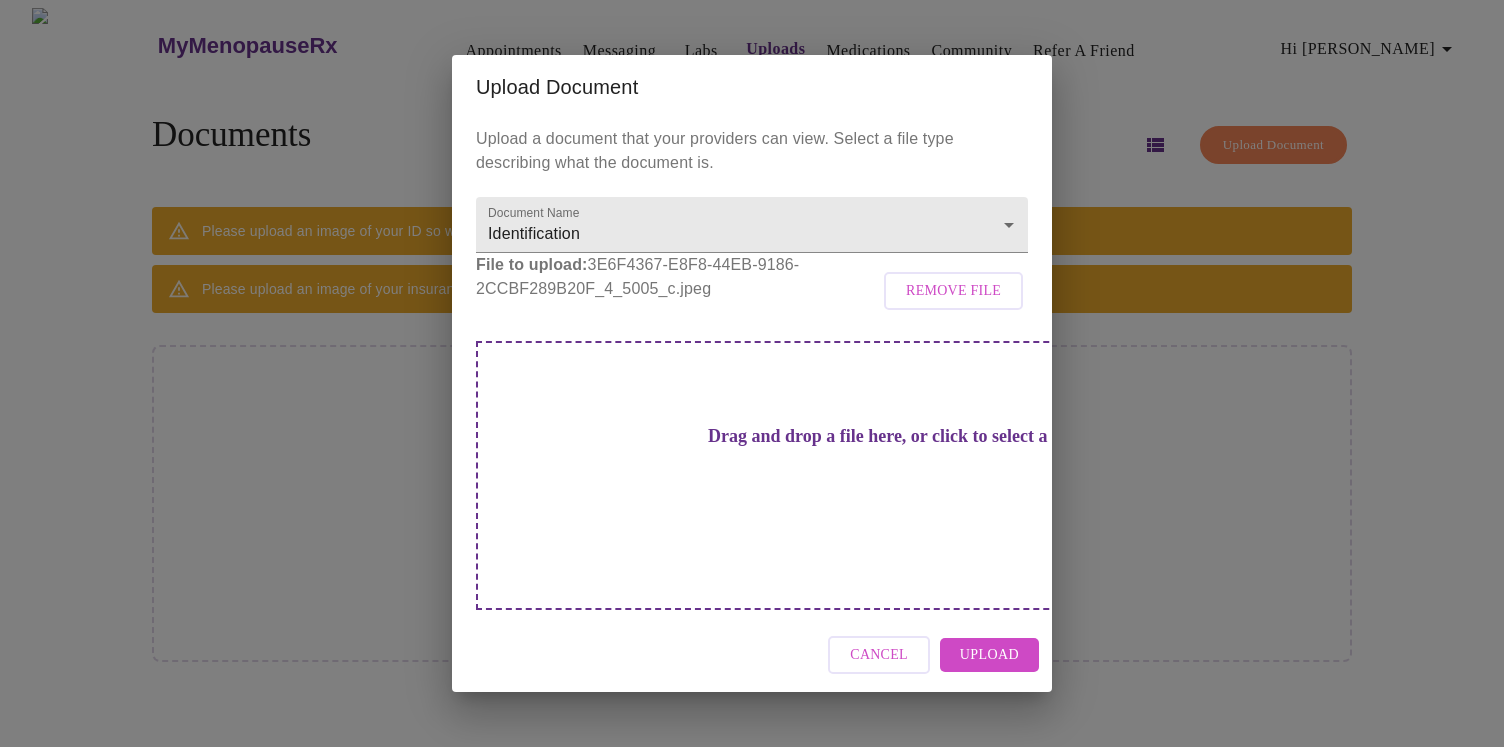 click on "Upload" at bounding box center [989, 655] 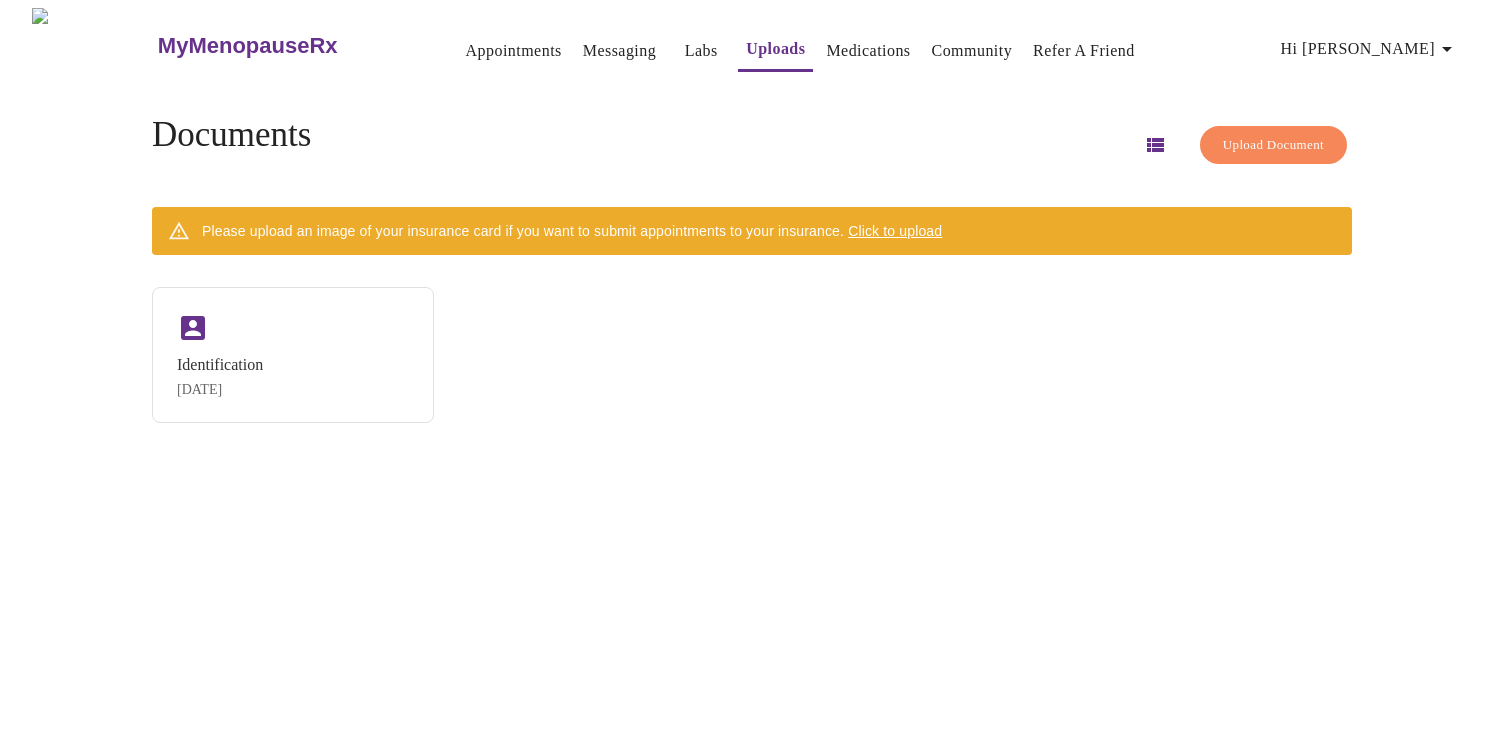 click on "Identification Jul 2, 2025" at bounding box center [752, 355] 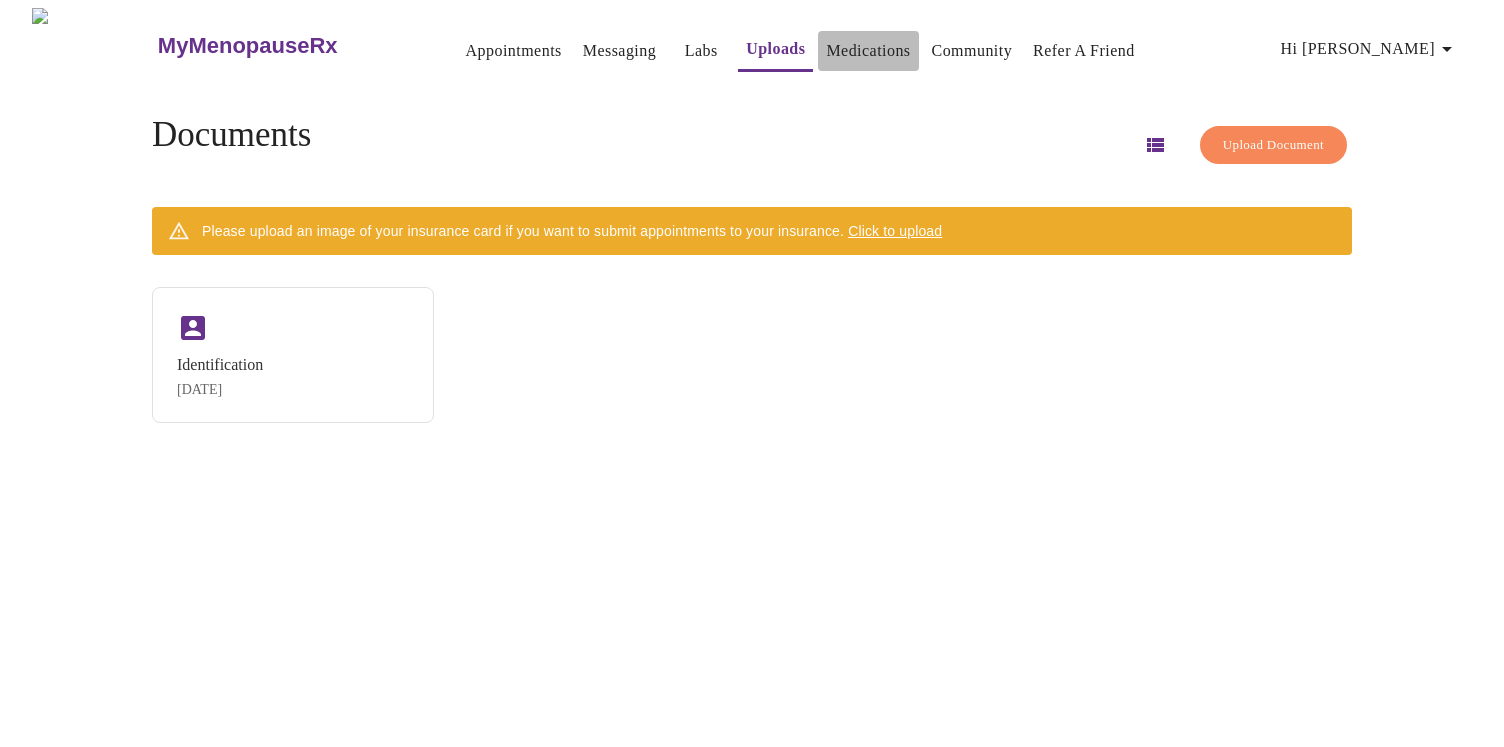 click on "Medications" at bounding box center [868, 51] 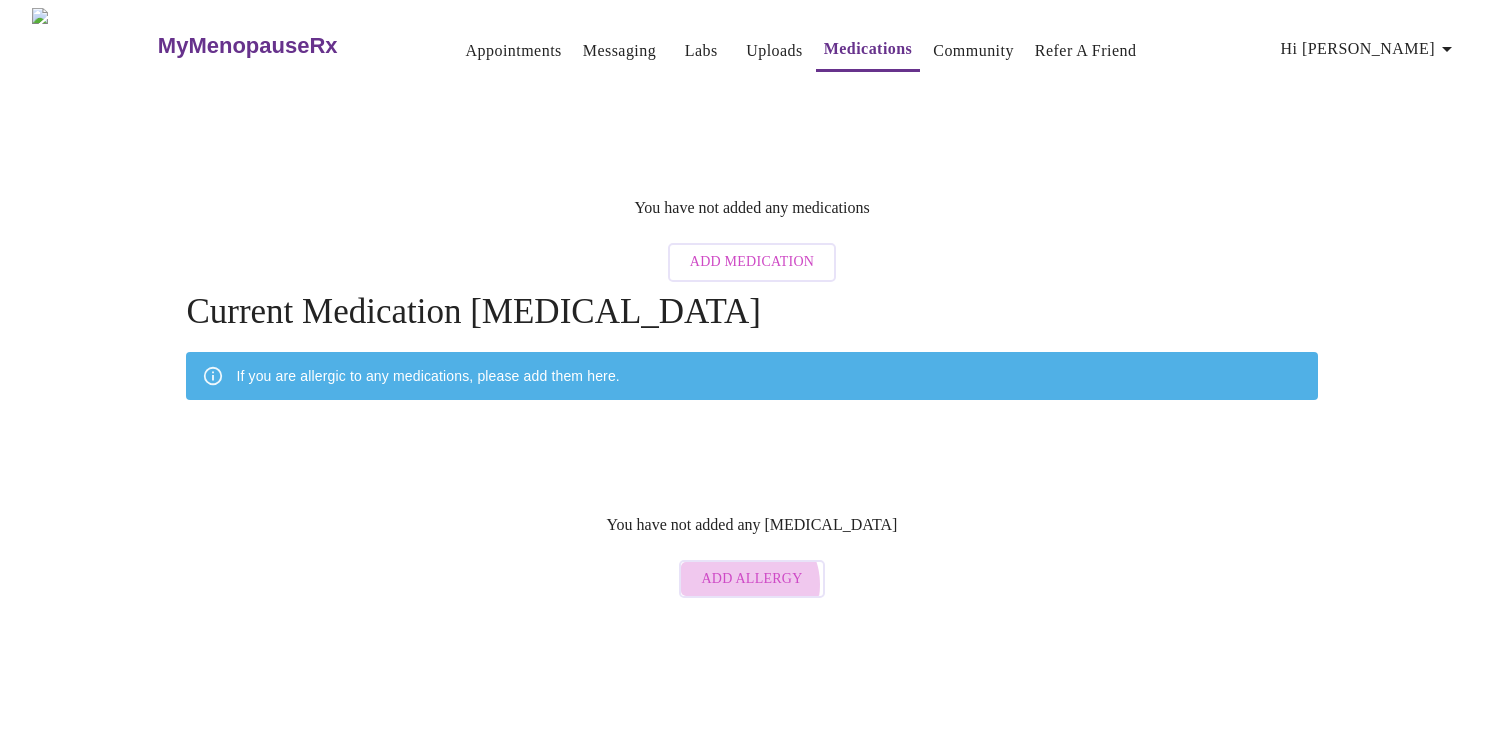 click on "Add Allergy" at bounding box center [751, 579] 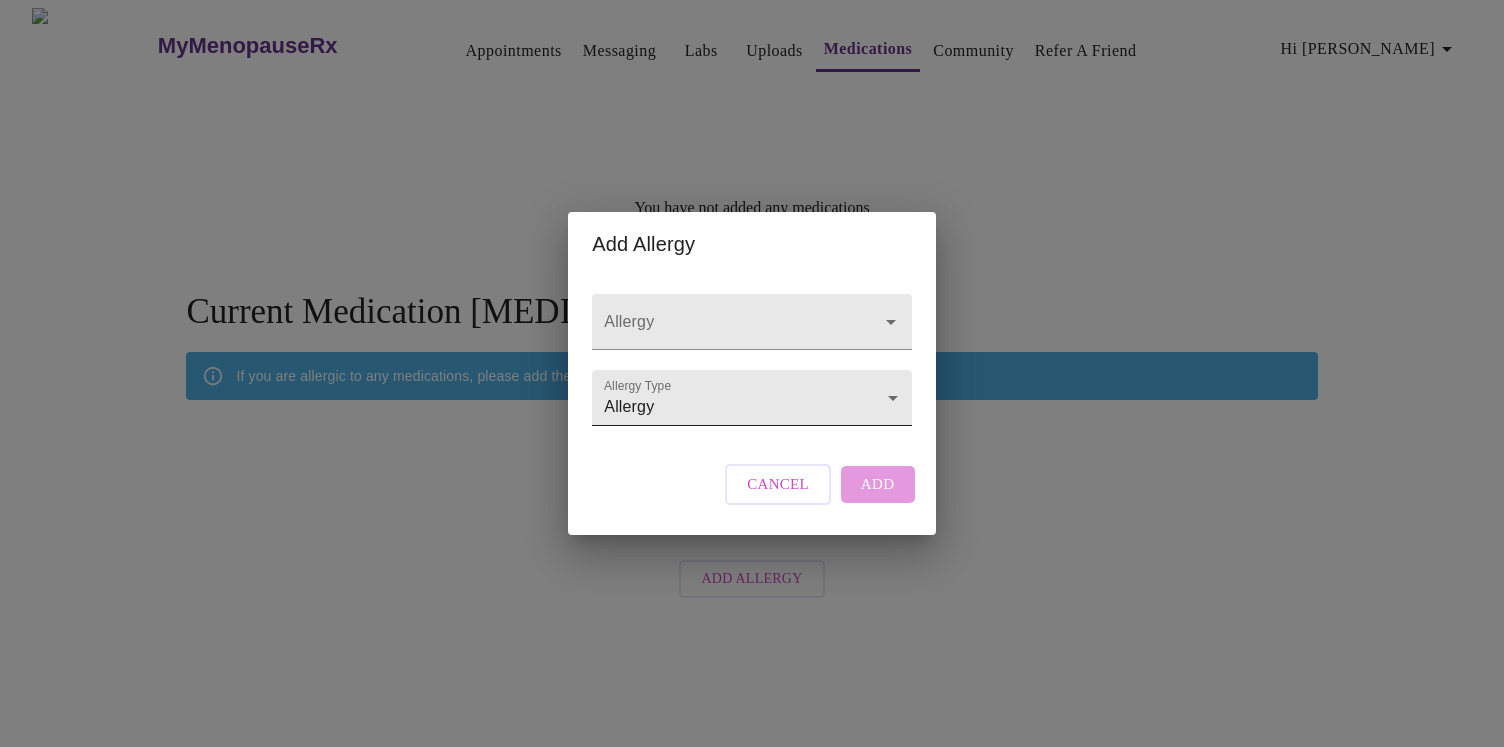 click on "MyMenopauseRx Appointments Messaging Labs Uploads Medications Community Refer a Friend Hi Heather   You have not added any medications Add Medication Current Medication Allergies If you are allergic to any medications, please add them here. You have not added any allergies Add Allergy Settings Billing Invoices Log out Add Allergy Allergy Allergy Type Allergy Allergy Cancel Add" at bounding box center (752, 308) 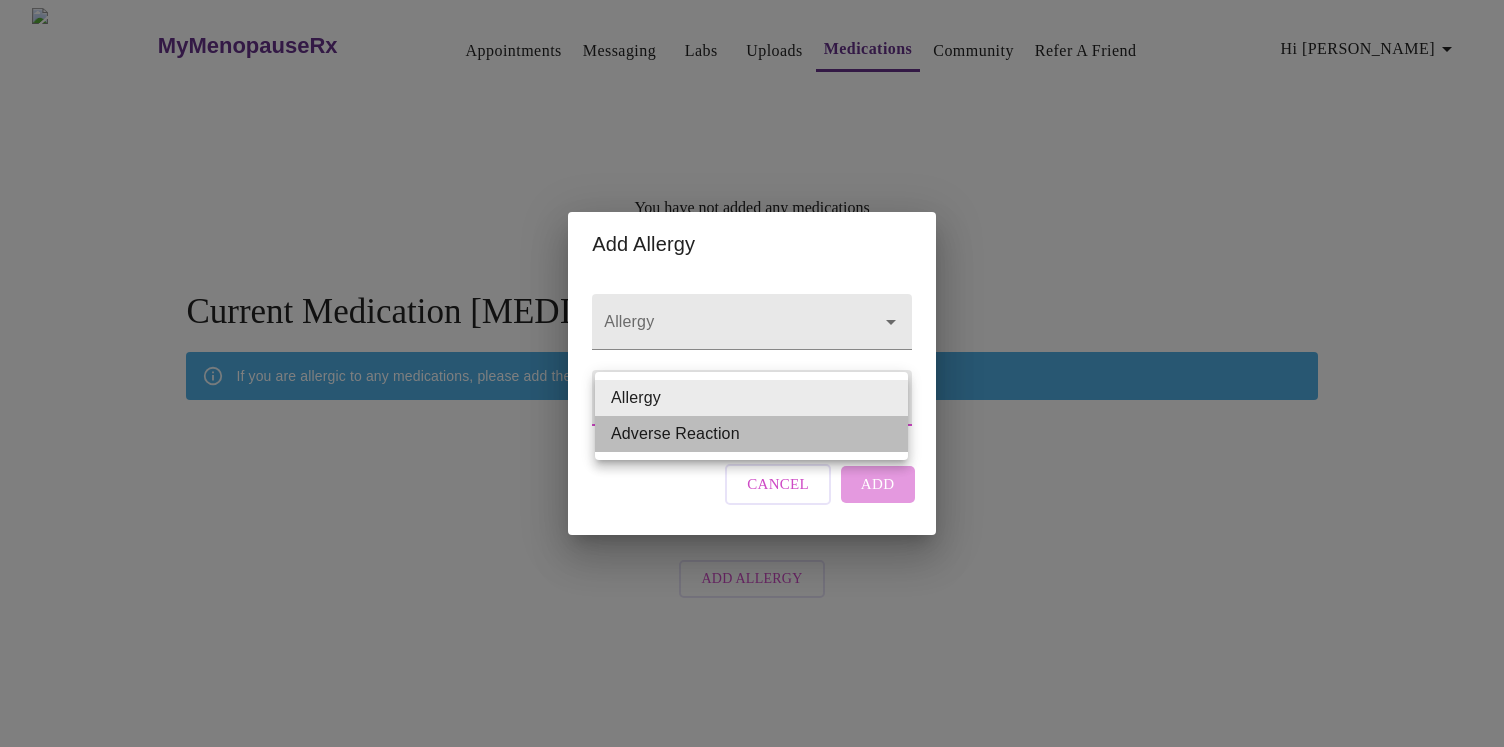 click on "Adverse Reaction" at bounding box center (751, 434) 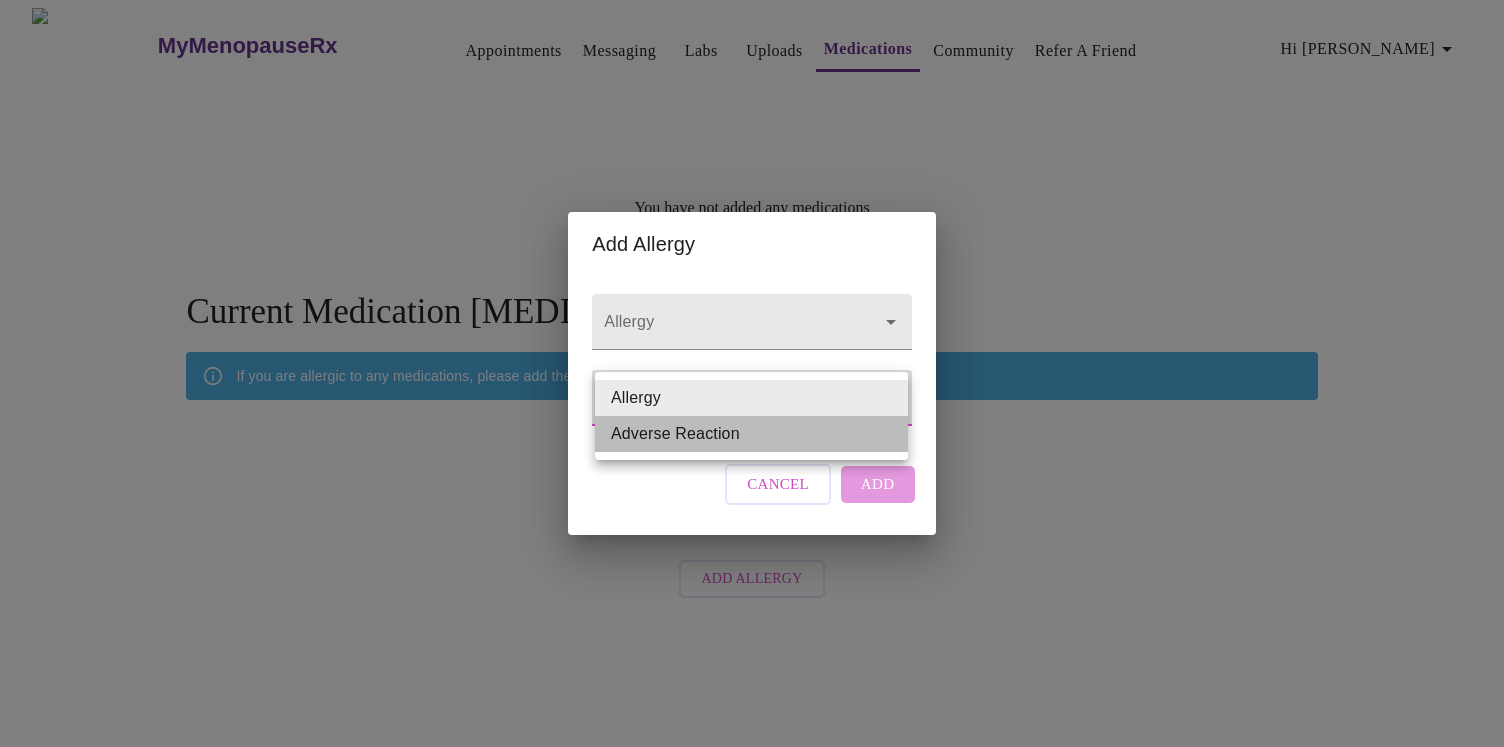 type on "Adverse Reaction" 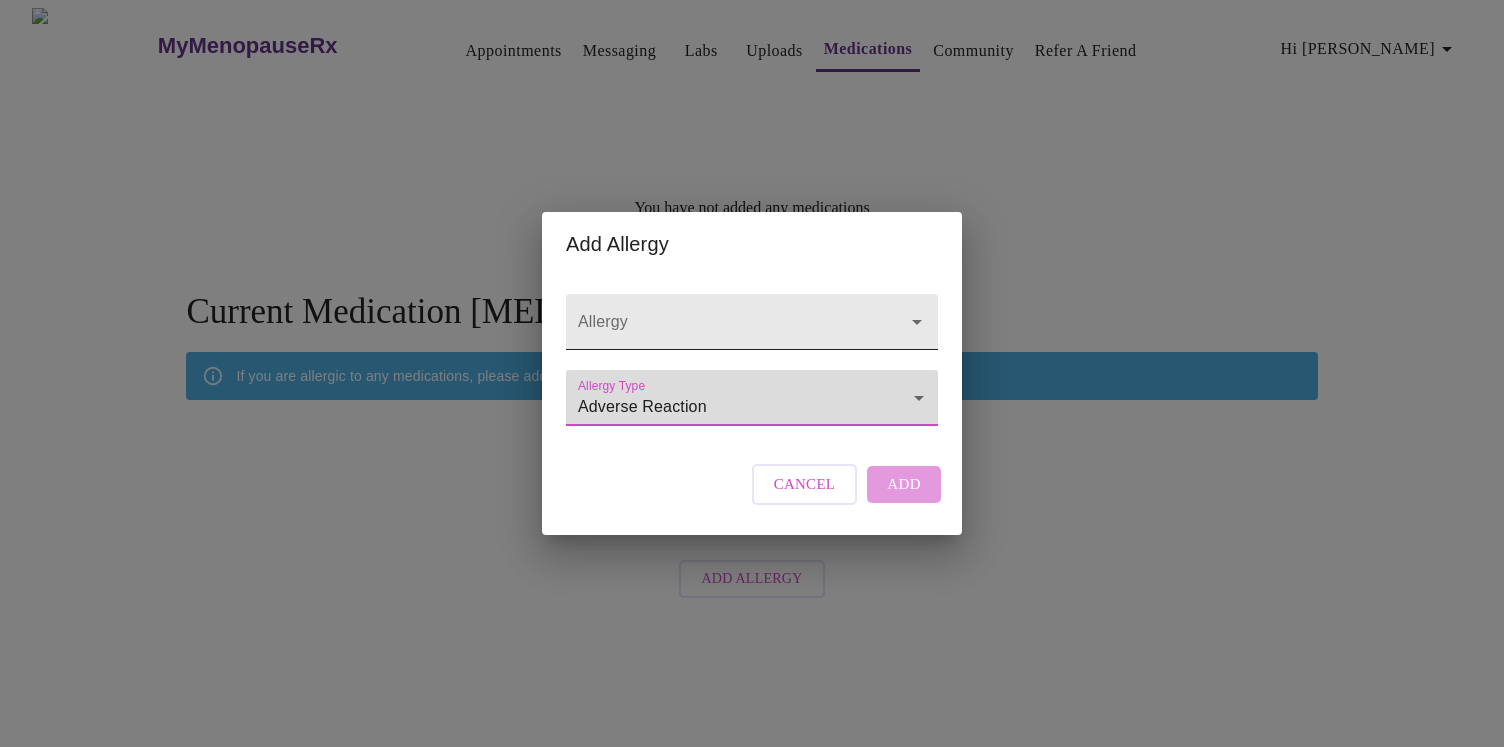 click 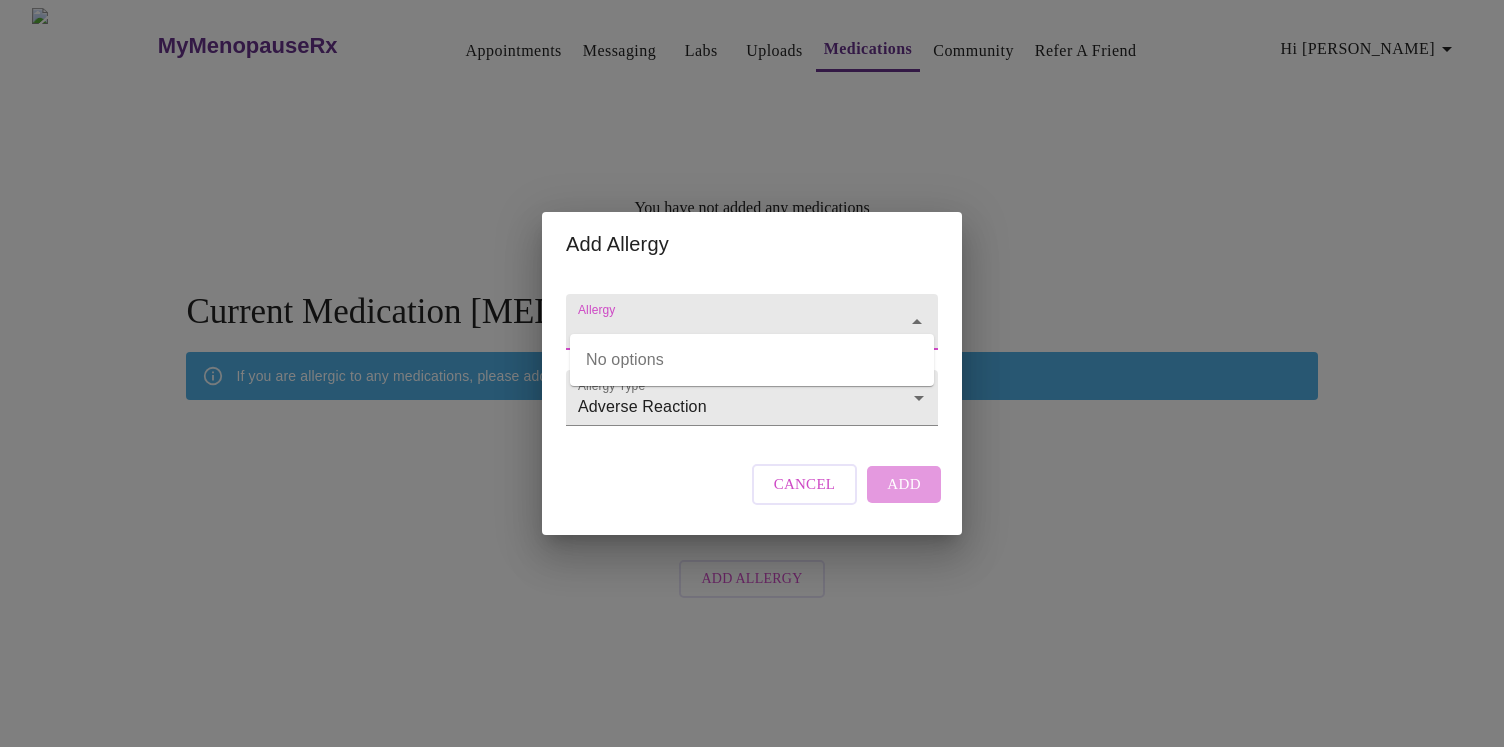 click 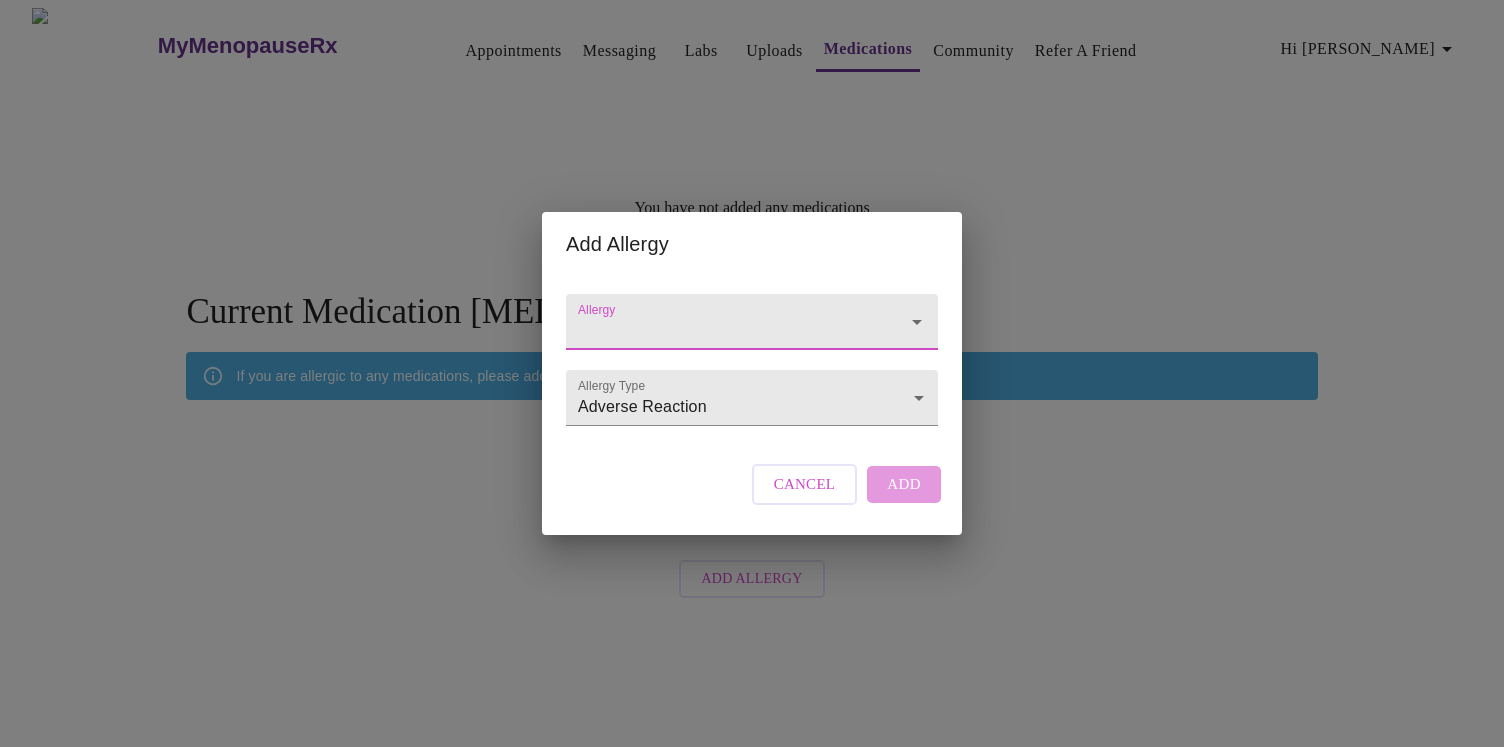 click on "Cancel Add" at bounding box center (846, 484) 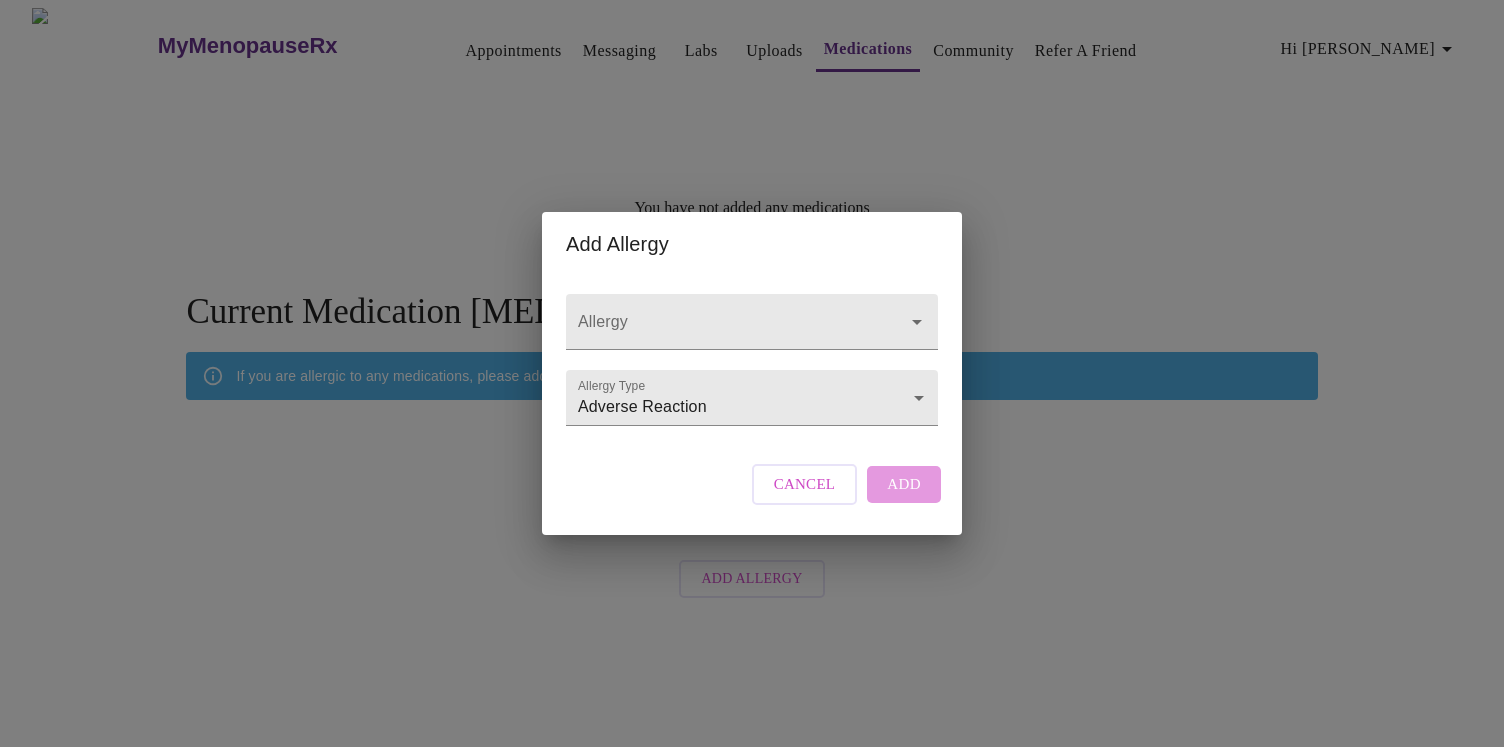 click on "Cancel Add" at bounding box center [846, 484] 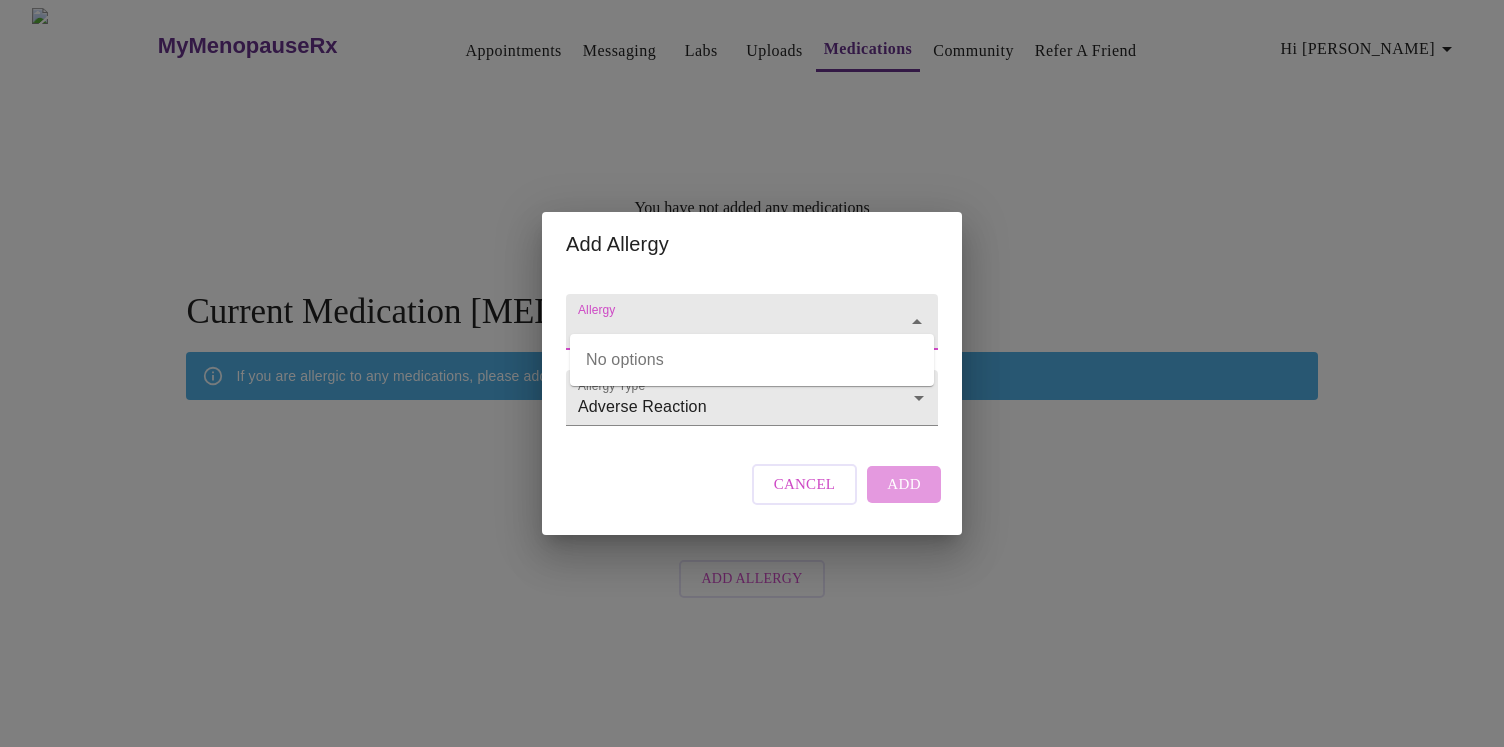 click on "Allergy" at bounding box center [723, 331] 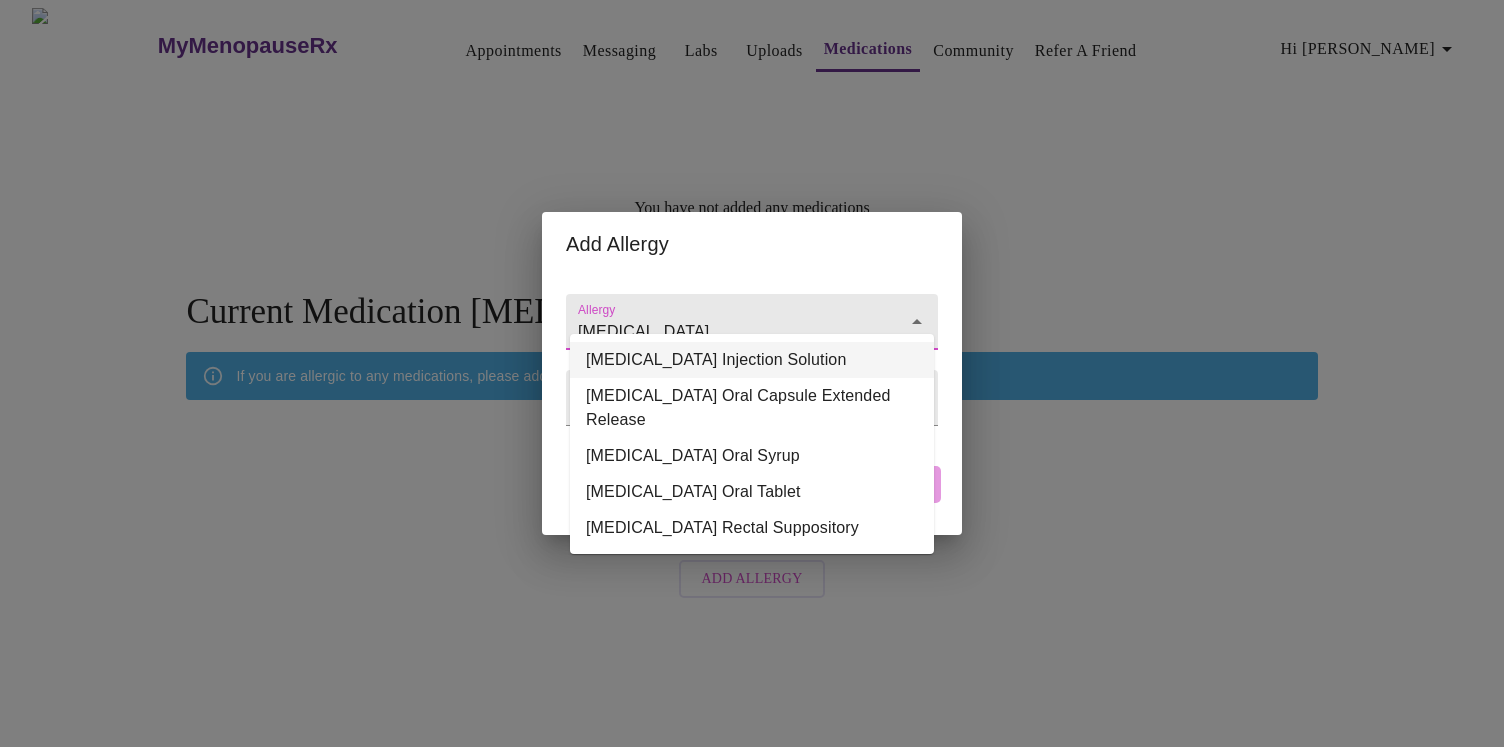 click on "Compazine Injection Solution" at bounding box center (752, 360) 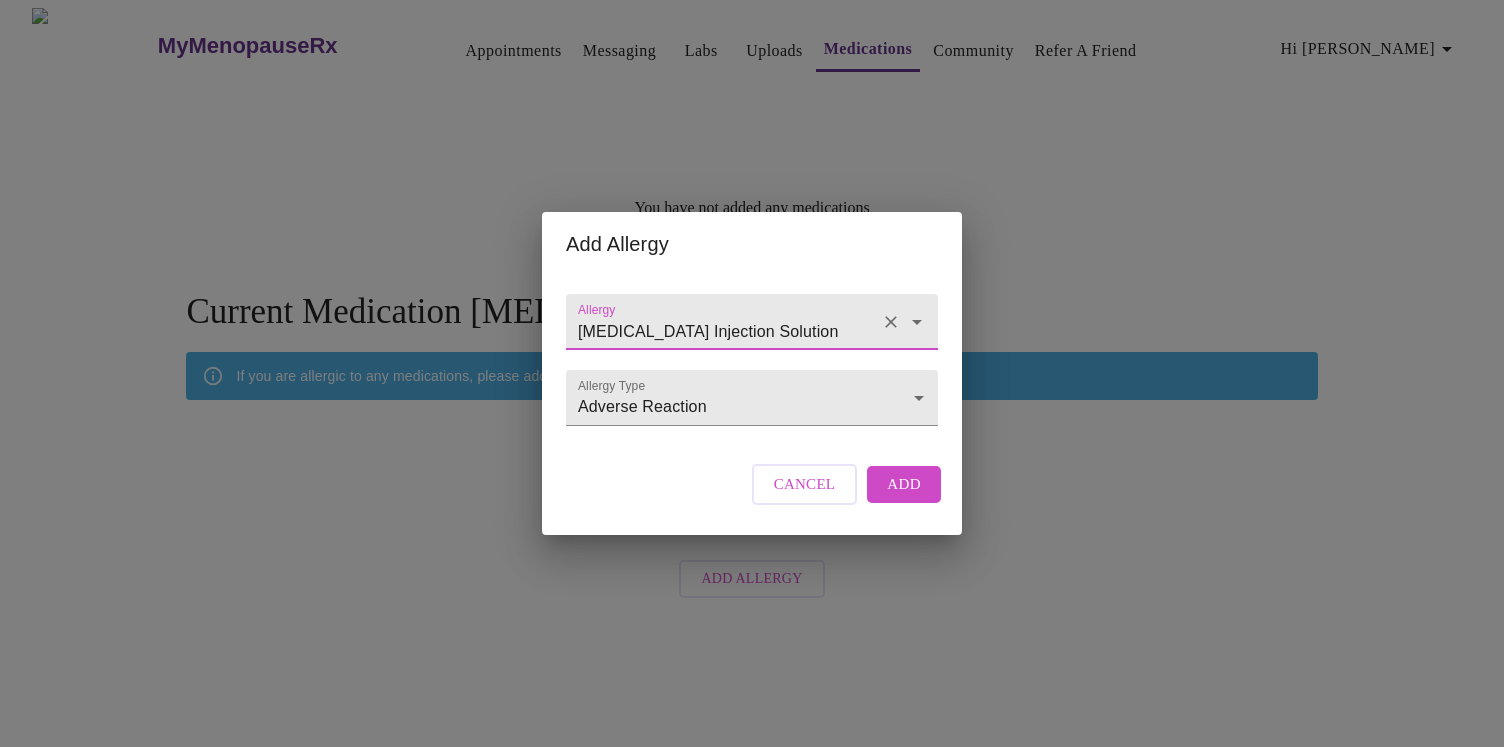 click 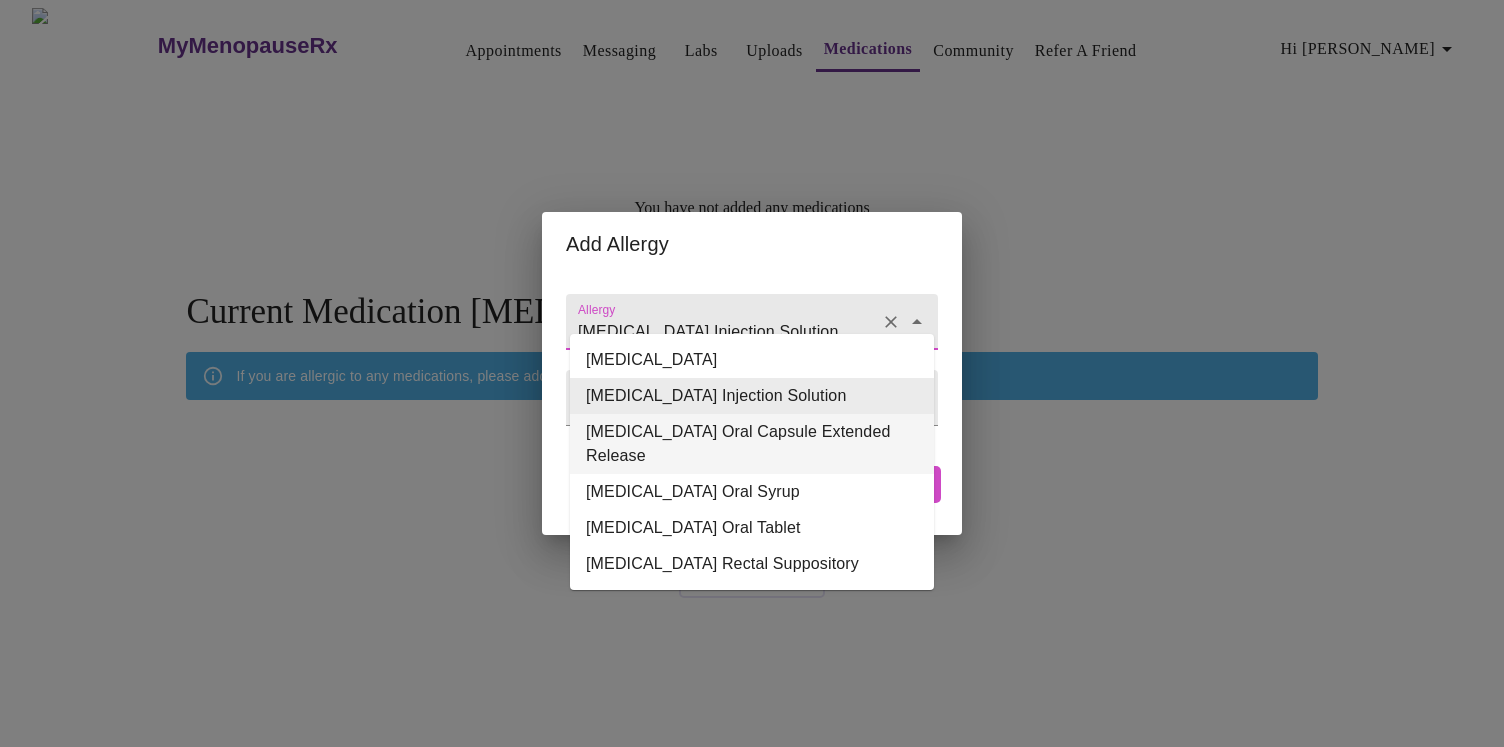 click on "Compazine Oral Capsule Extended Release" at bounding box center (752, 444) 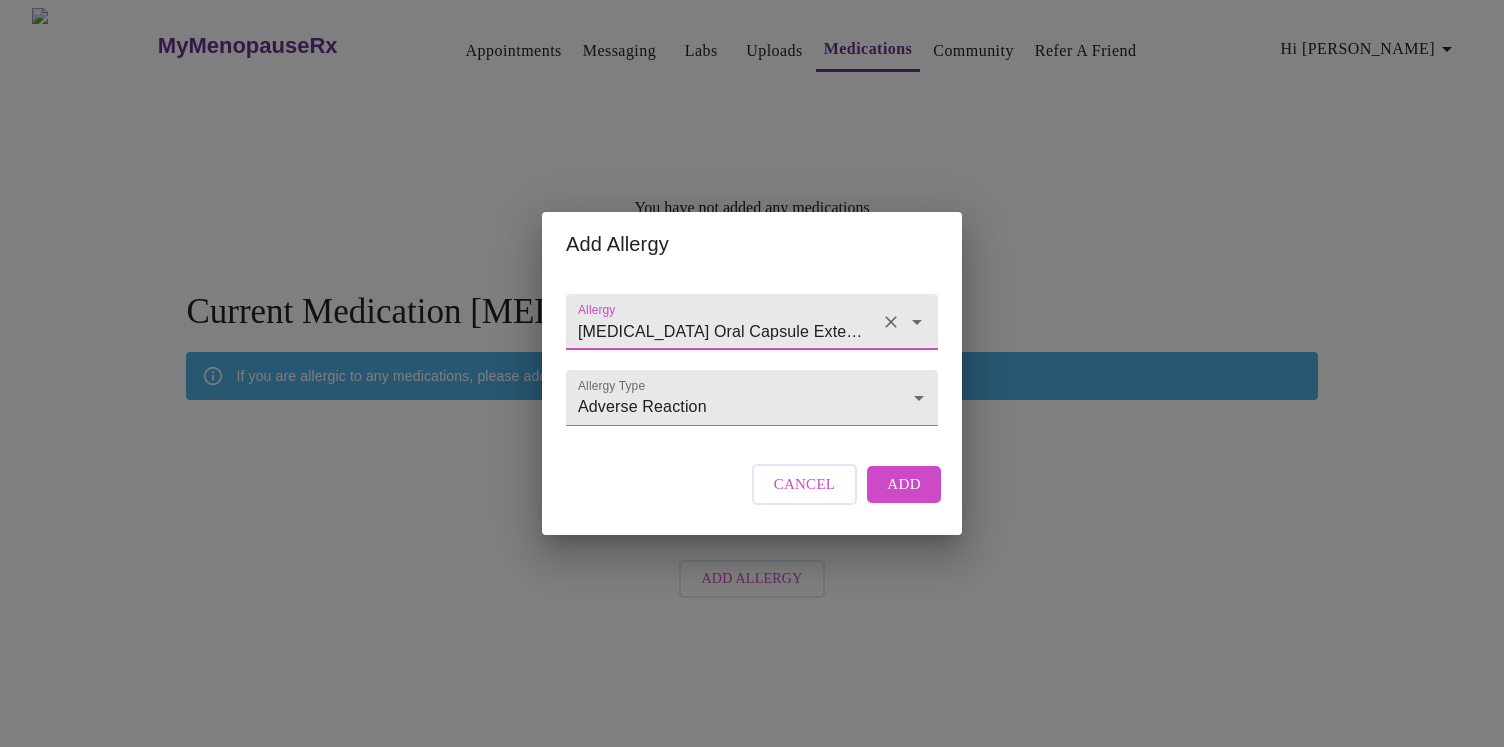 click 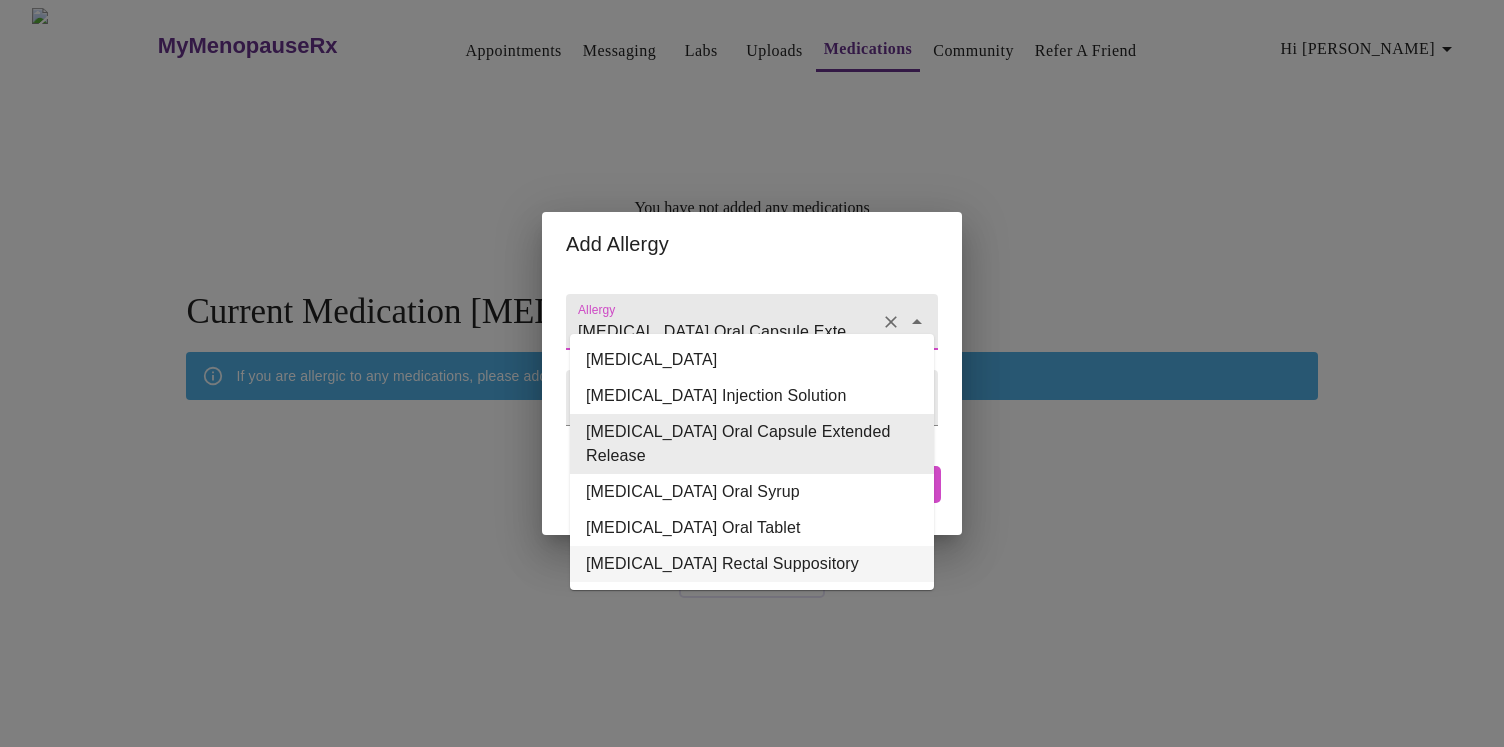 click on "Compazine Rectal Suppository" at bounding box center [752, 564] 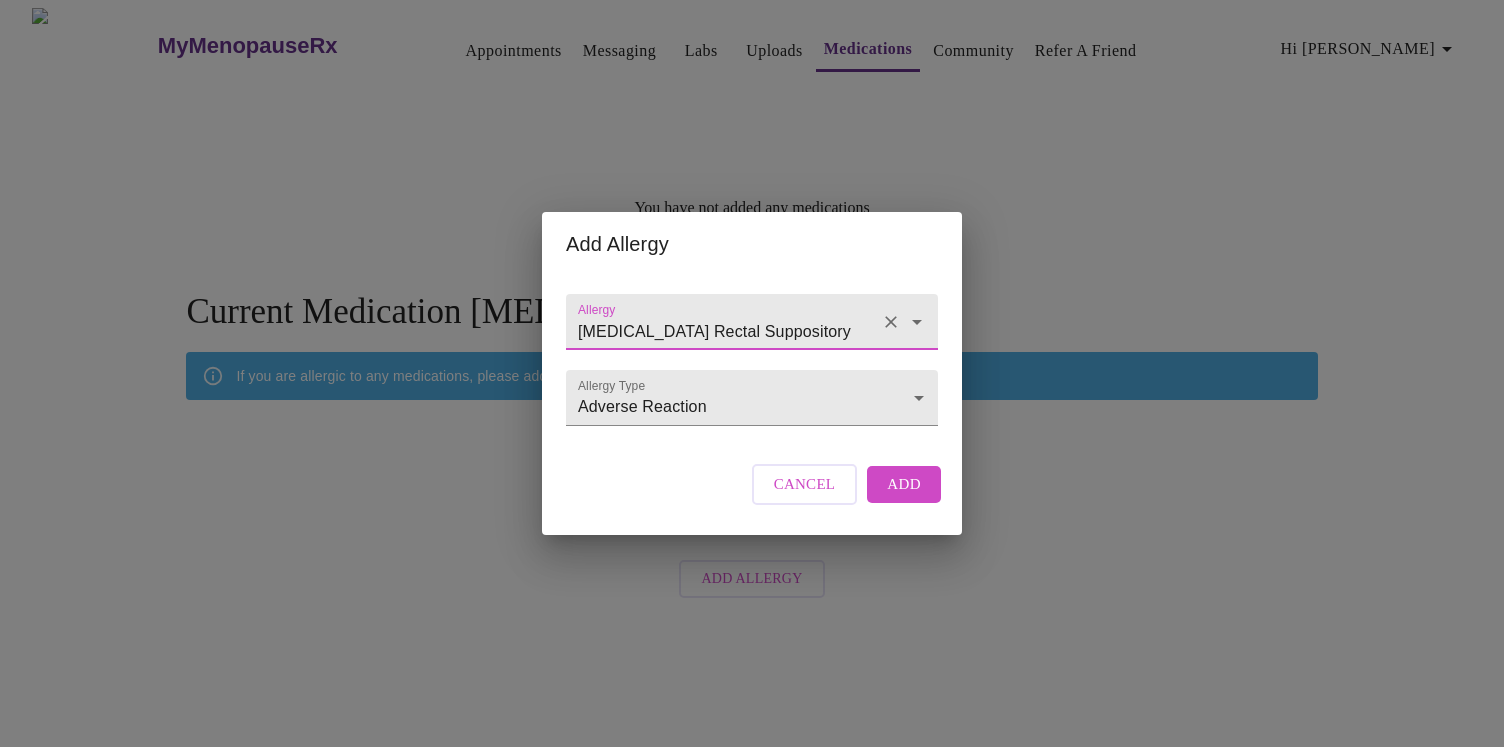 type on "Compazine Rectal Suppository" 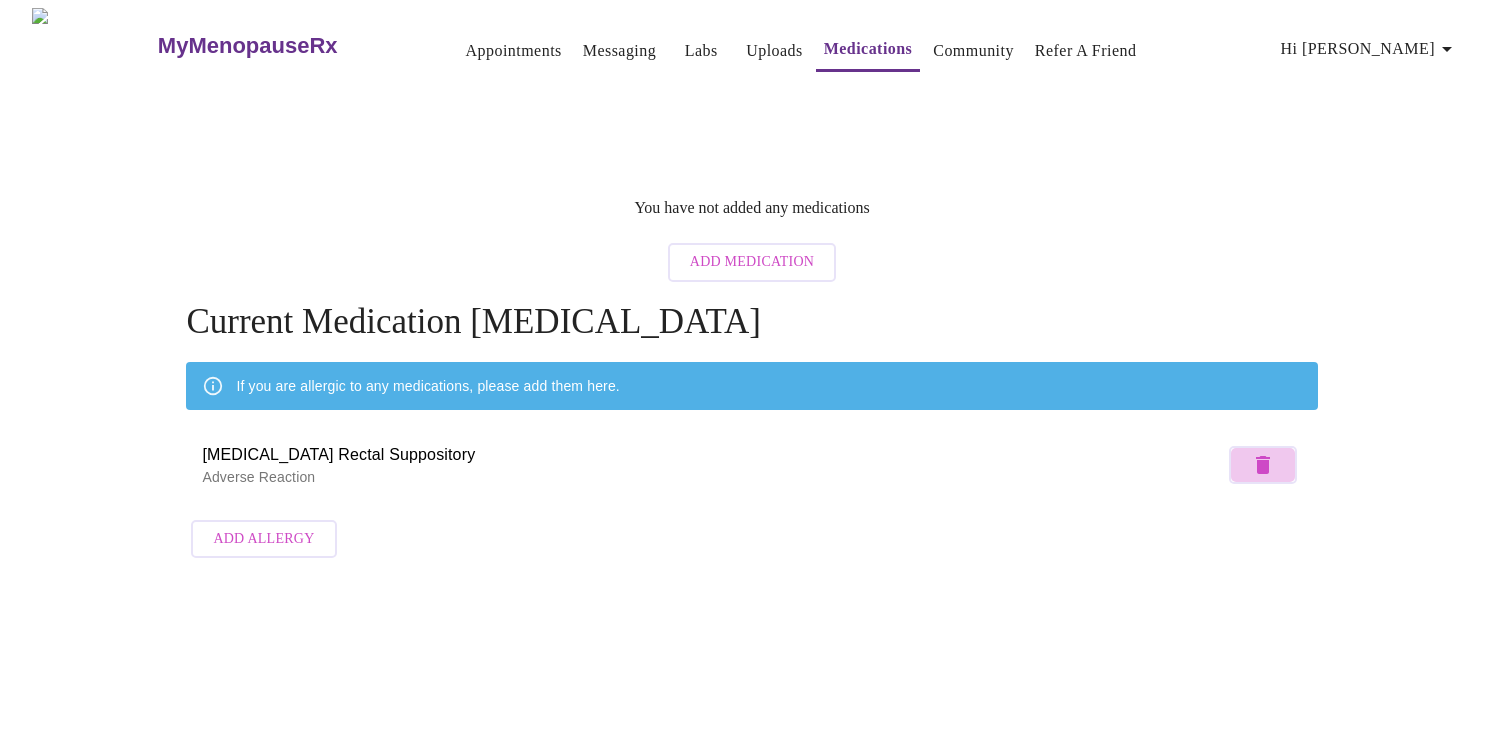 click 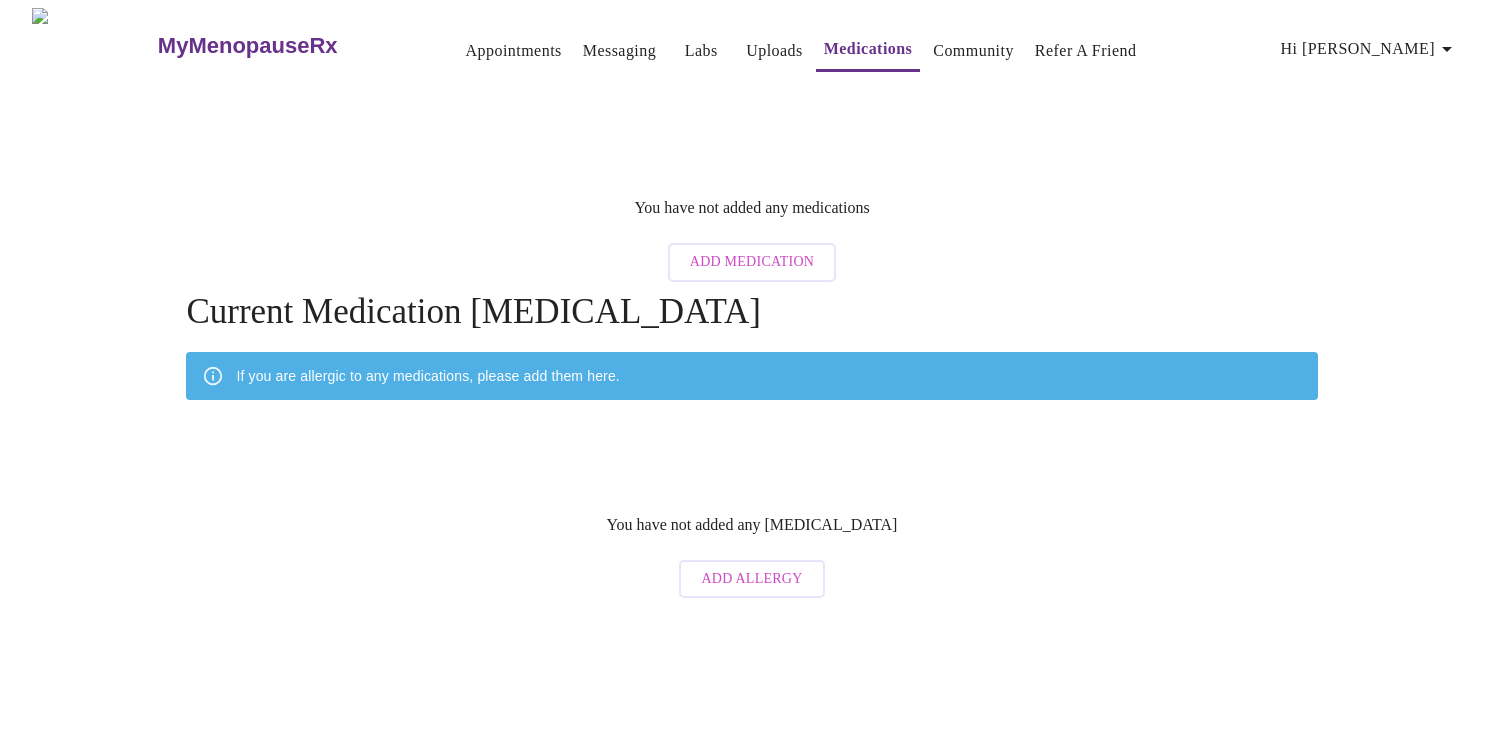 click on "Add Allergy" at bounding box center [751, 579] 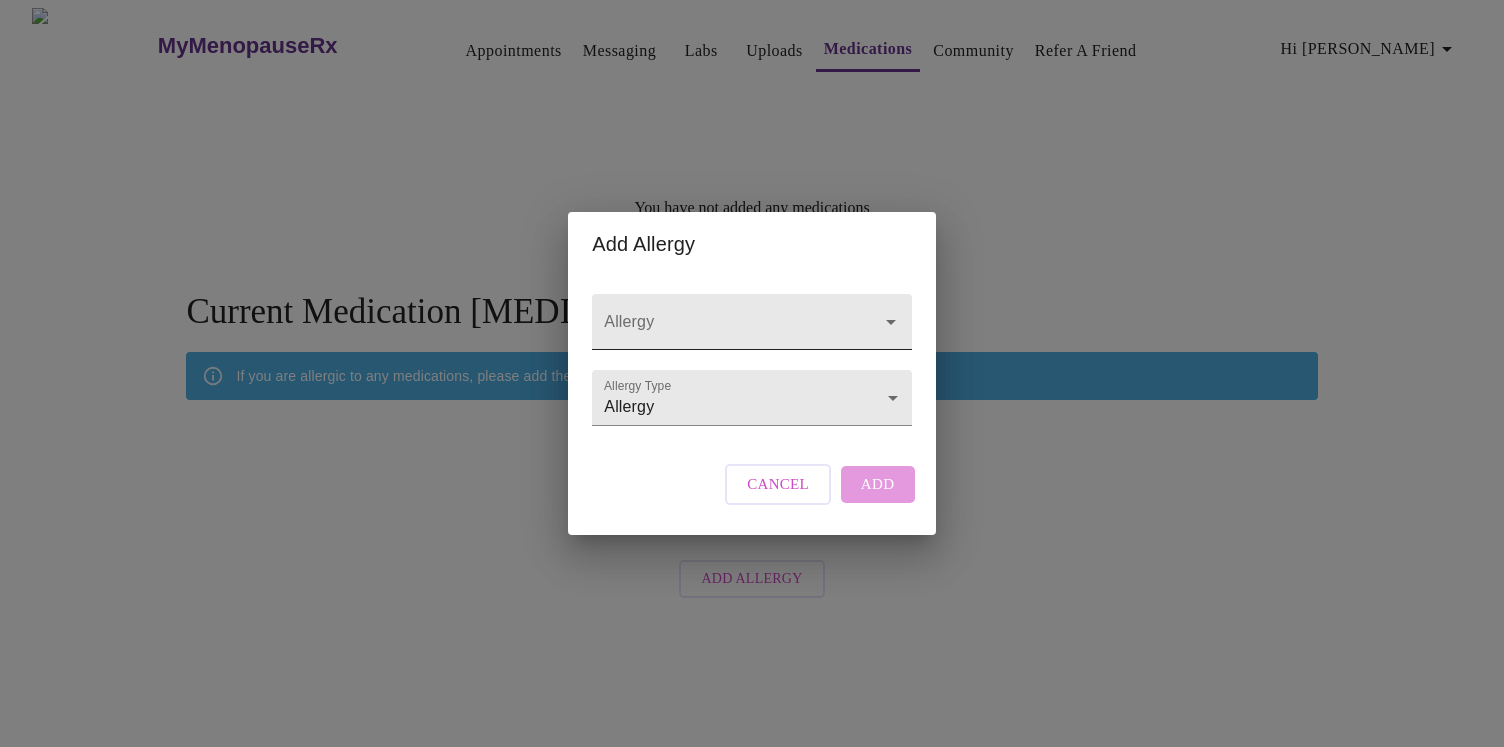 click on "Allergy" at bounding box center (723, 331) 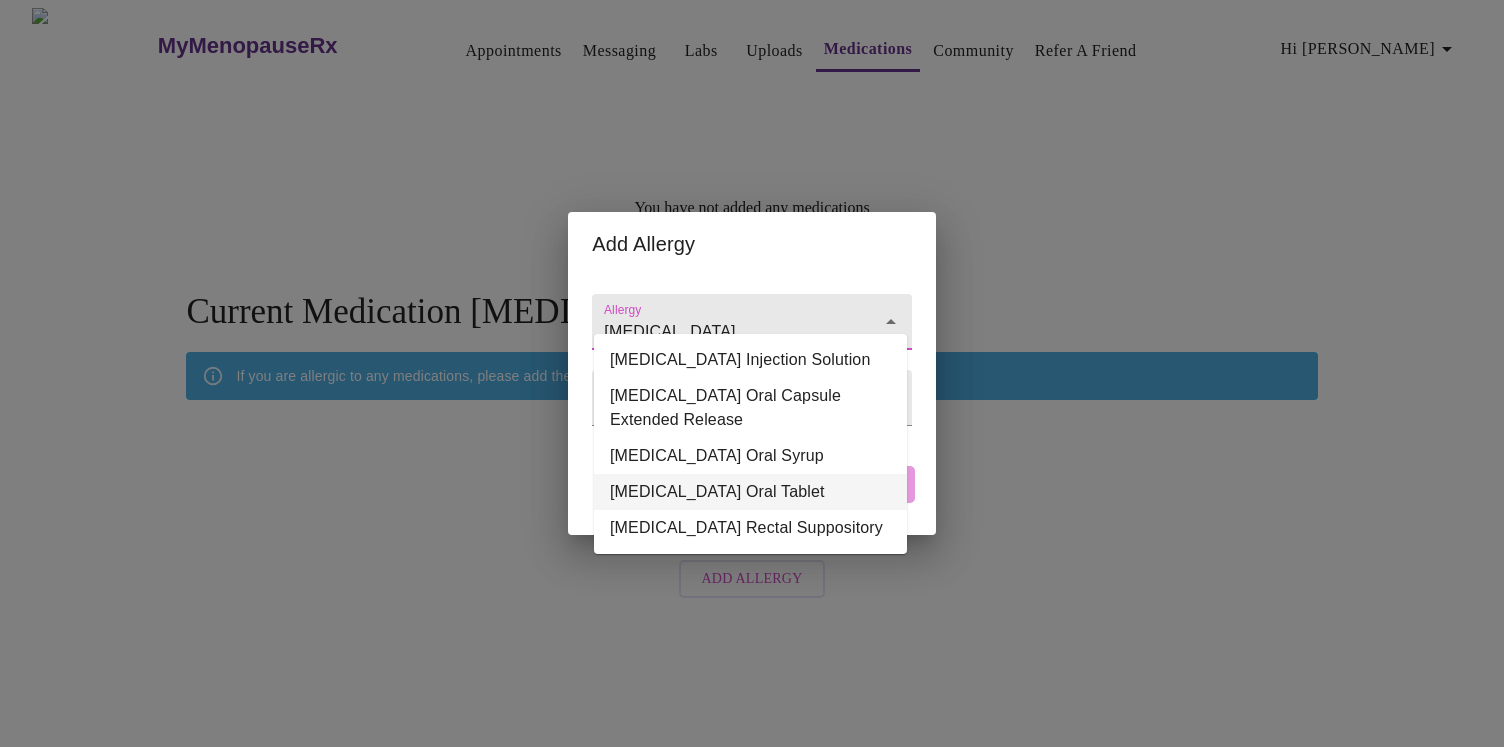 click on "Compazine Oral Tablet" at bounding box center [750, 492] 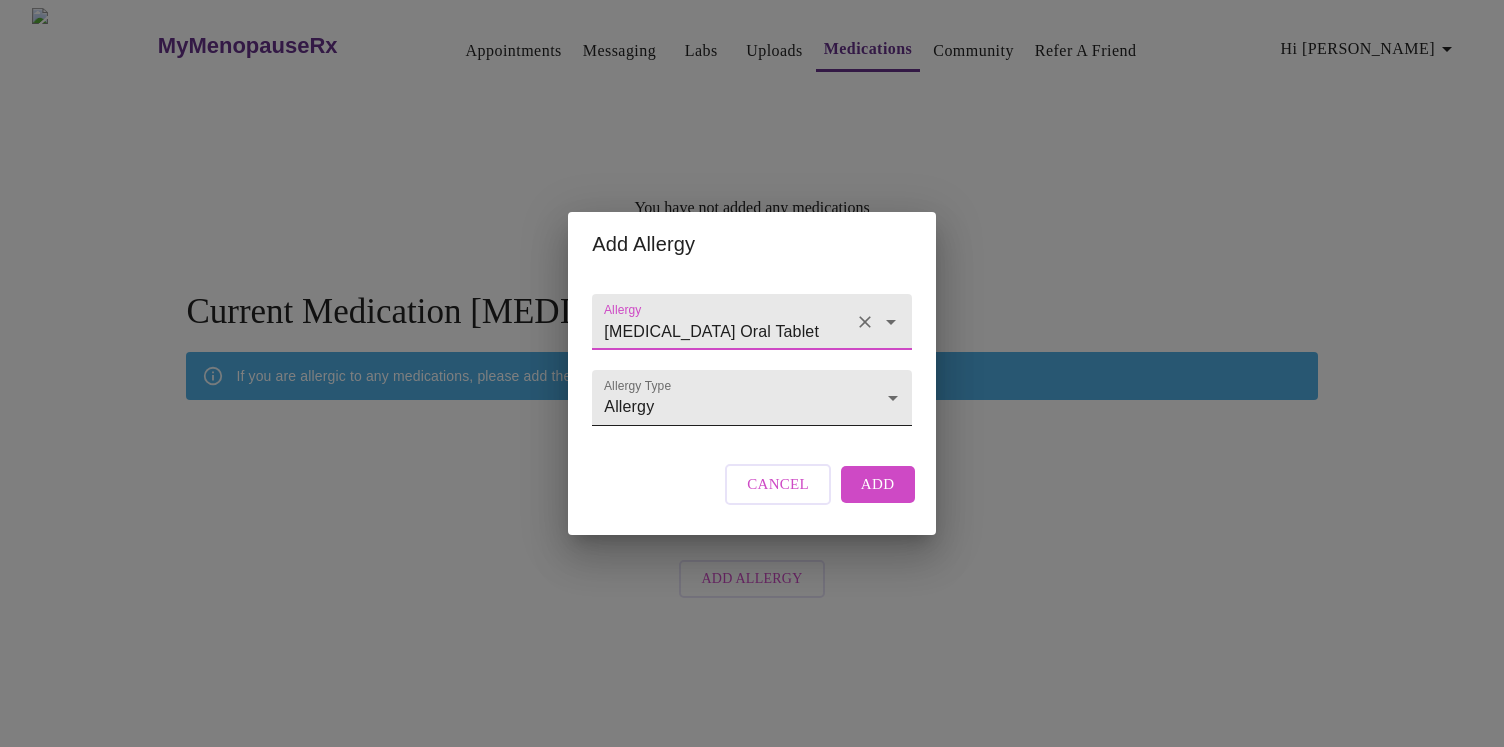 type on "Compazine Oral Tablet" 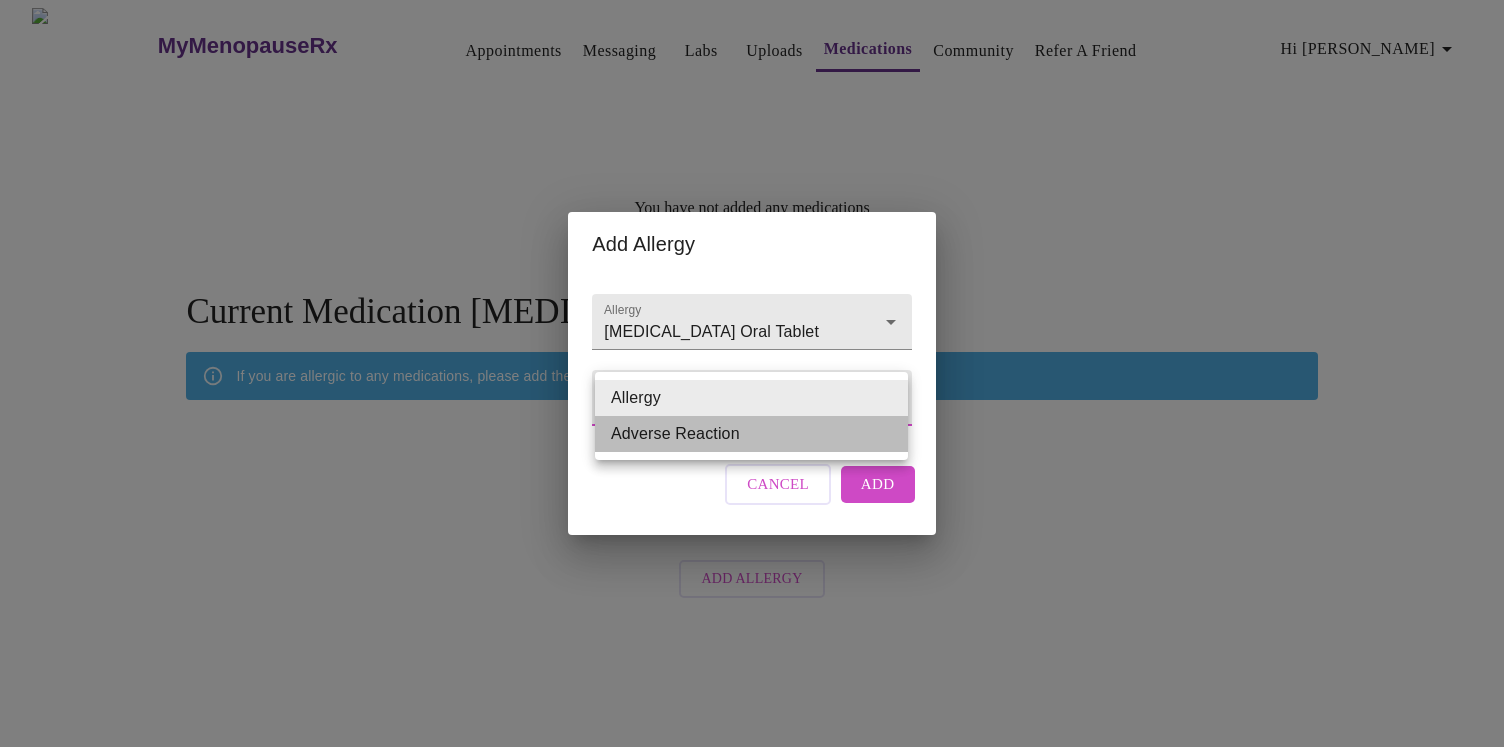 click on "Adverse Reaction" at bounding box center (751, 434) 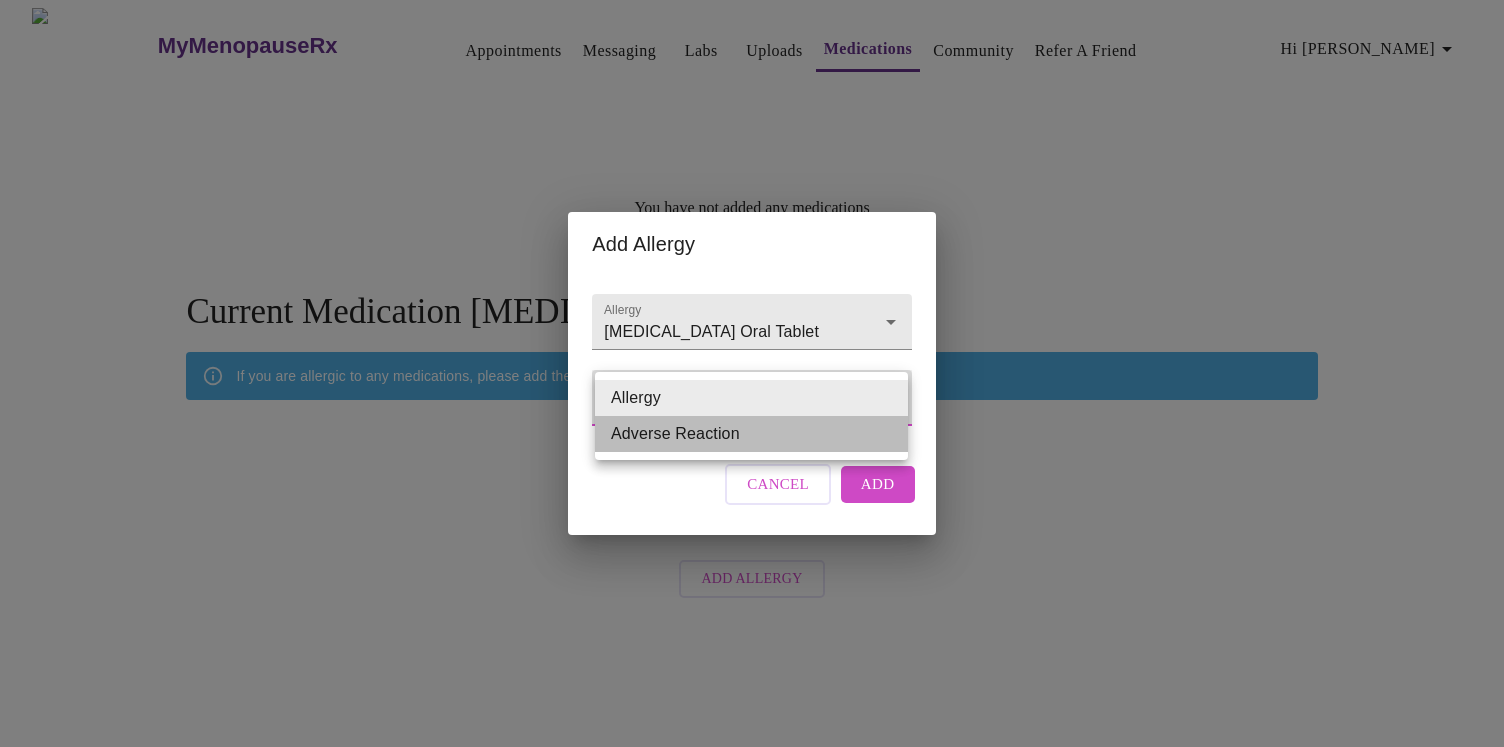 type on "Adverse Reaction" 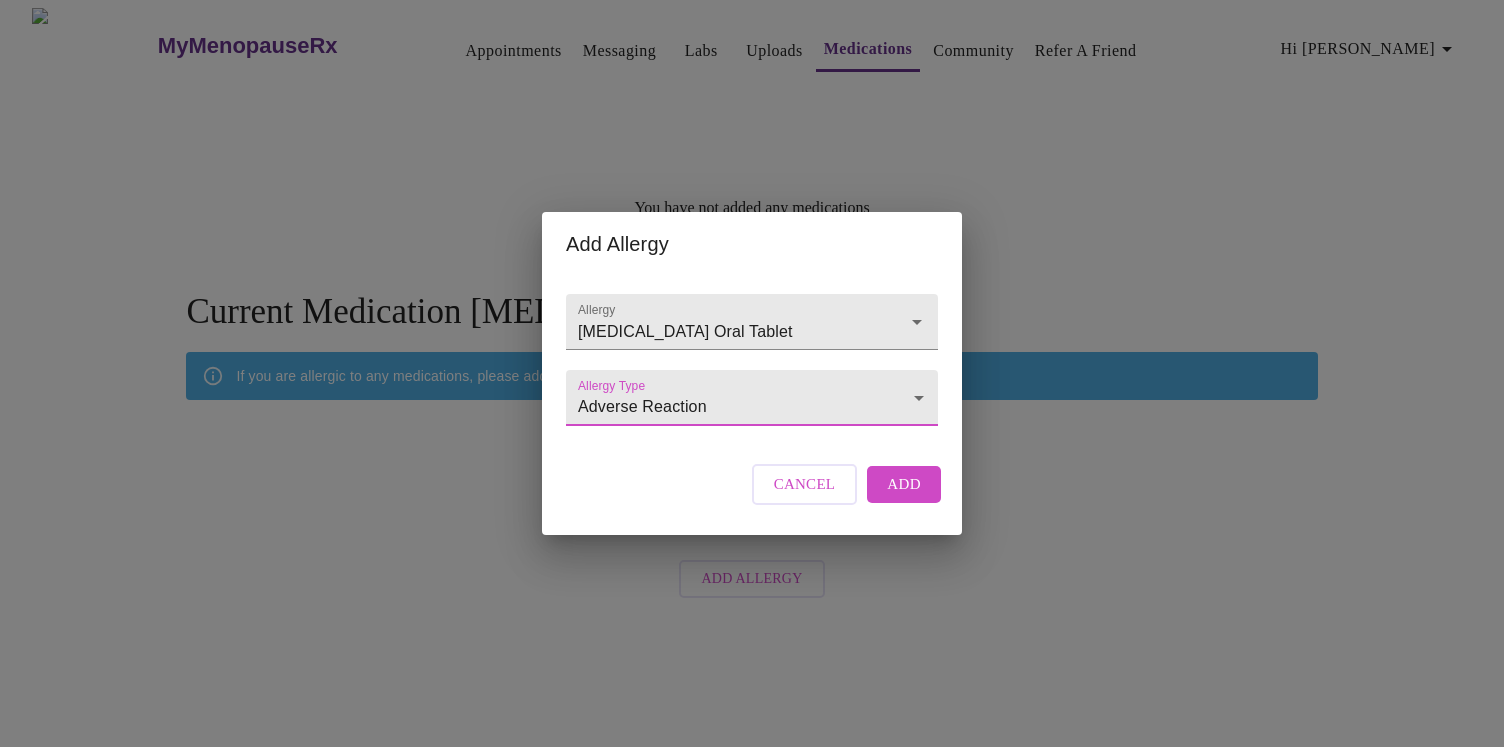 click on "Add" at bounding box center [904, 484] 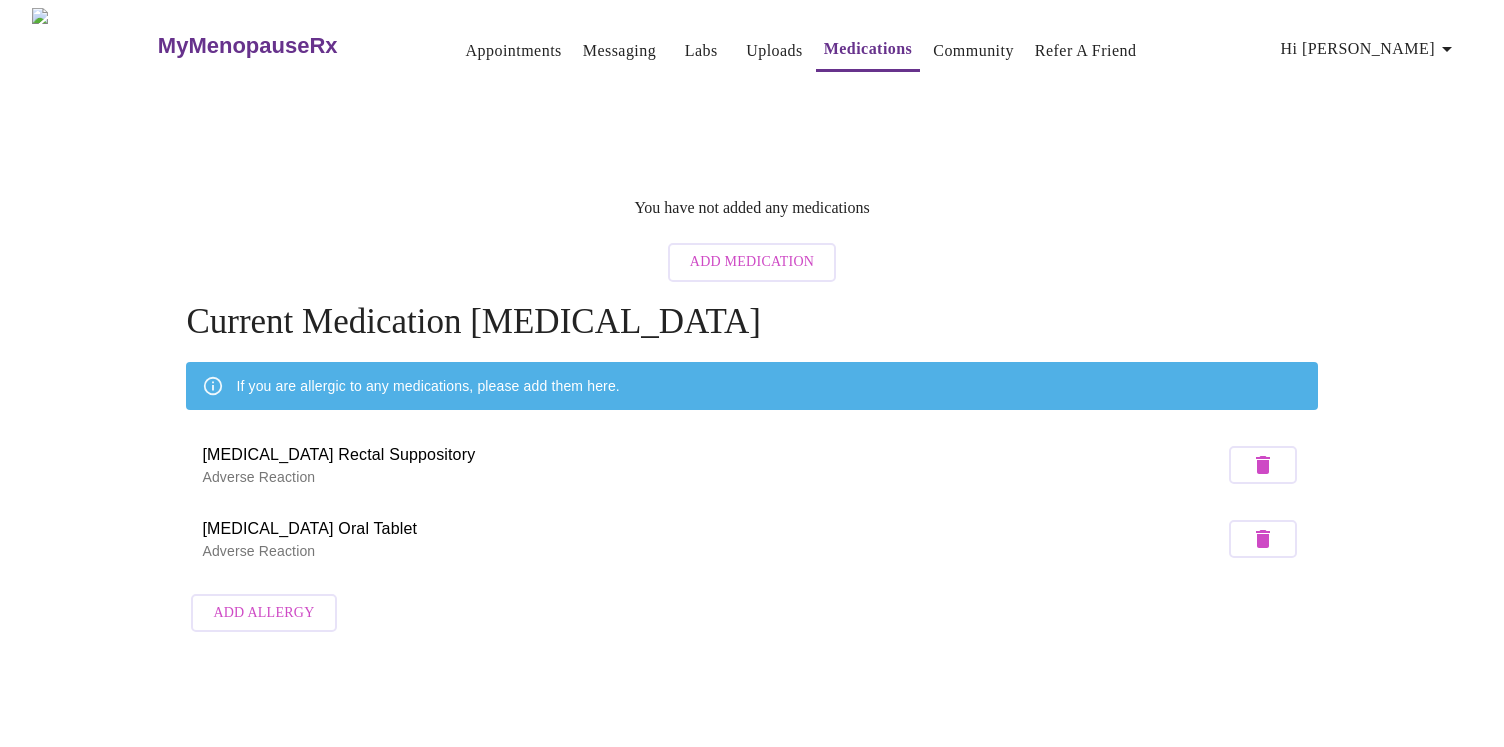 click 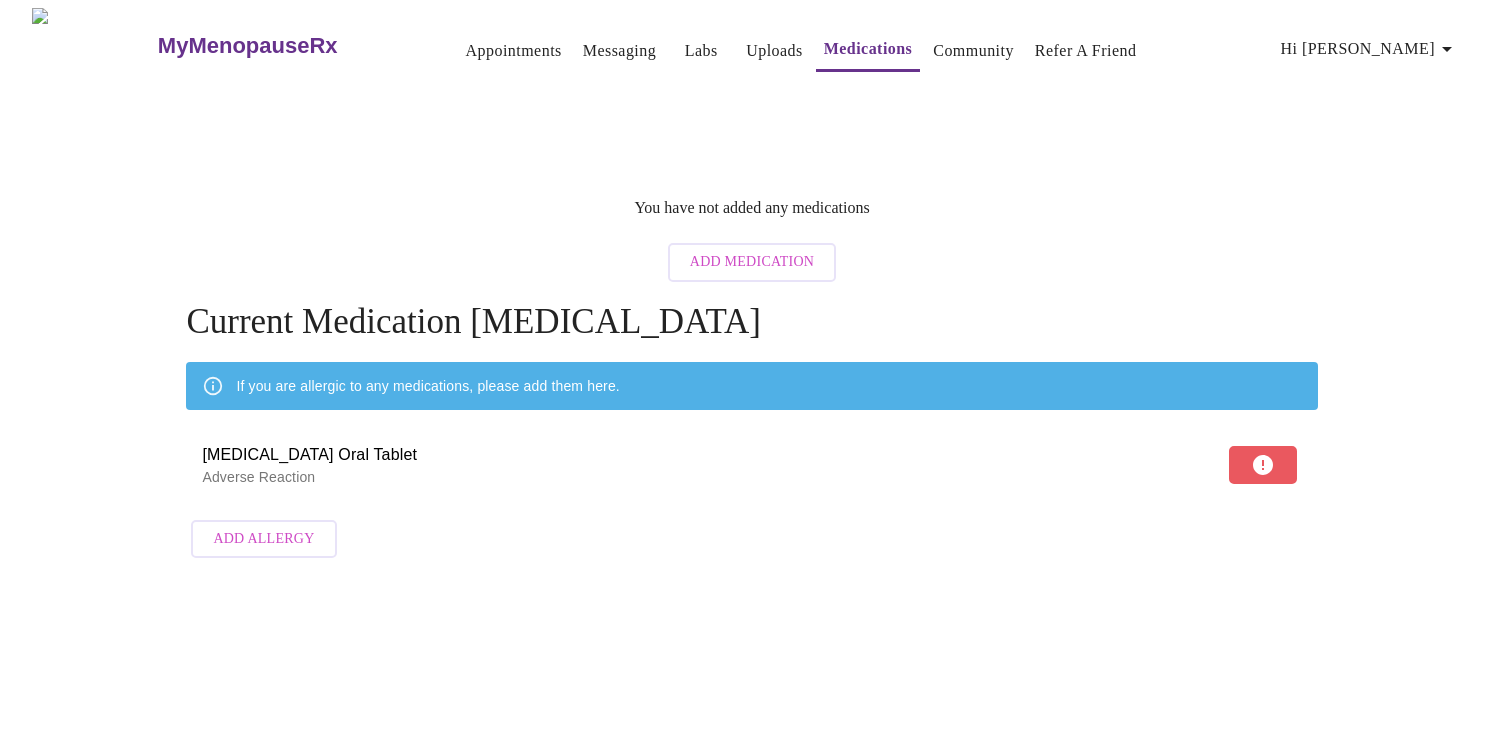 click on "Compazine Oral Tablet Adverse Reaction" at bounding box center (751, 465) 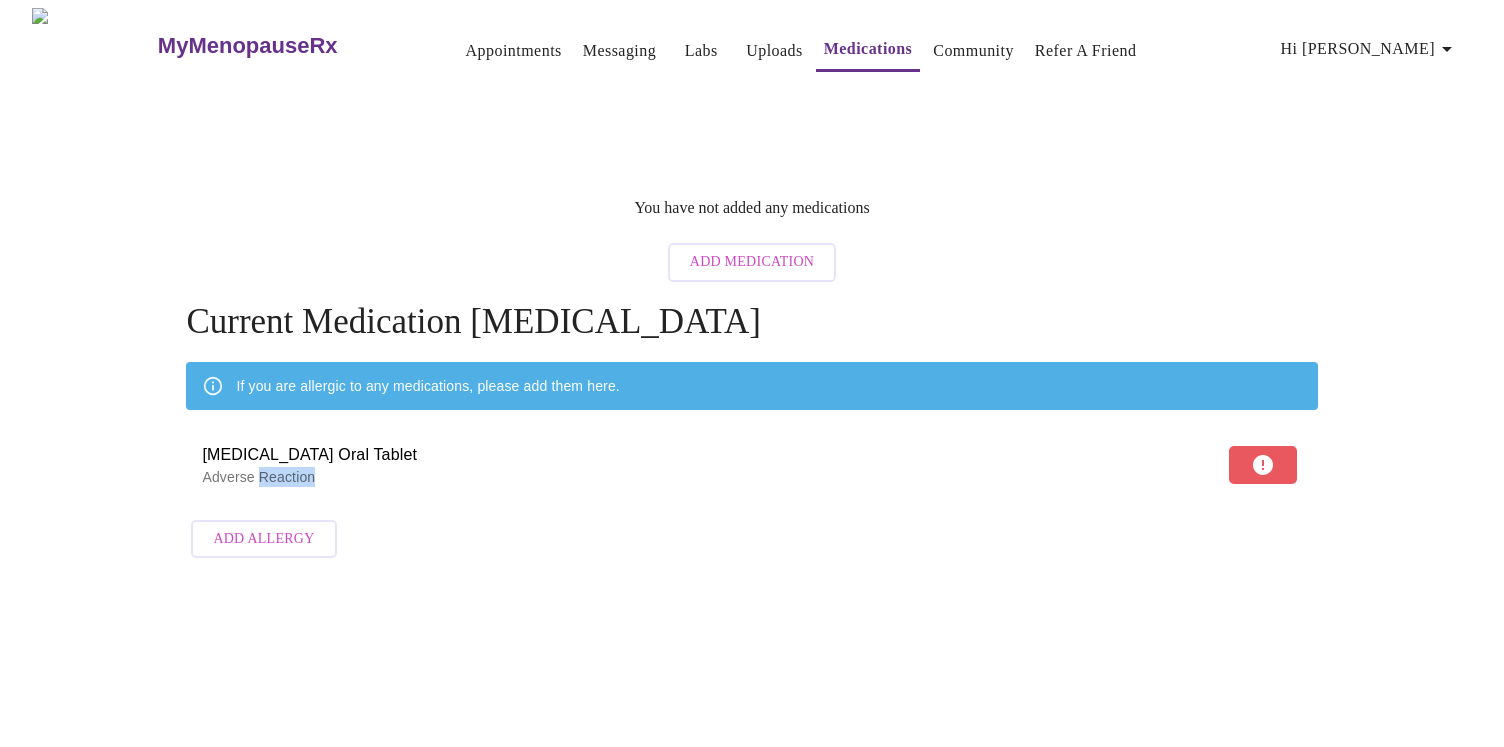 click on "Compazine Oral Tablet Adverse Reaction" at bounding box center [751, 465] 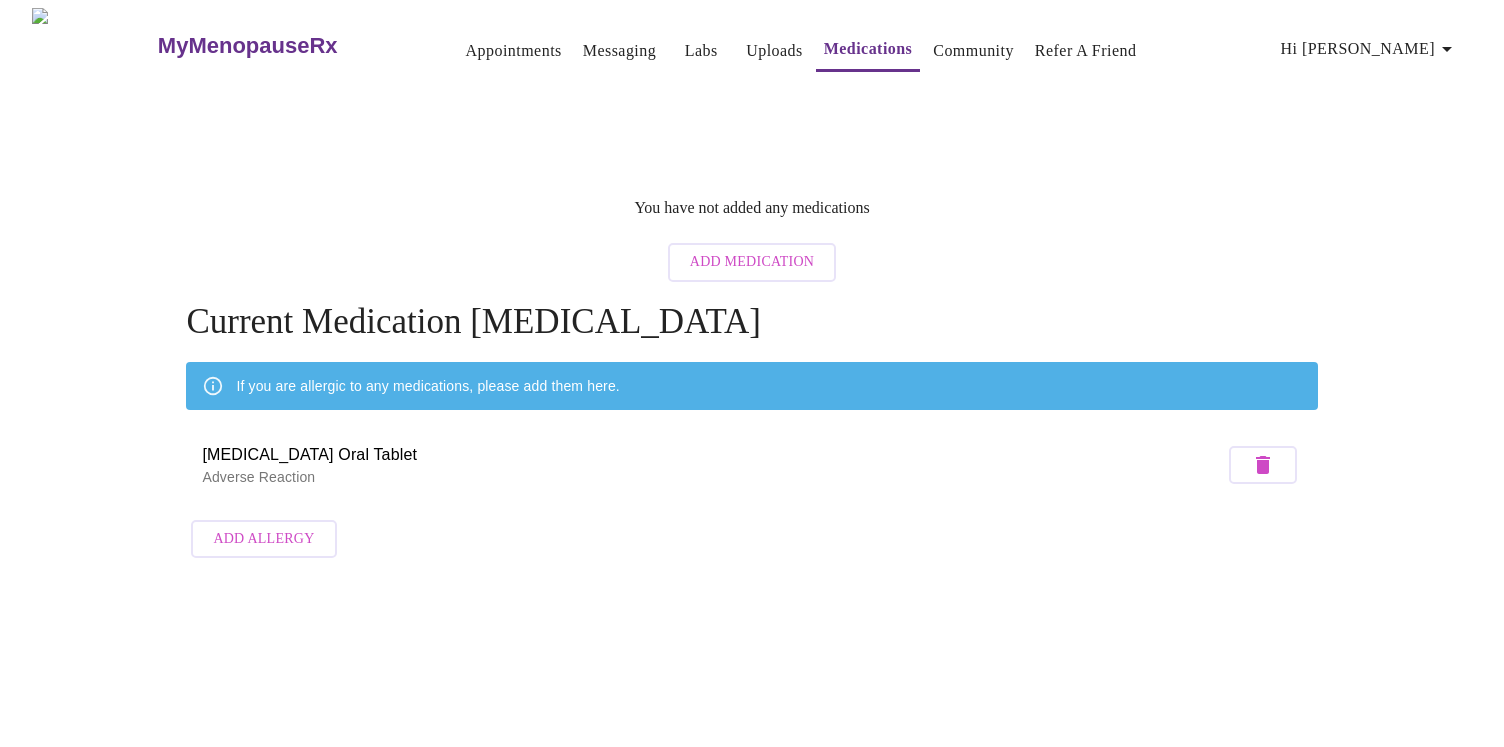 click on "Compazine Oral Tablet" at bounding box center (712, 455) 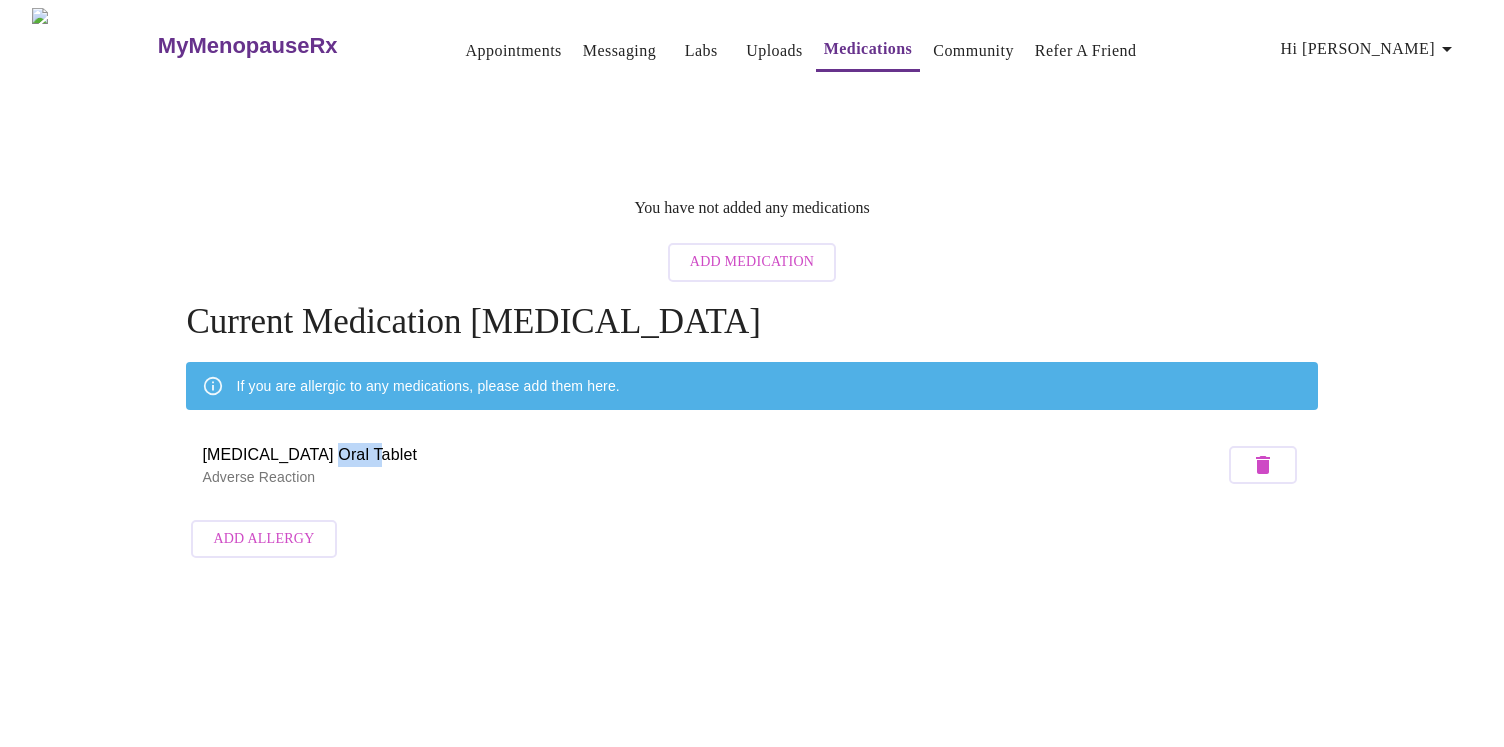 click on "Compazine Oral Tablet" at bounding box center [712, 455] 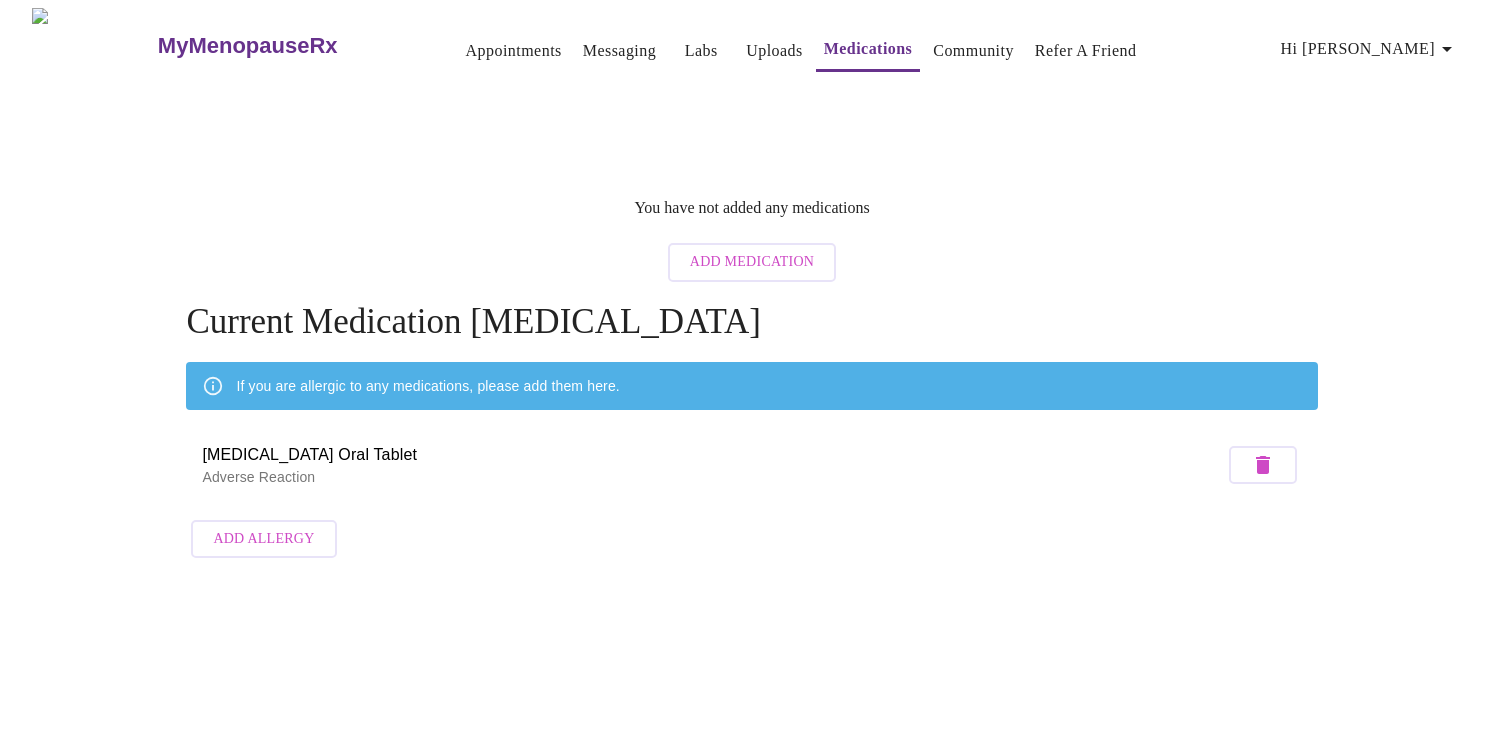 click on "Adverse Reaction" at bounding box center (712, 477) 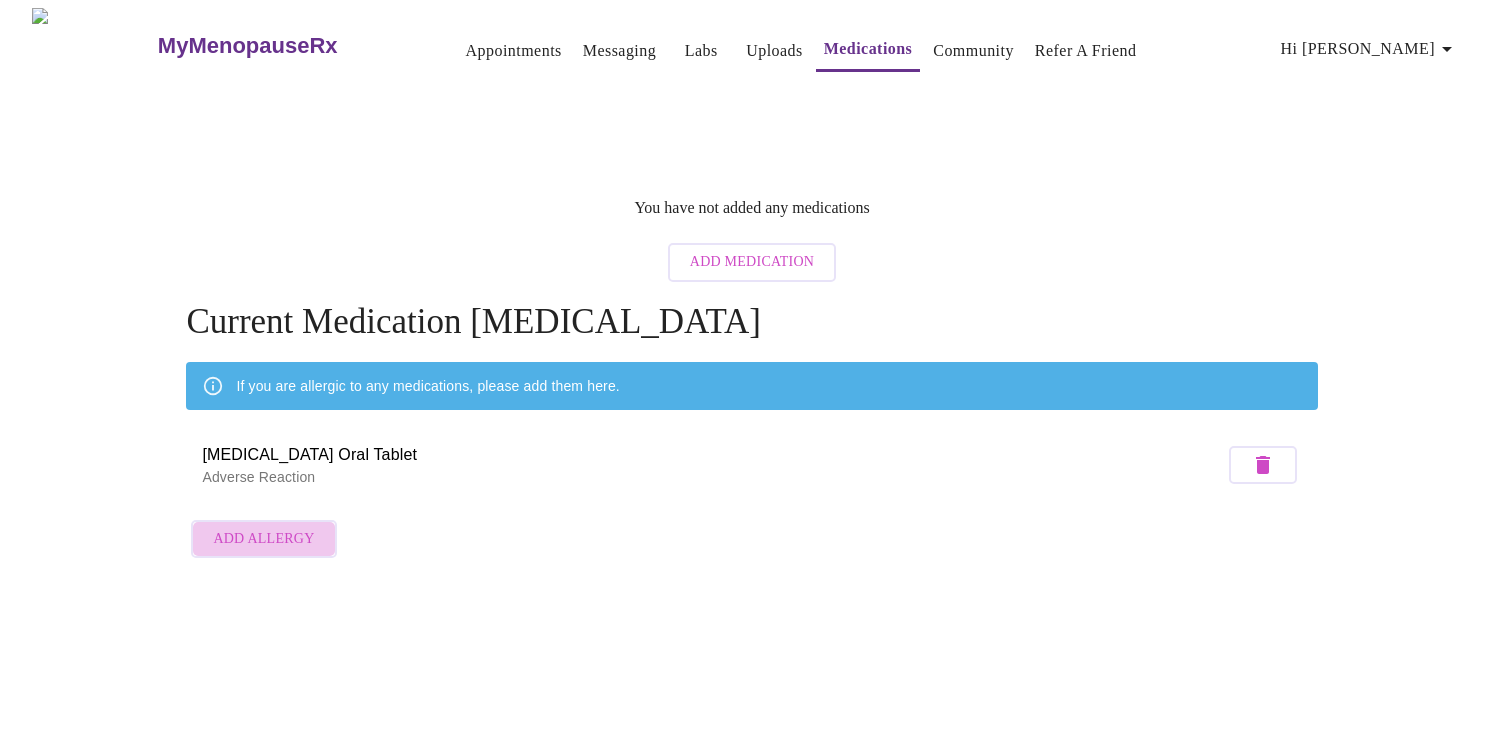 click on "Add Allergy" at bounding box center [263, 539] 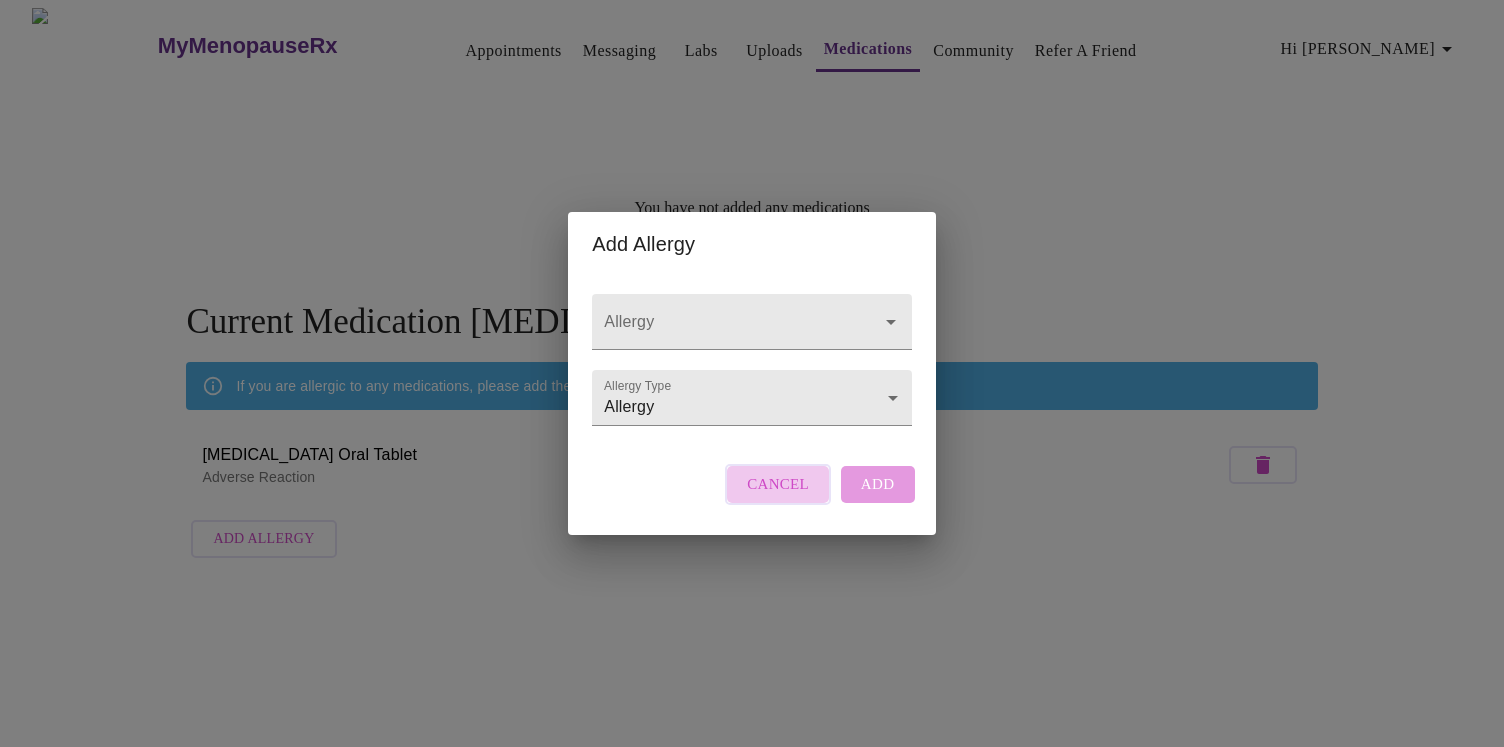 click on "Cancel" at bounding box center (778, 484) 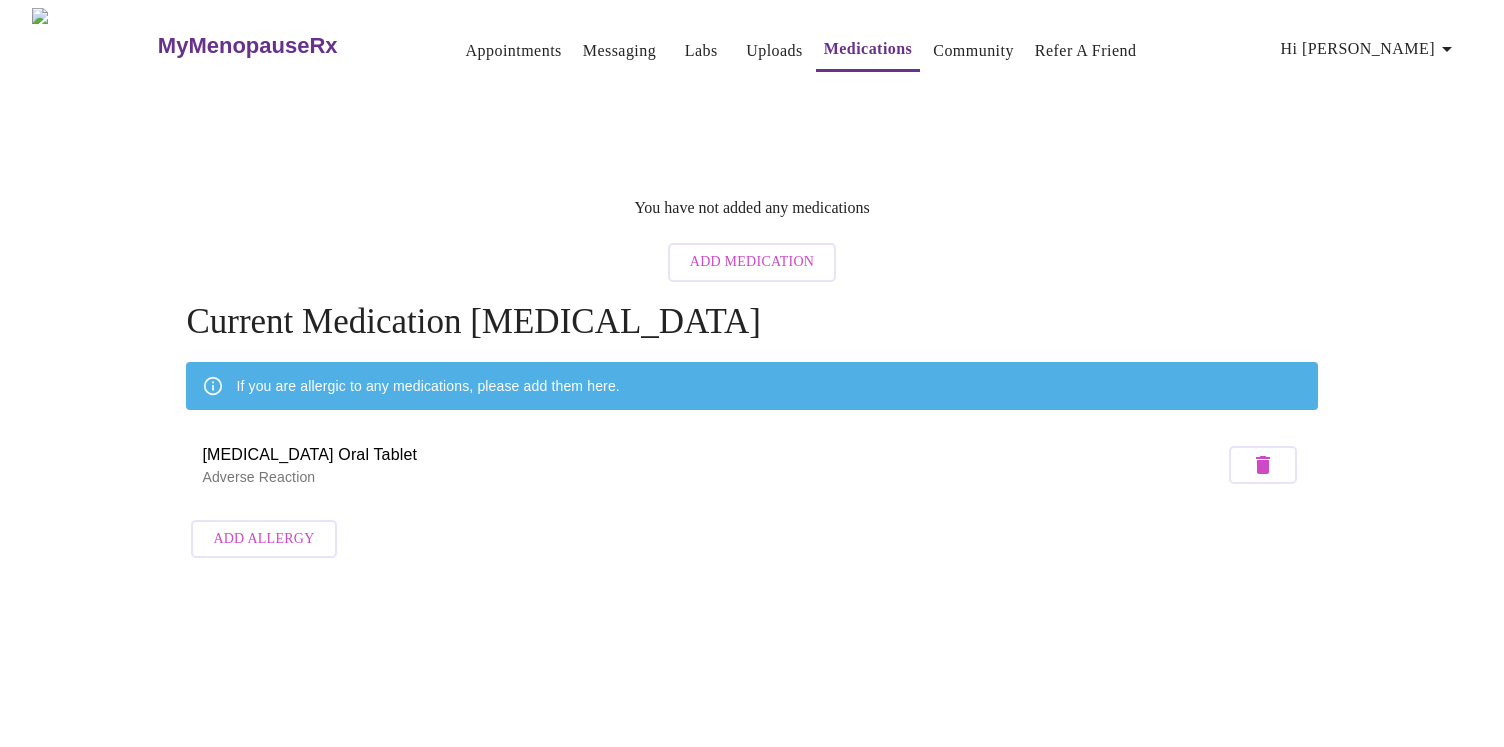 click on "Add Medication" at bounding box center (752, 262) 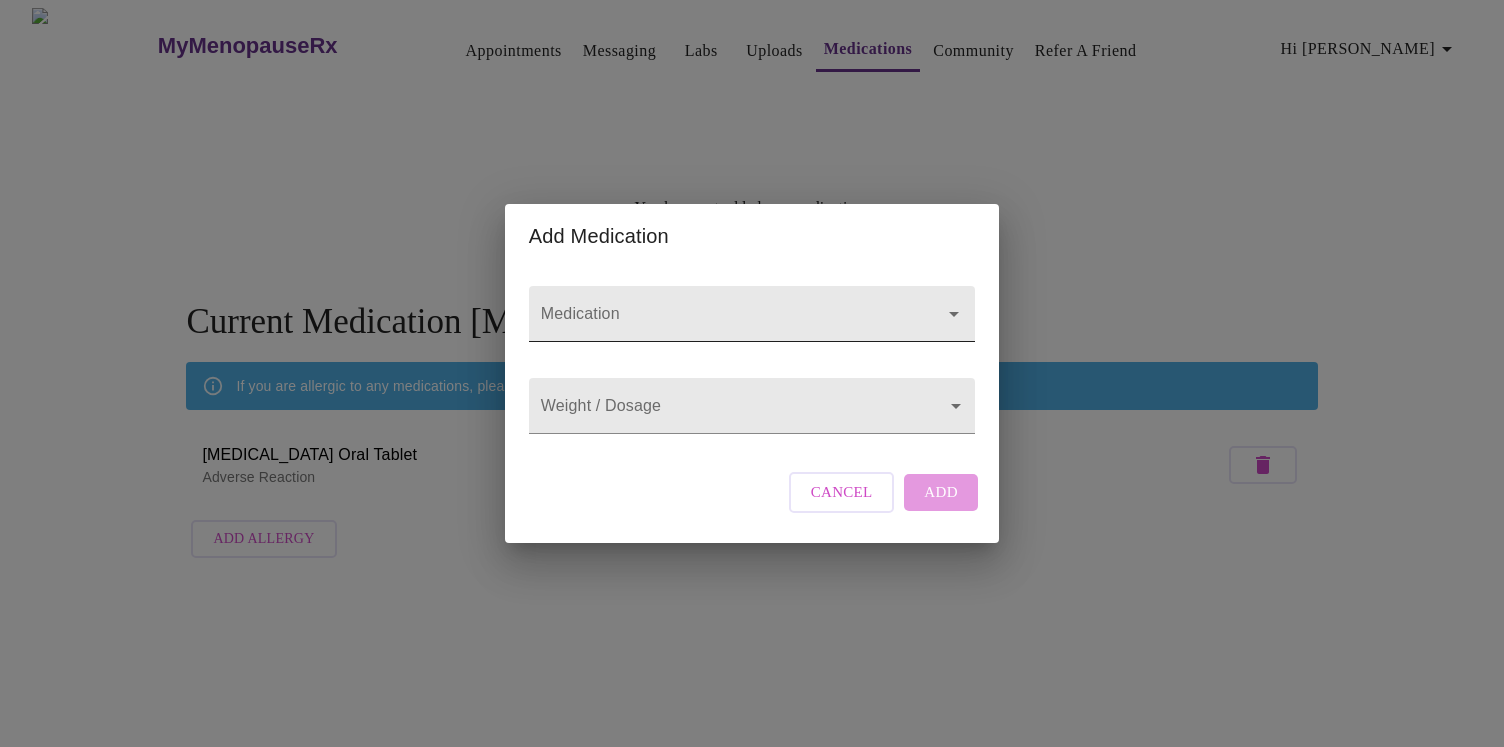 click on "Medication" at bounding box center (723, 323) 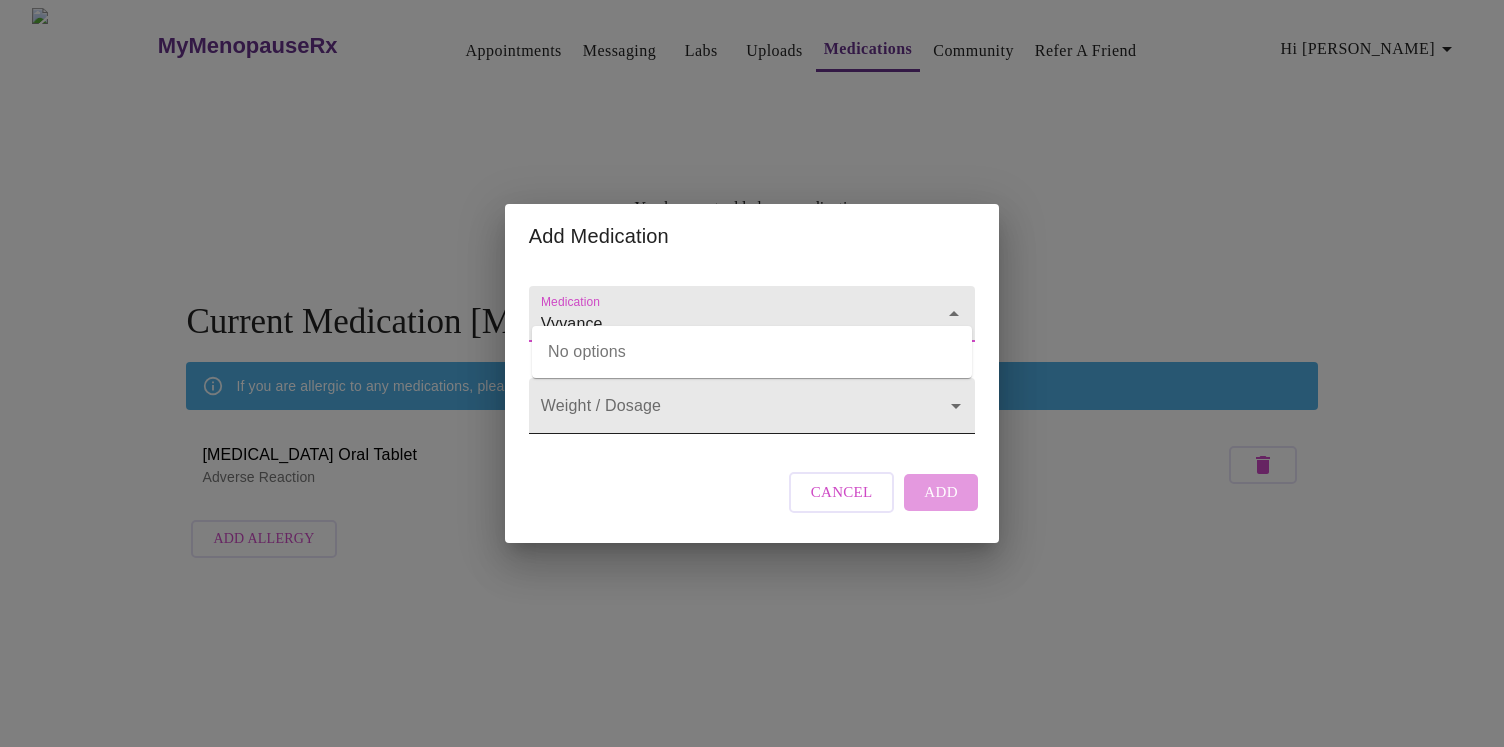 type on "Vyvance" 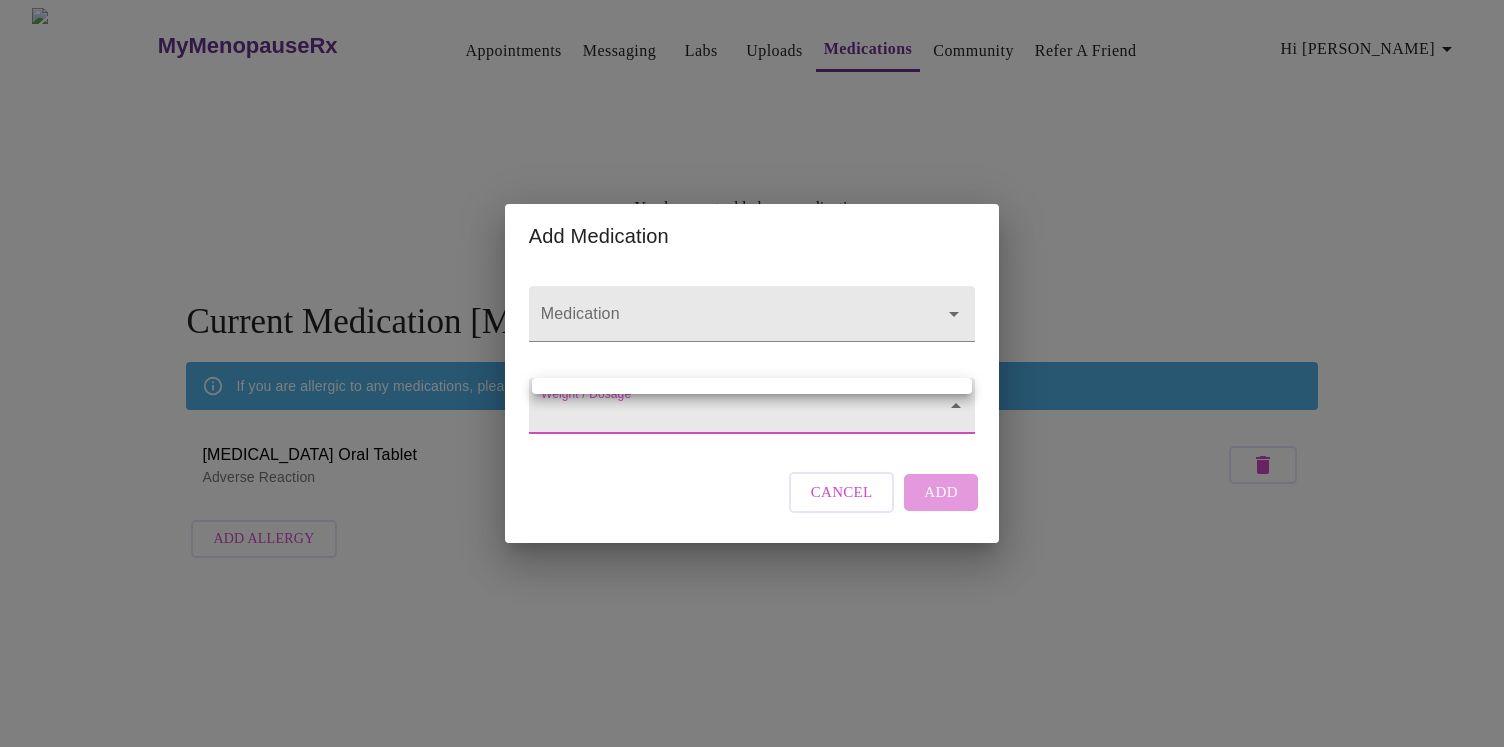 click on "MyMenopauseRx Appointments Messaging Labs Uploads Medications Community Refer a Friend Hi Heather   You have not added any medications Add Medication Current Medication Allergies If you are allergic to any medications, please add them here. Compazine Oral Tablet Adverse Reaction Add Allergy Settings Billing Invoices Log out Add Medication Medication Weight / Dosage ​ Cancel Add" at bounding box center [752, 288] 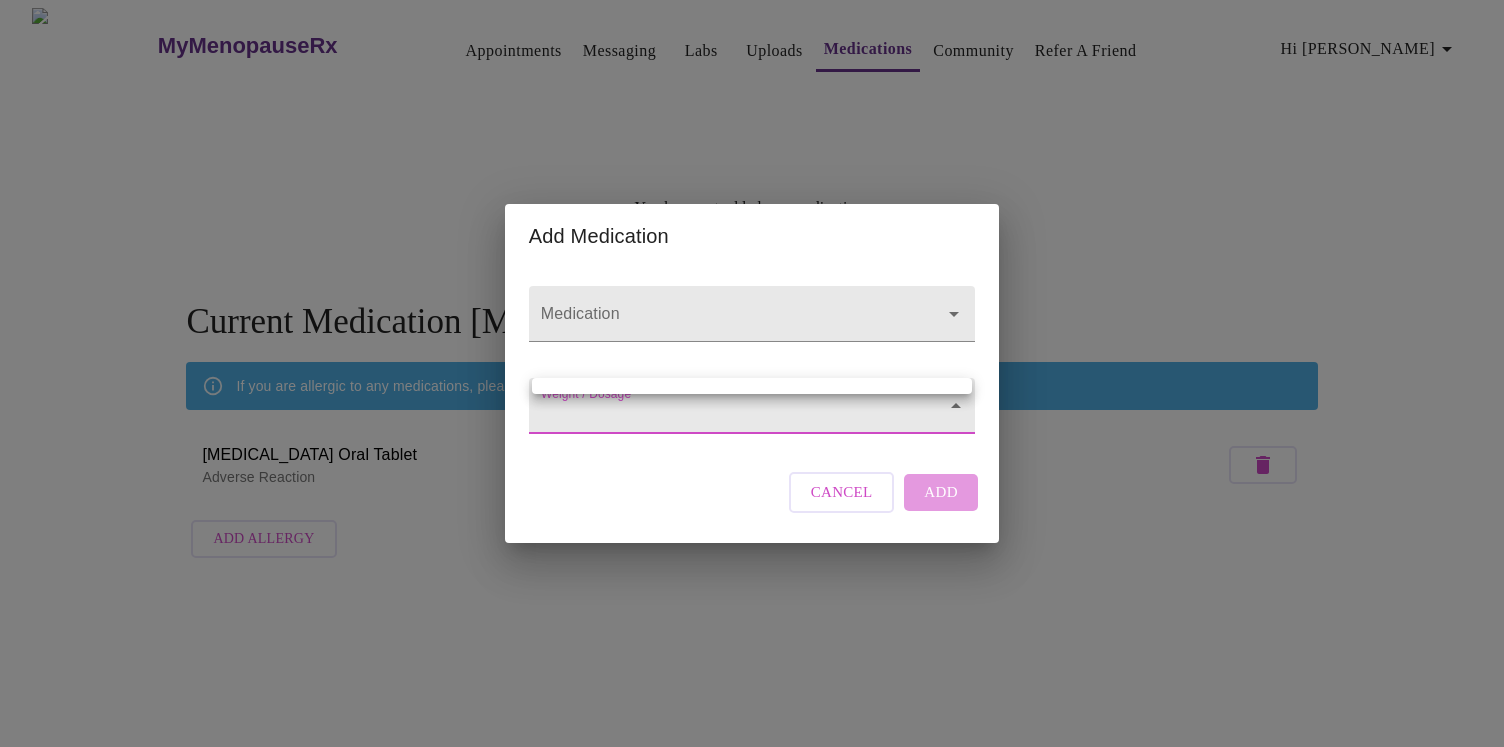 click at bounding box center (752, 373) 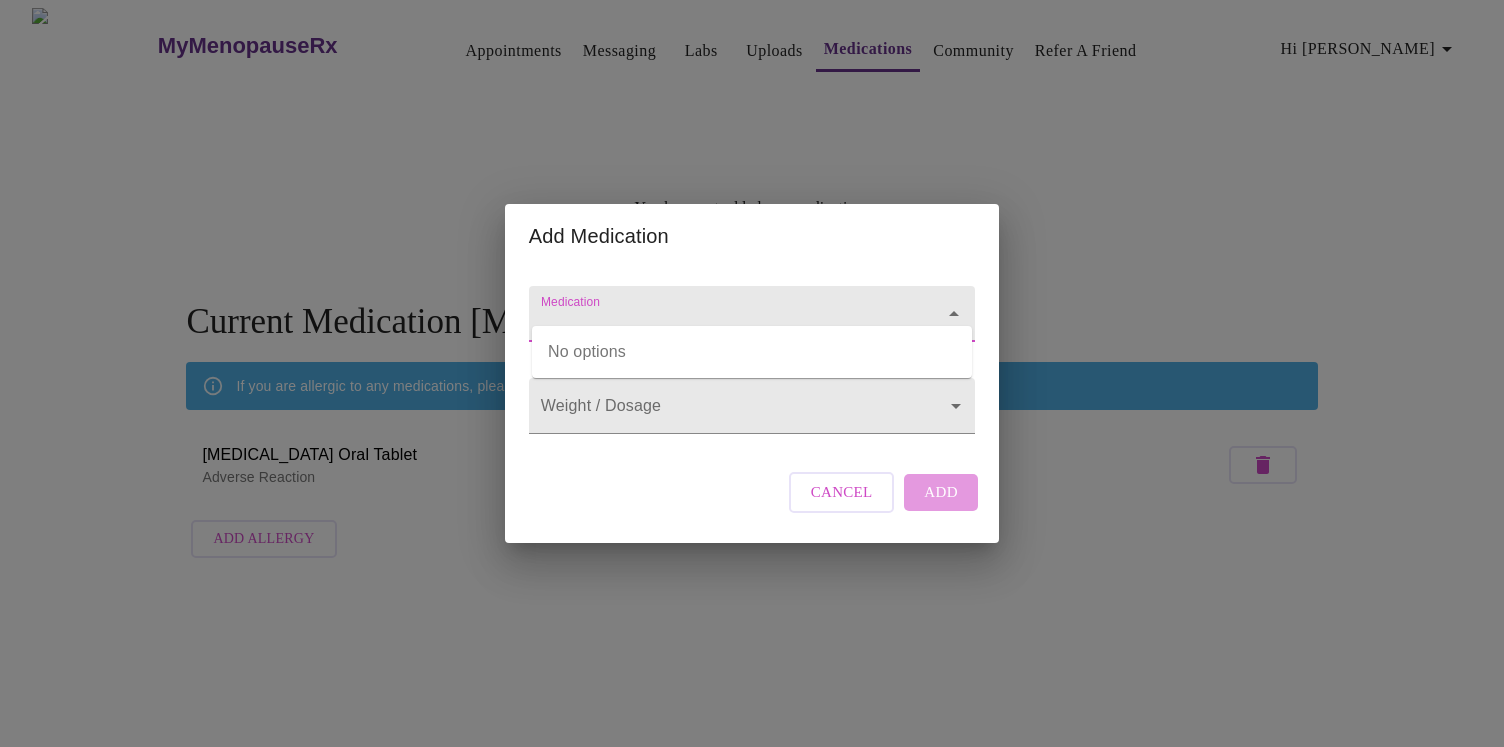 click on "Medication" at bounding box center (723, 323) 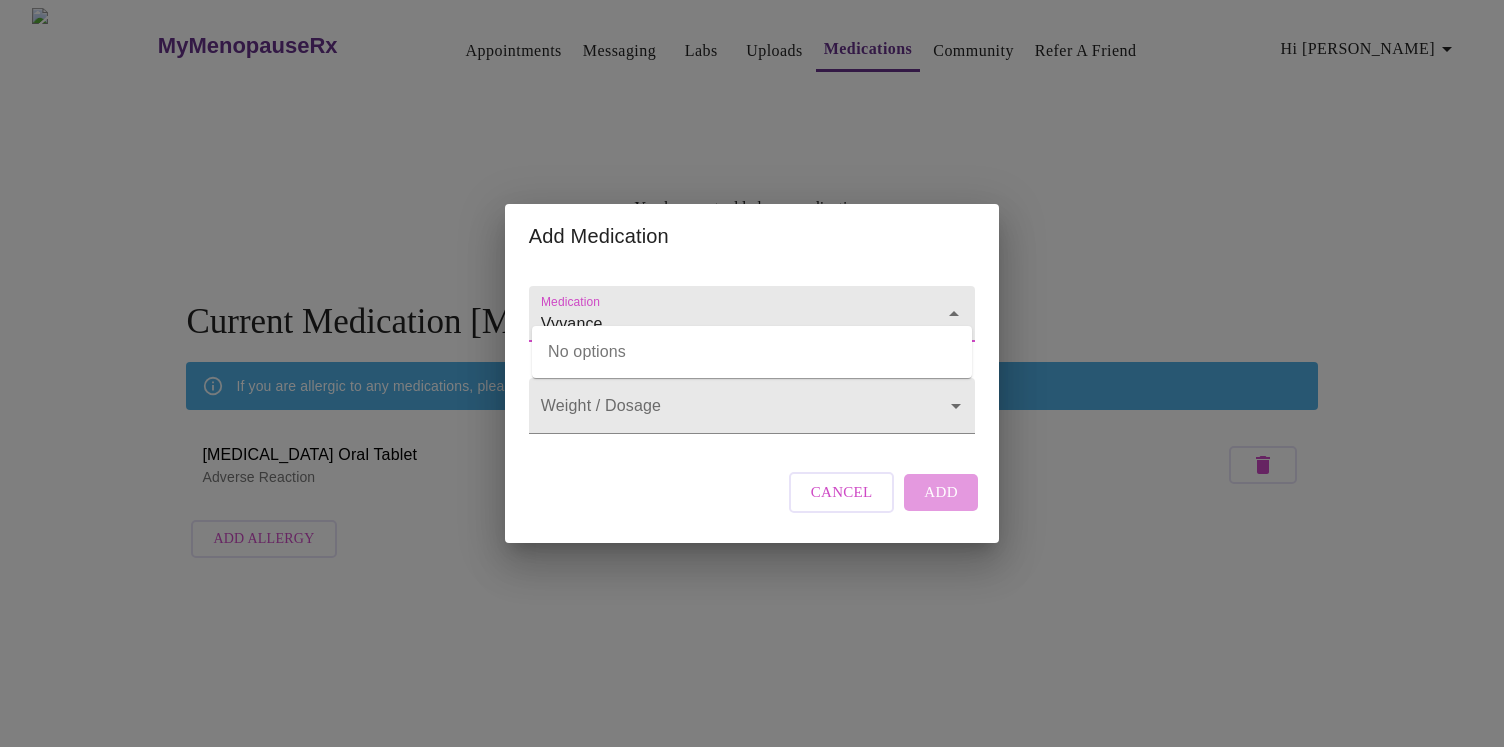 type on "Vyvance" 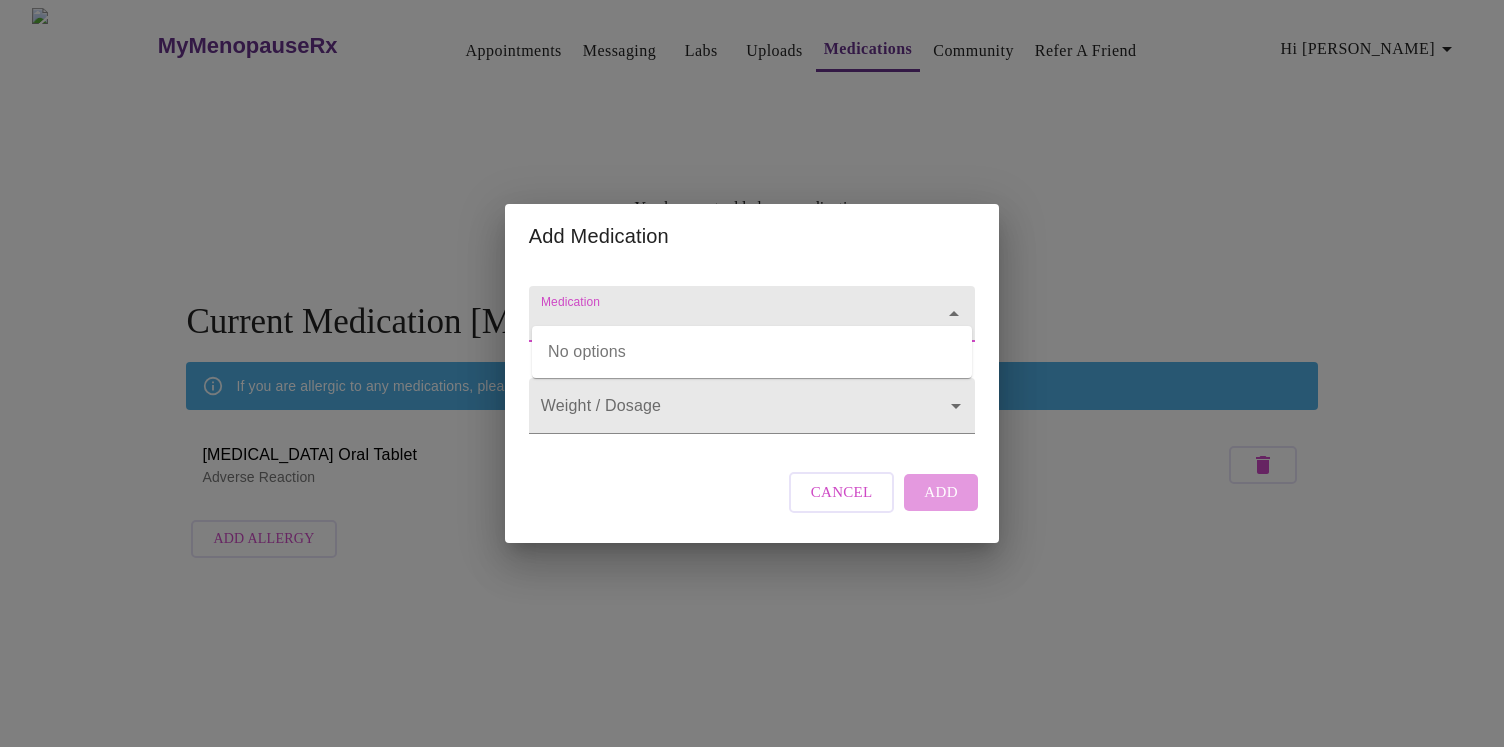 click on "Medication" at bounding box center [723, 323] 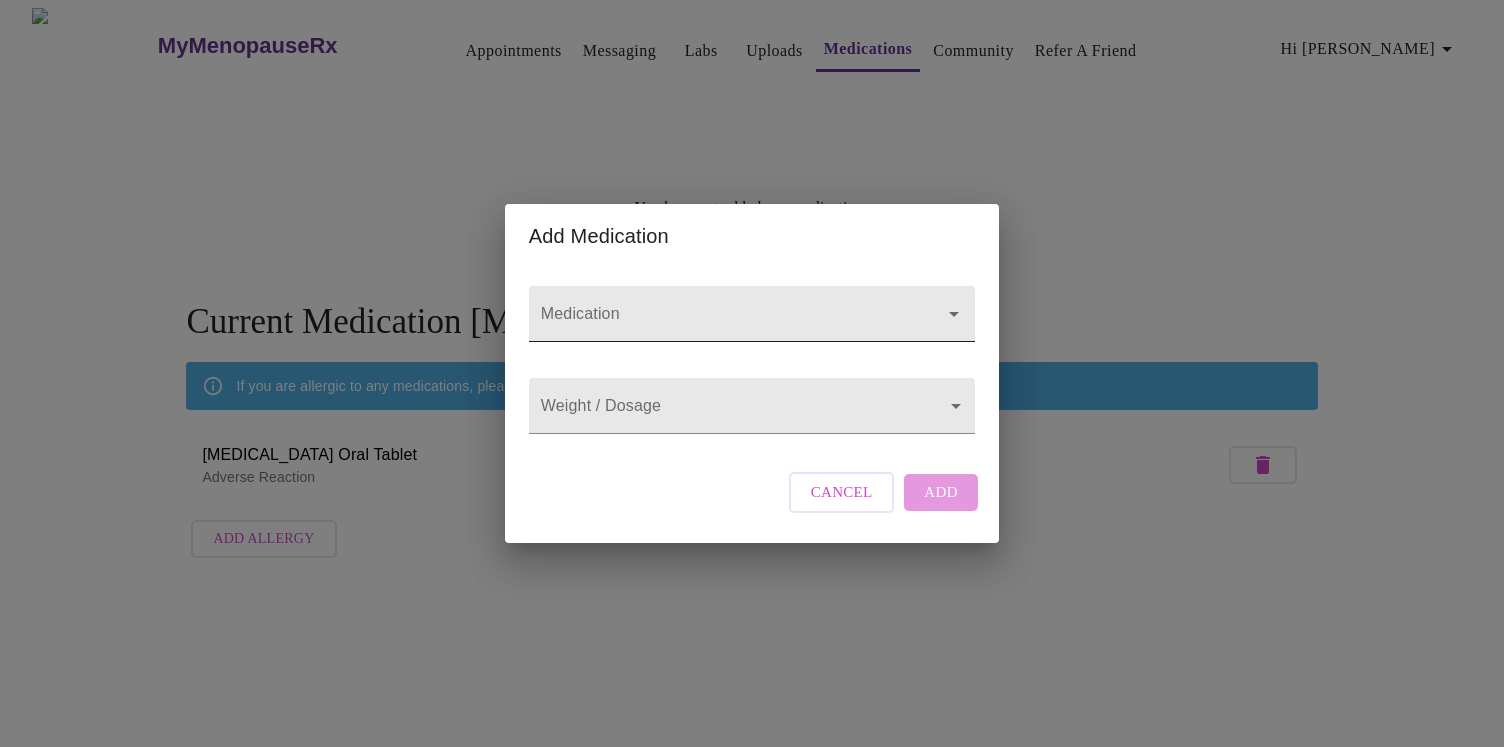 click on "Medication" at bounding box center [723, 323] 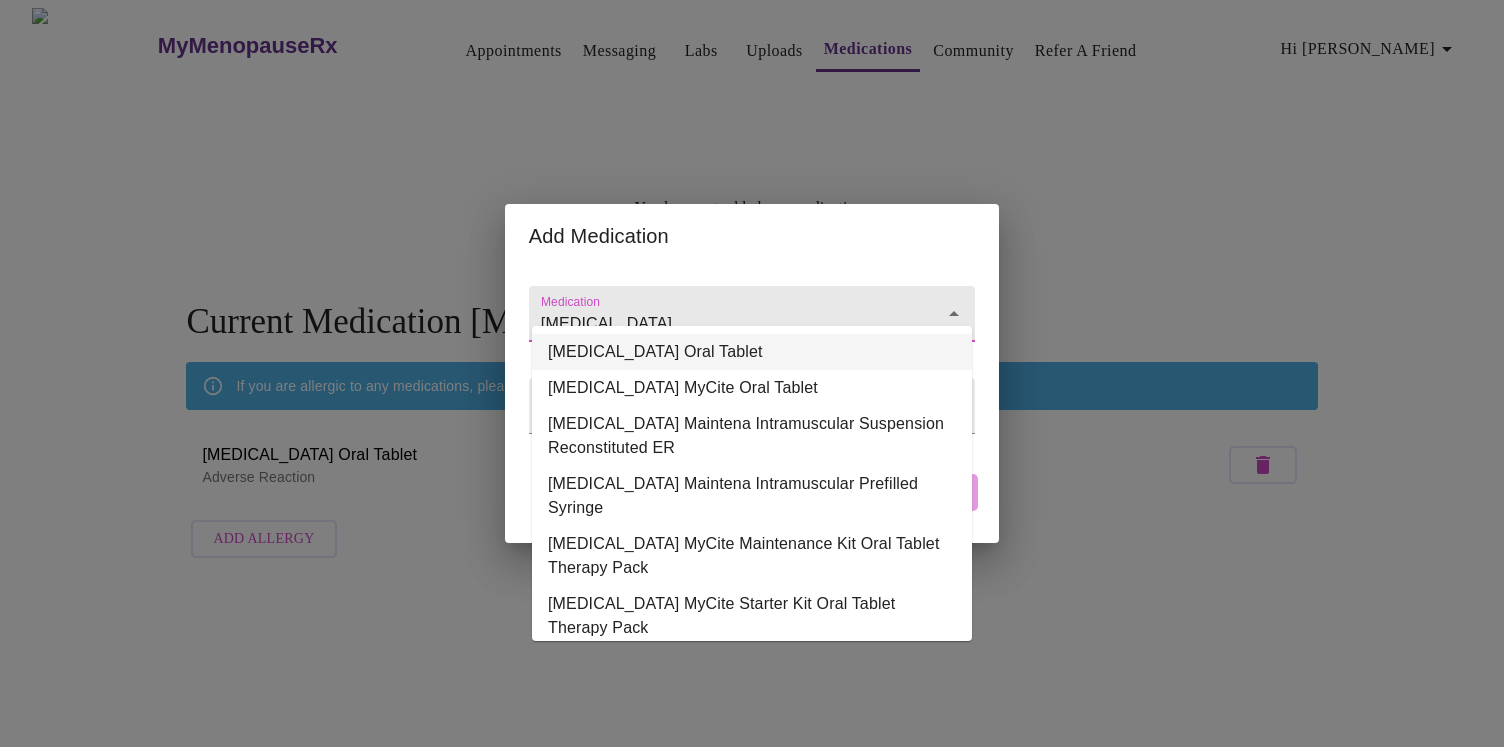 click on "Abilify Oral Tablet" at bounding box center (752, 352) 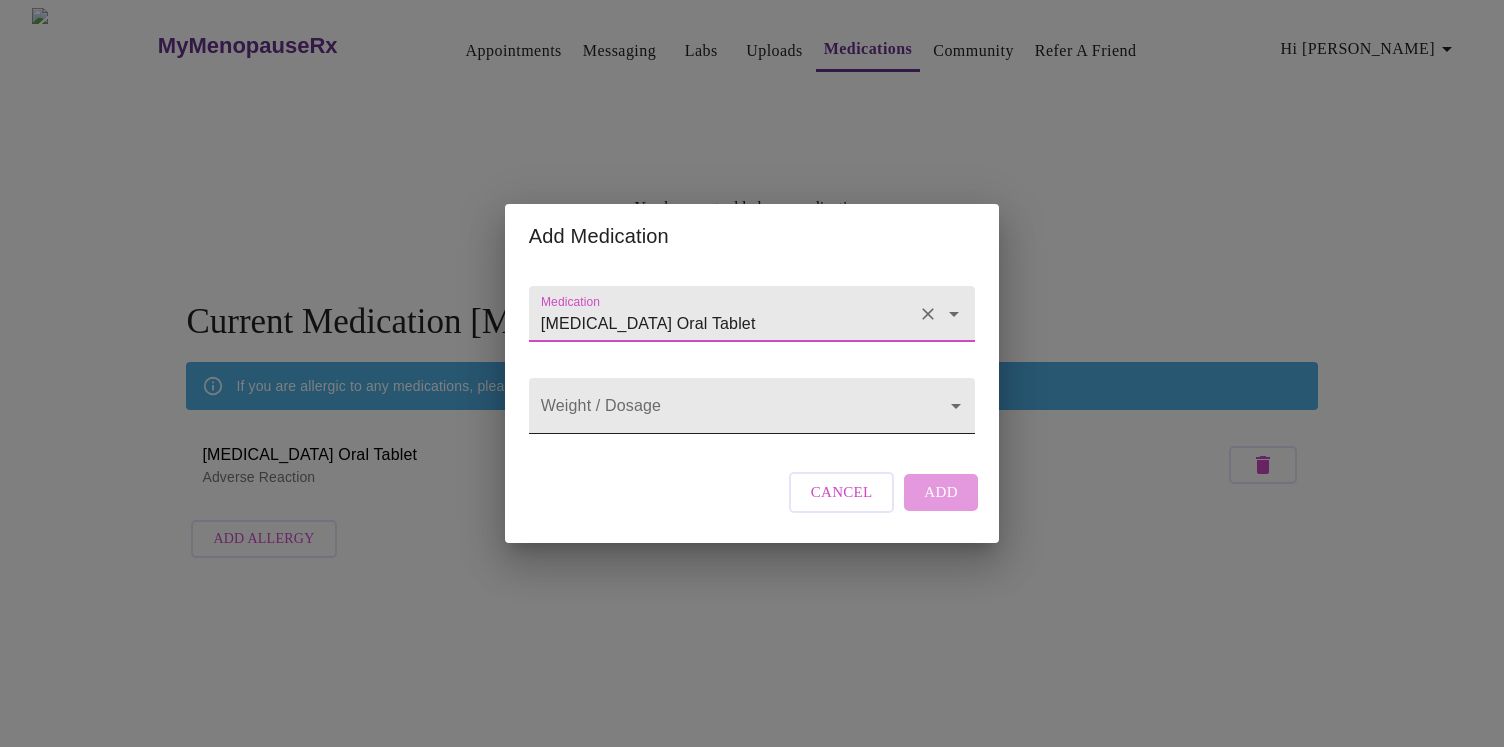 type on "Abilify Oral Tablet" 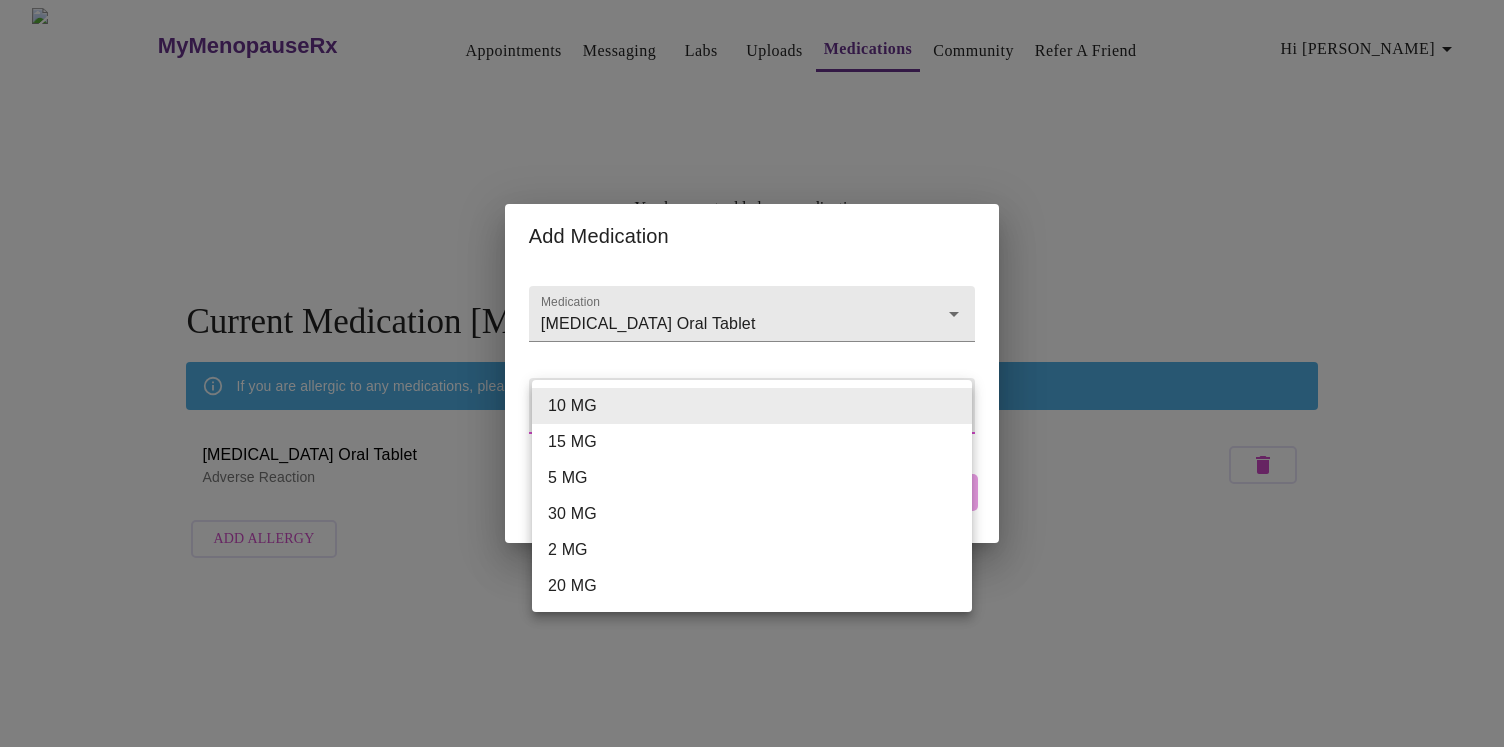 click on "15 MG" at bounding box center (752, 442) 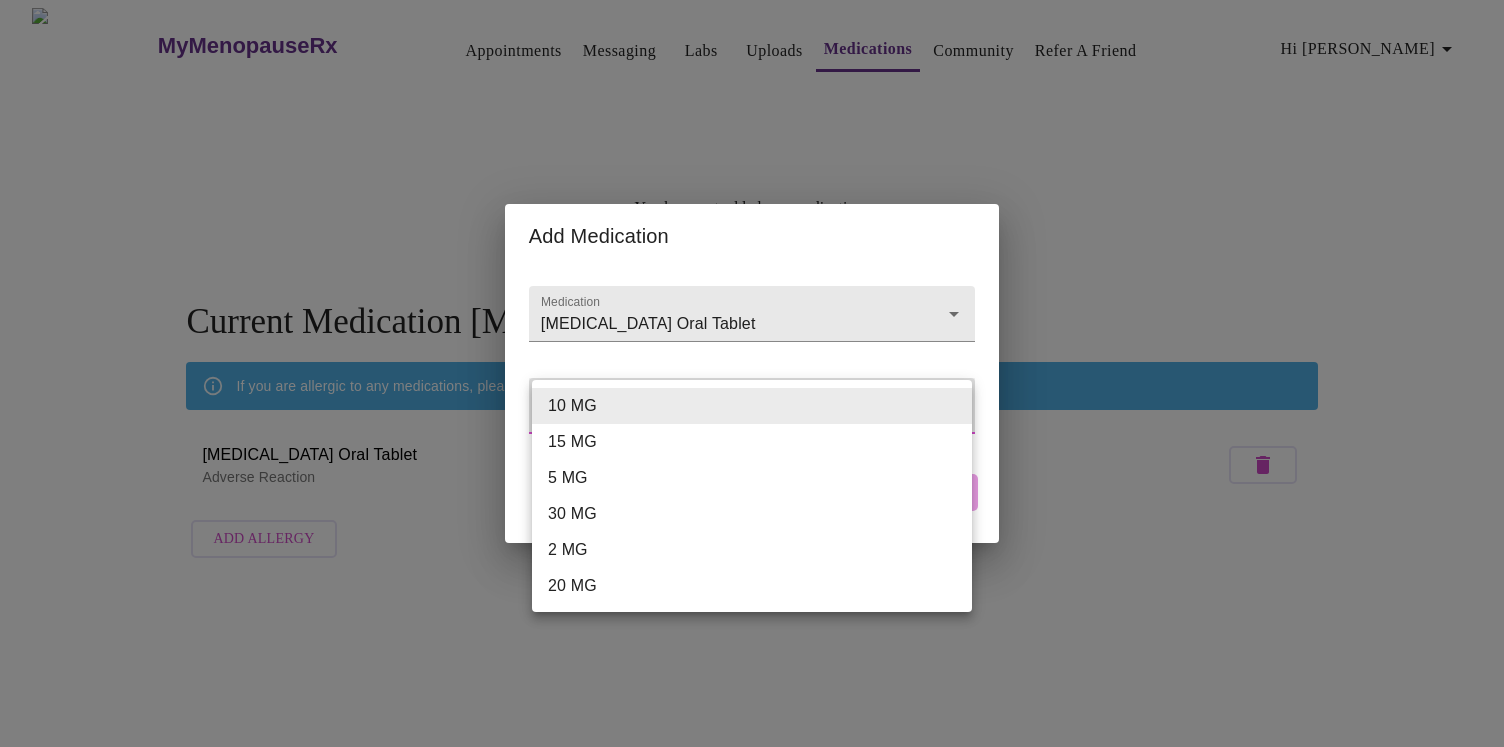 type on "15 MG" 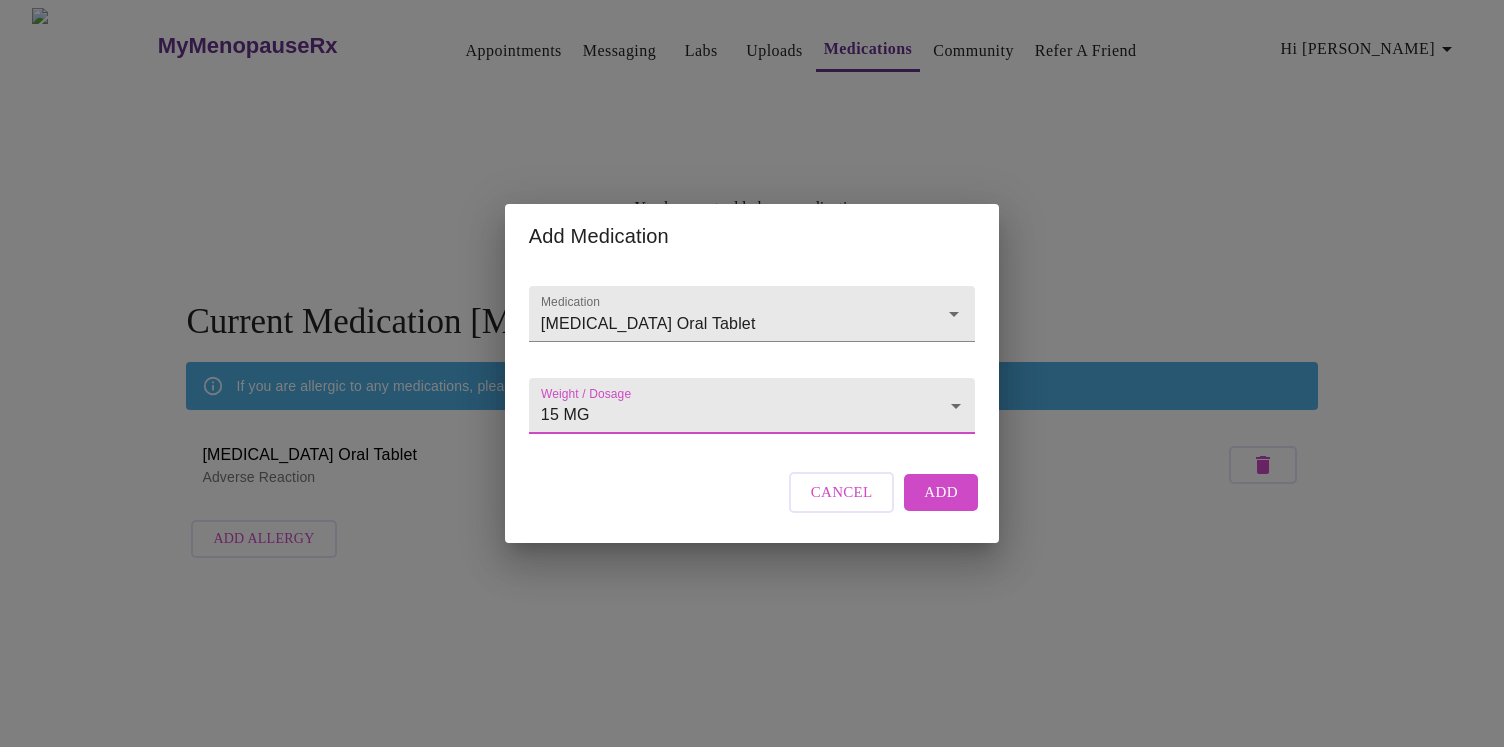 click on "Add" at bounding box center [941, 492] 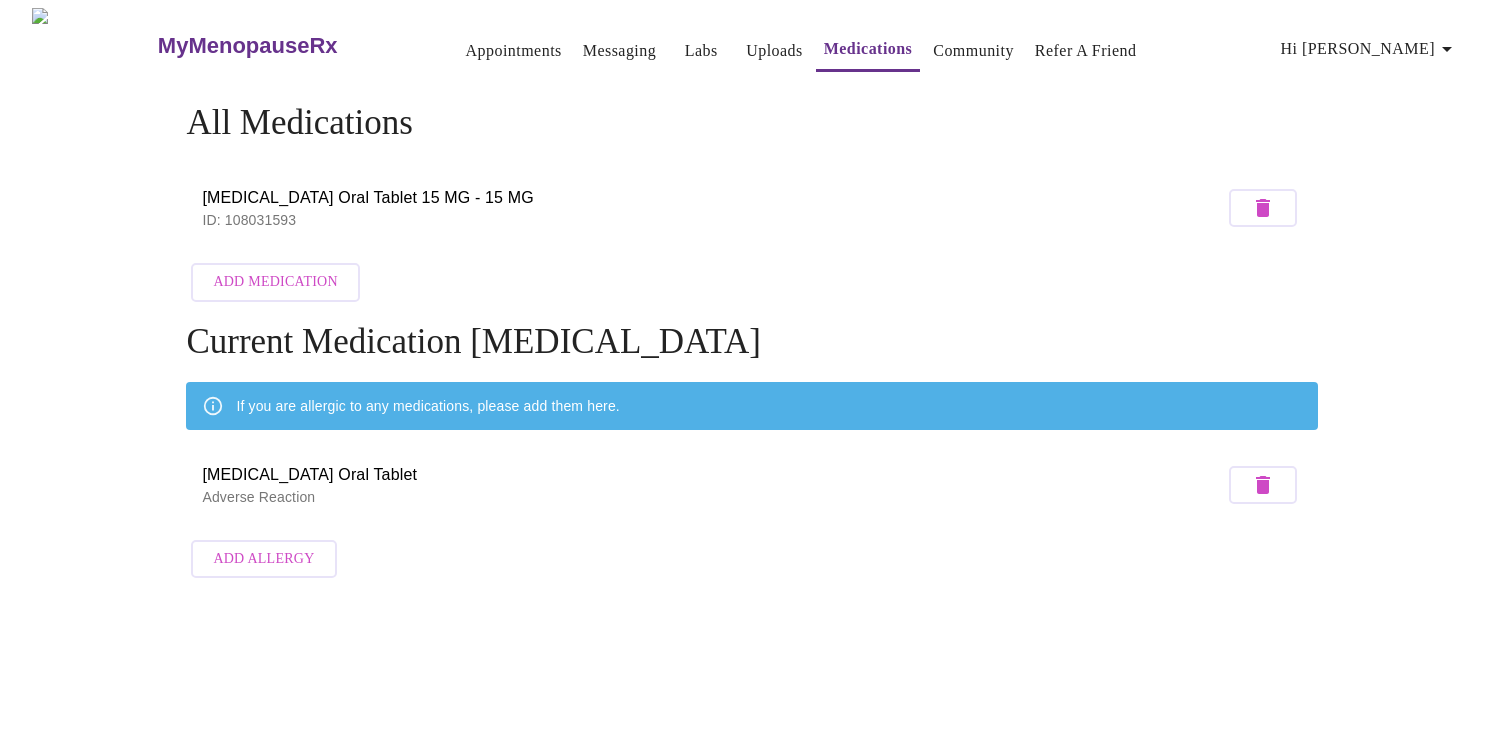 click on "Add Medication" at bounding box center [275, 282] 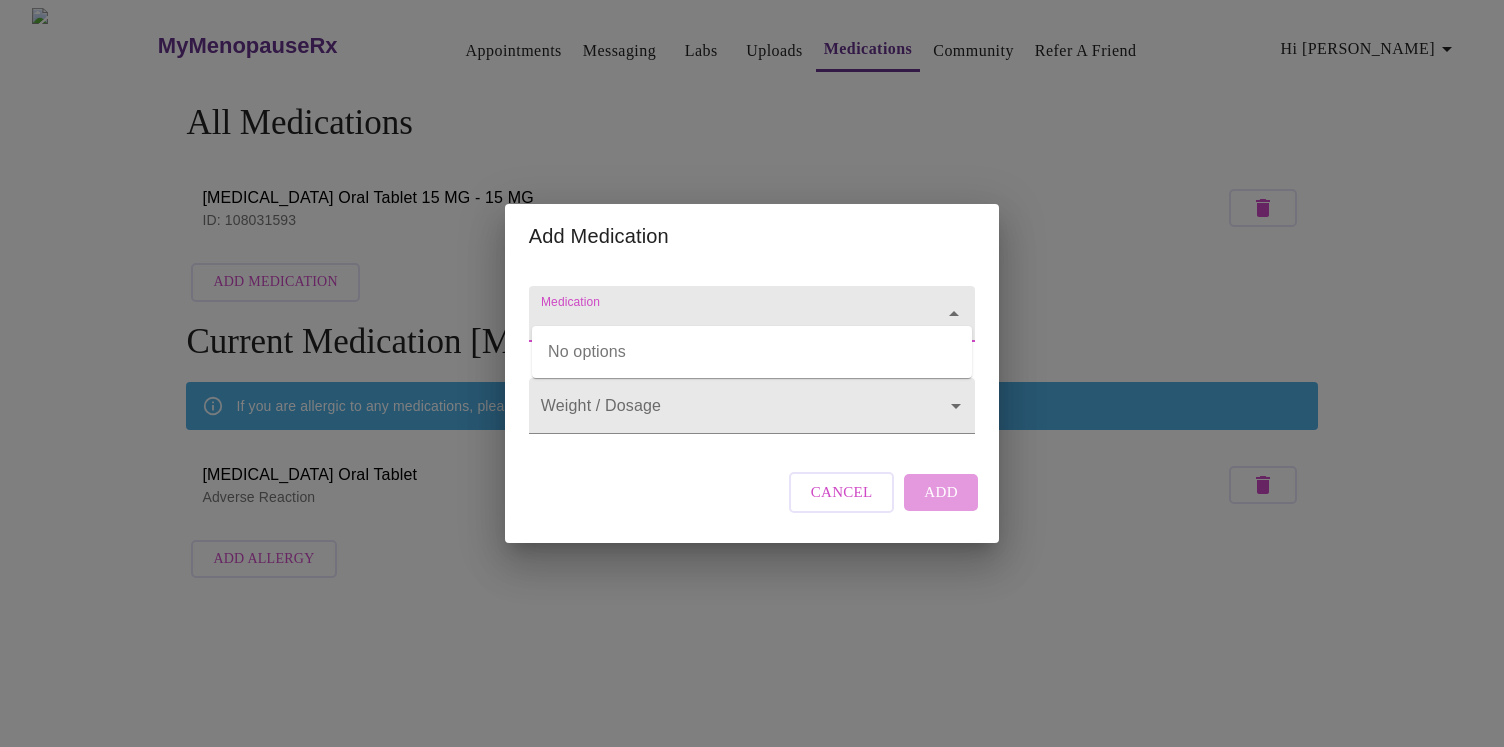 click on "Medication" at bounding box center [723, 323] 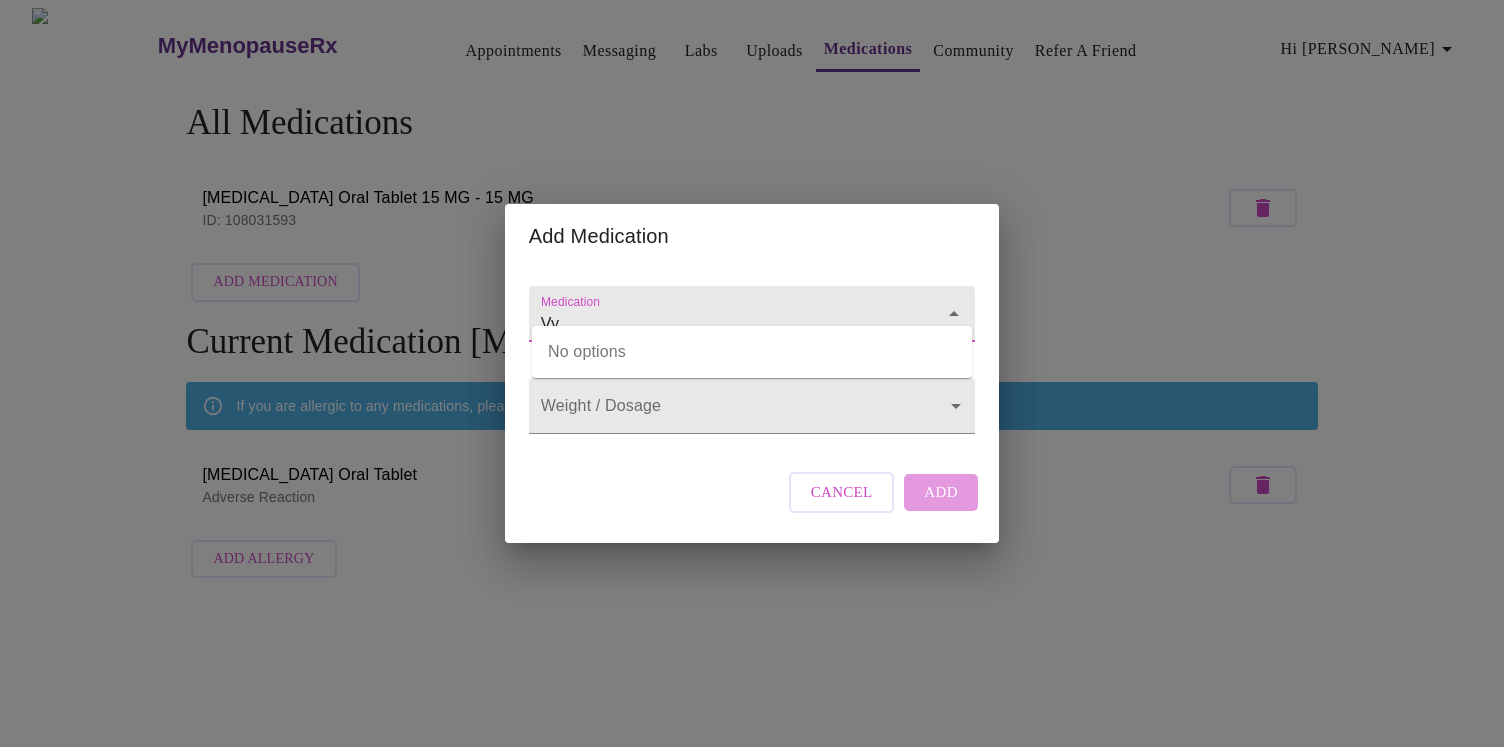 type on "V" 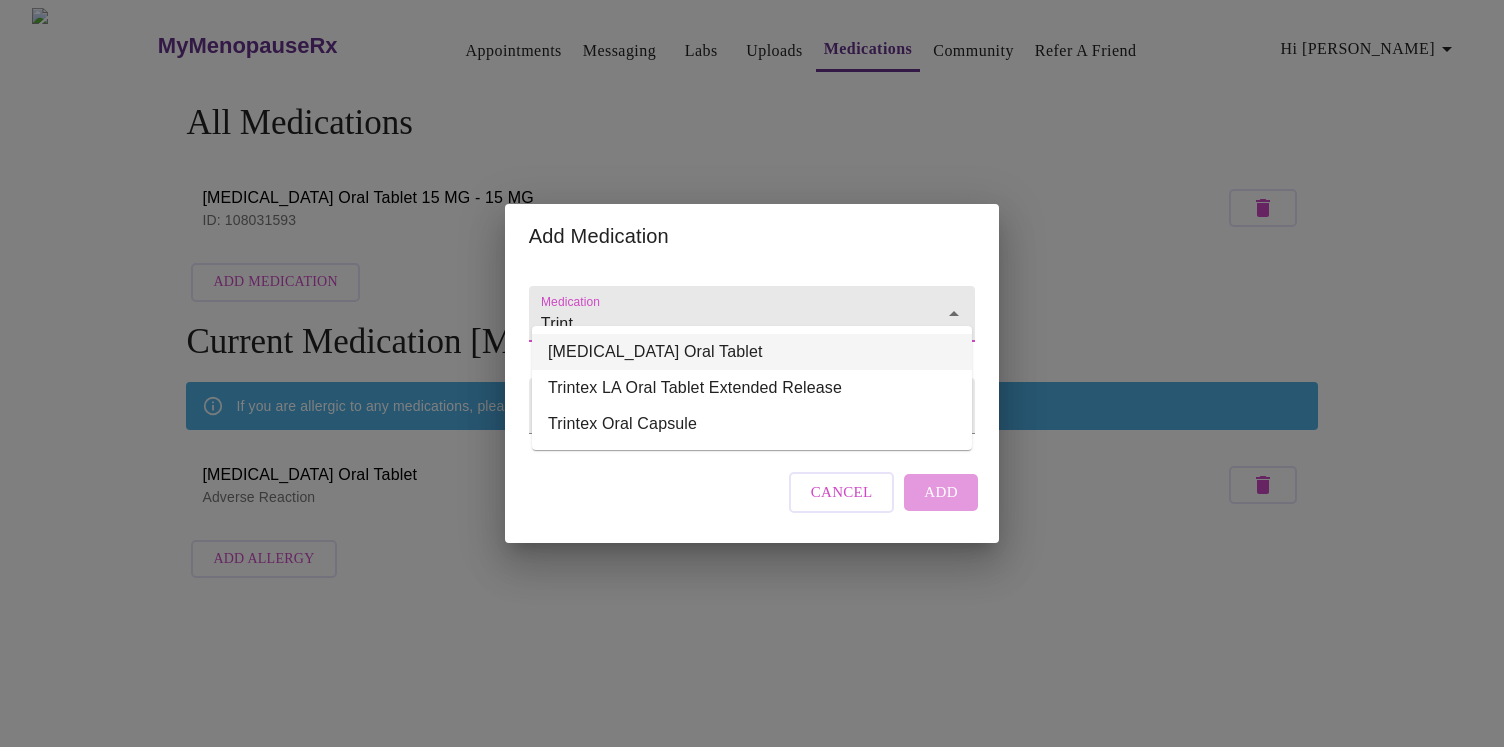 click on "Trintellix Oral Tablet" at bounding box center [752, 352] 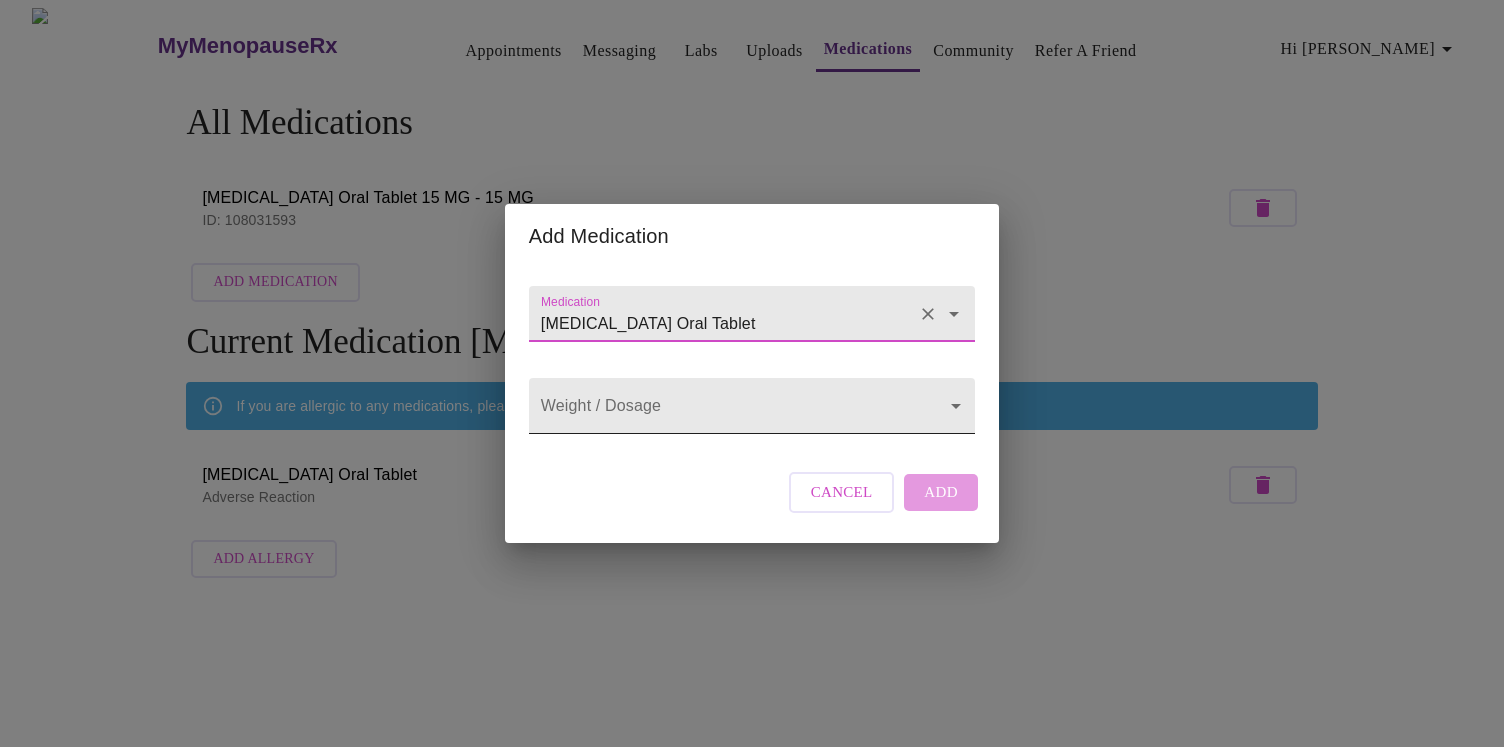 type on "Trintellix Oral Tablet" 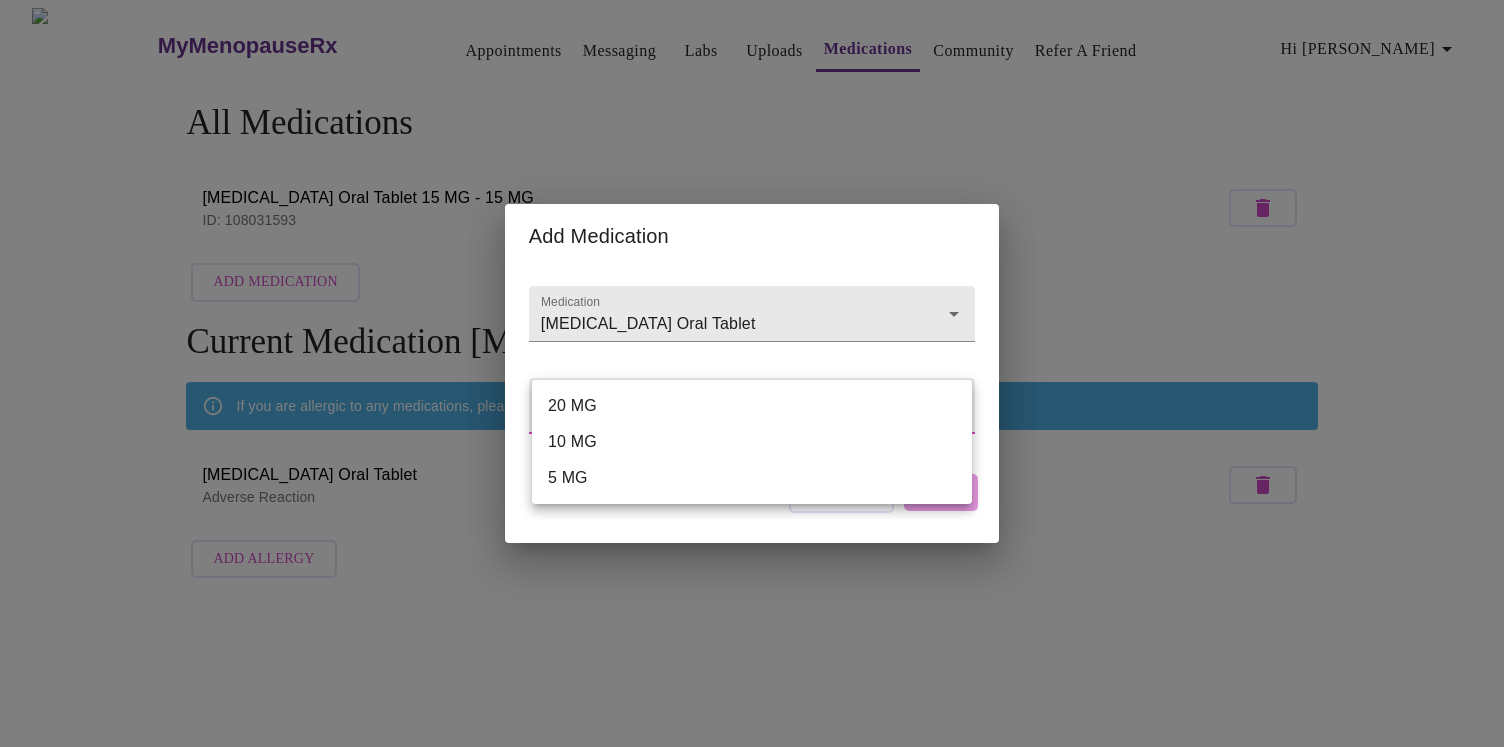 click on "20 MG" at bounding box center (752, 406) 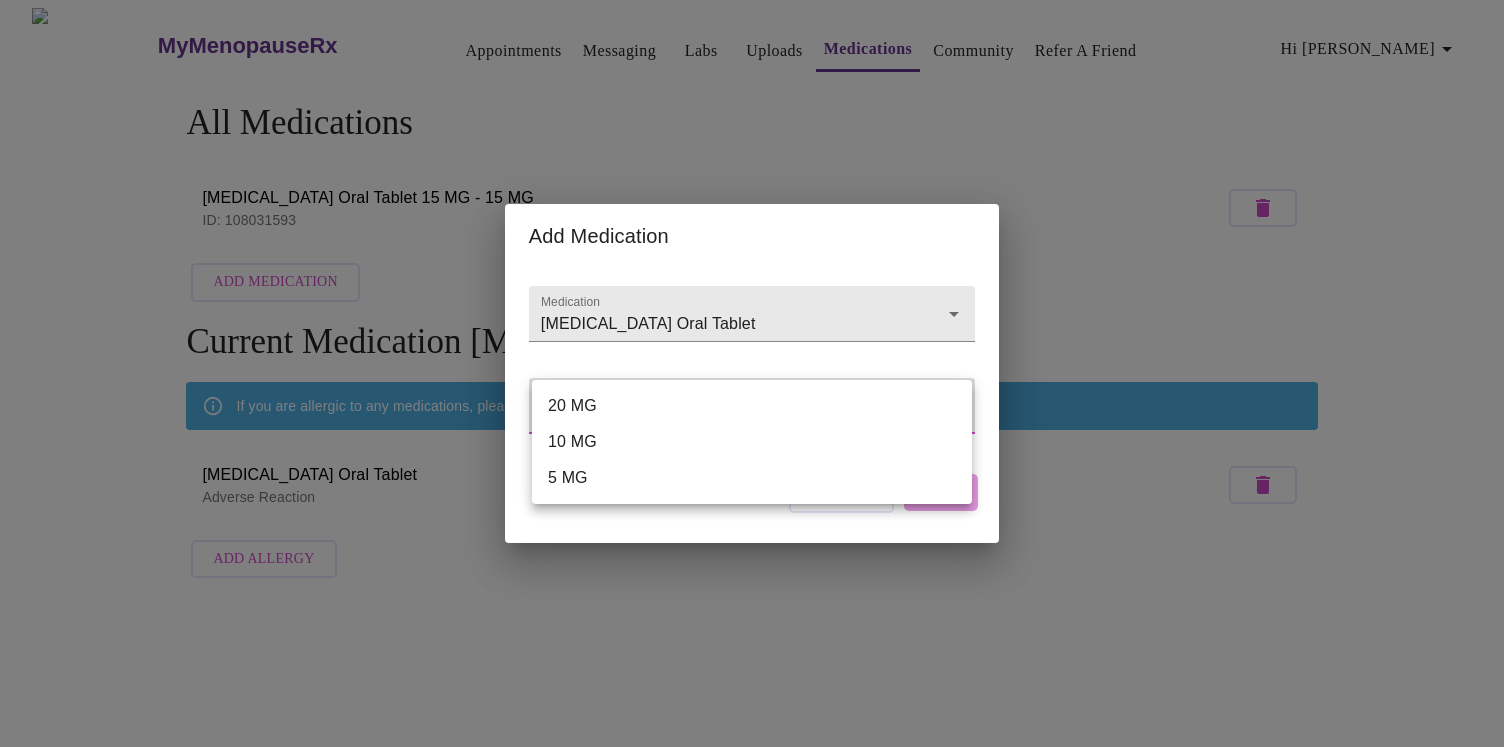 type on "20 MG" 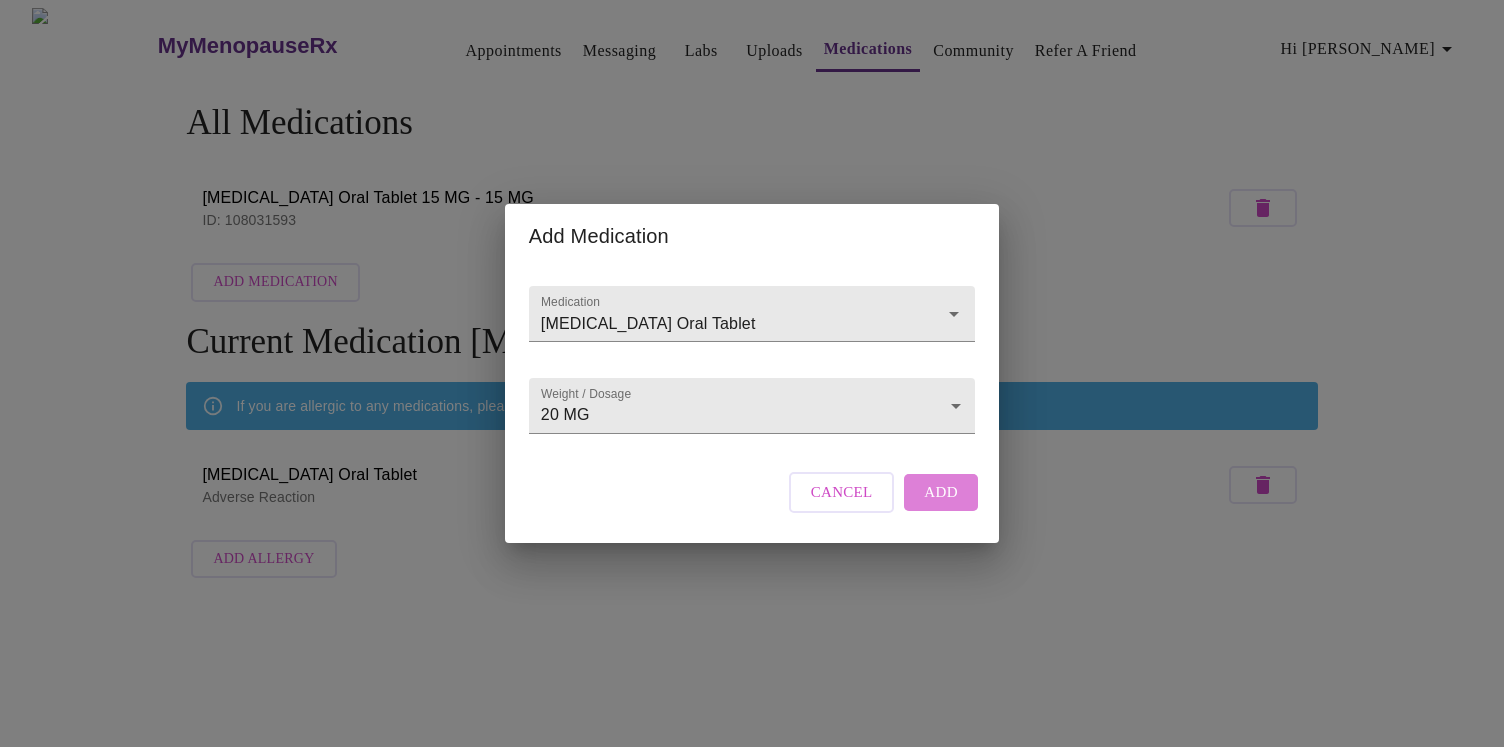 click on "Add" at bounding box center (941, 492) 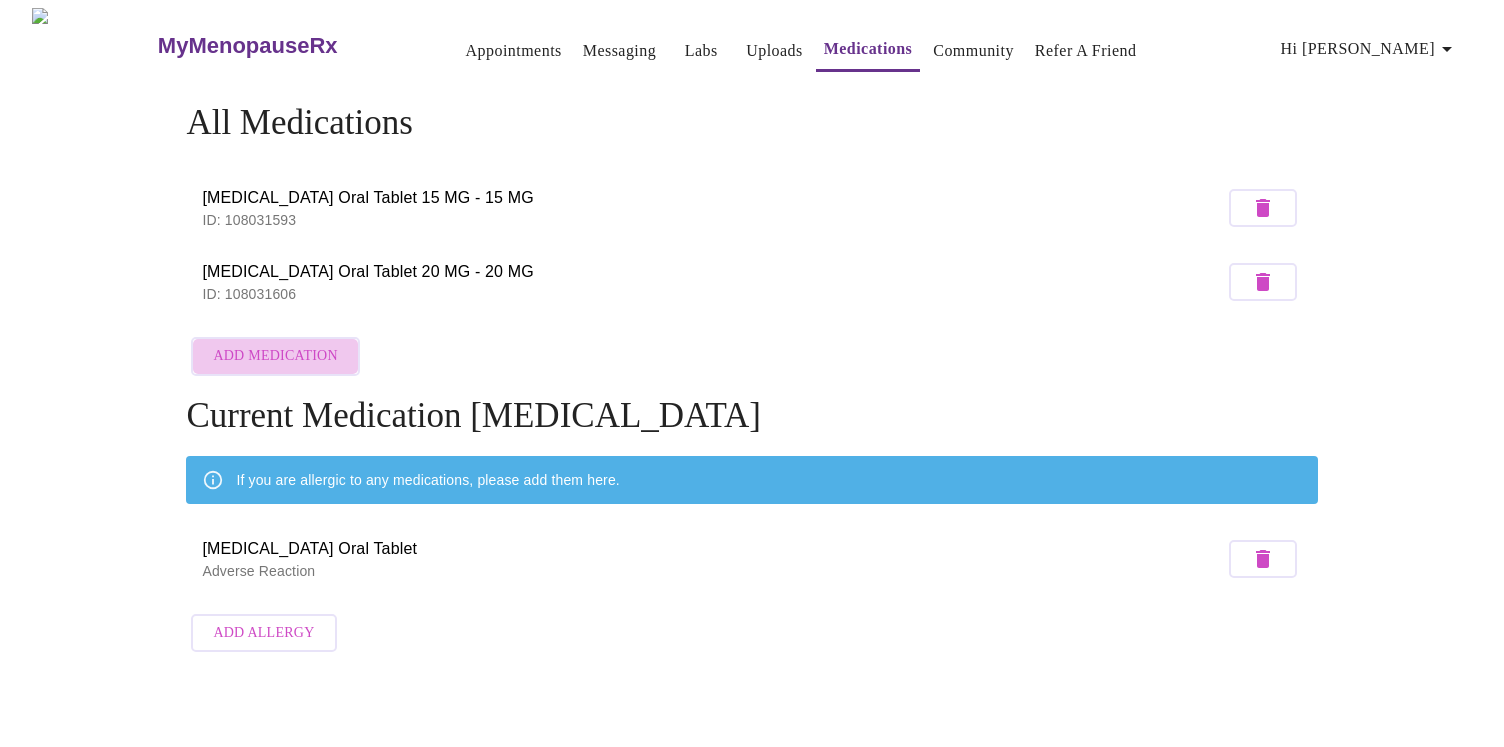 click on "Add Medication" at bounding box center (275, 356) 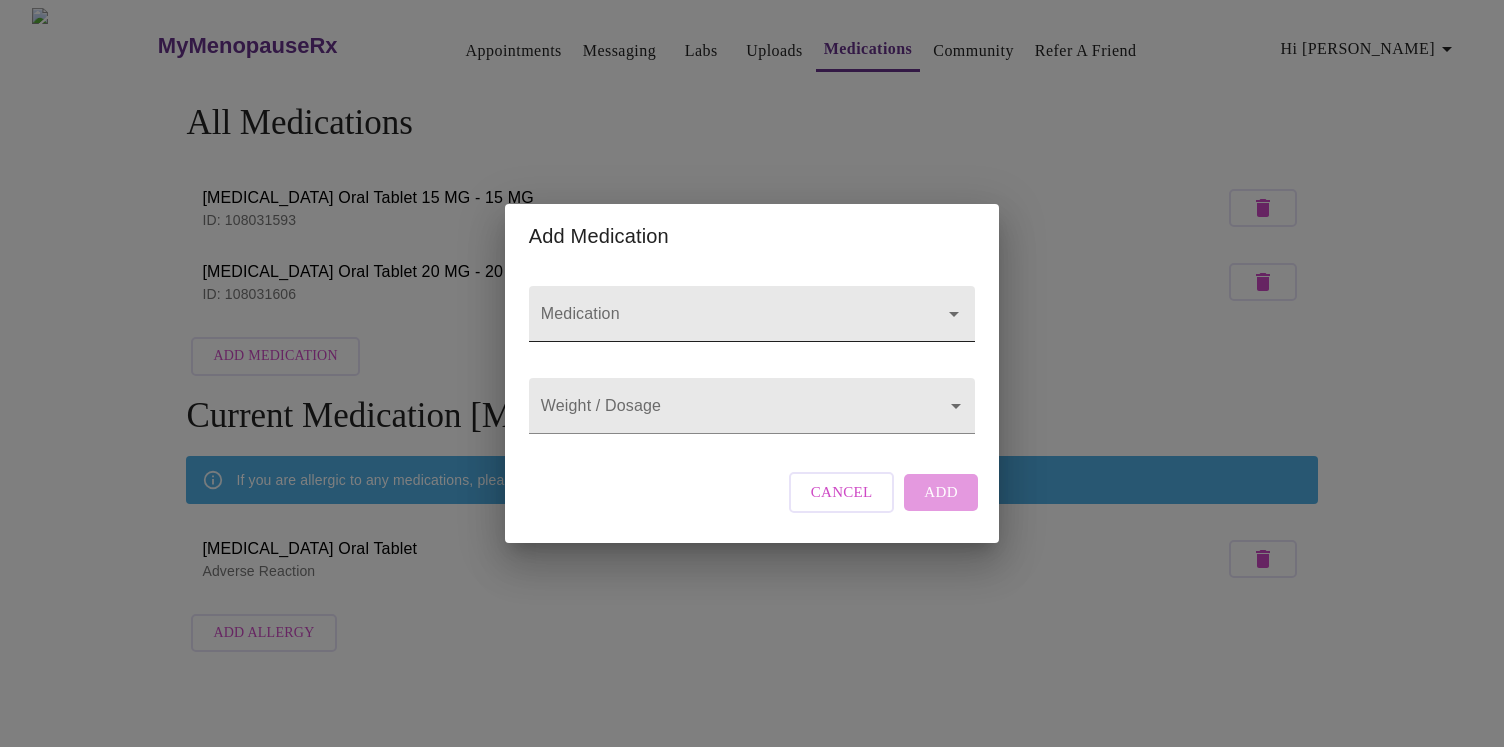 click on "Medication" at bounding box center (723, 323) 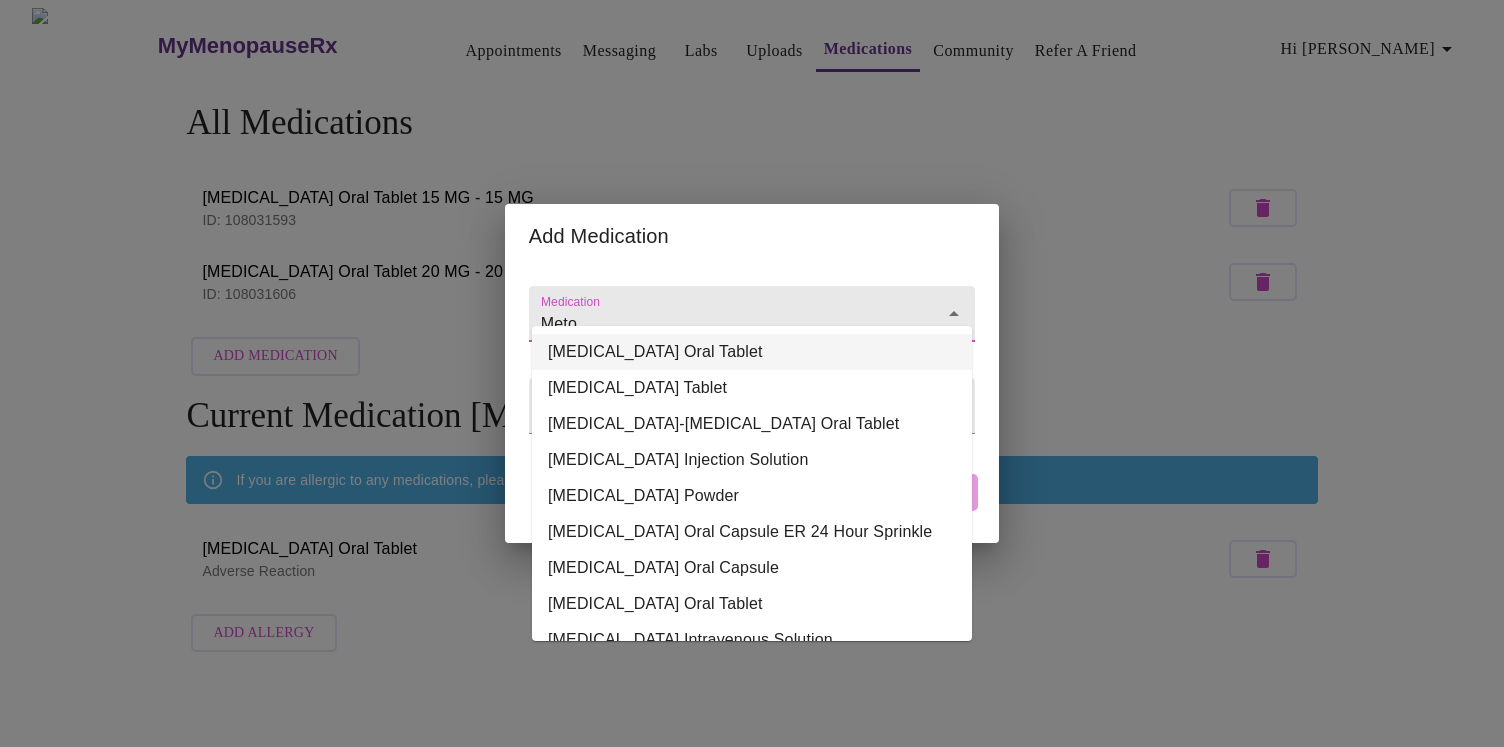 click on "Metoprolol Tartrate Oral Tablet" at bounding box center (752, 352) 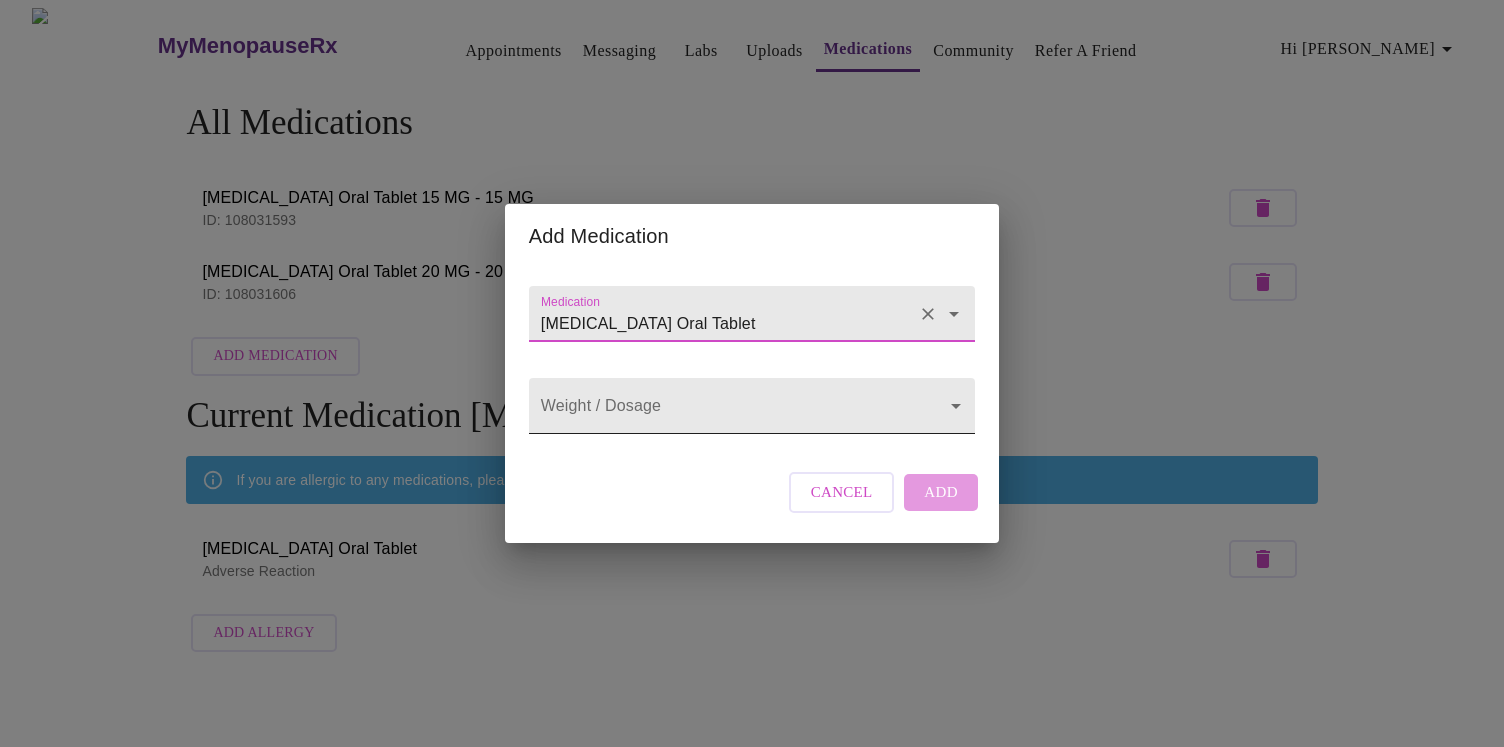 type on "Metoprolol Tartrate Oral Tablet" 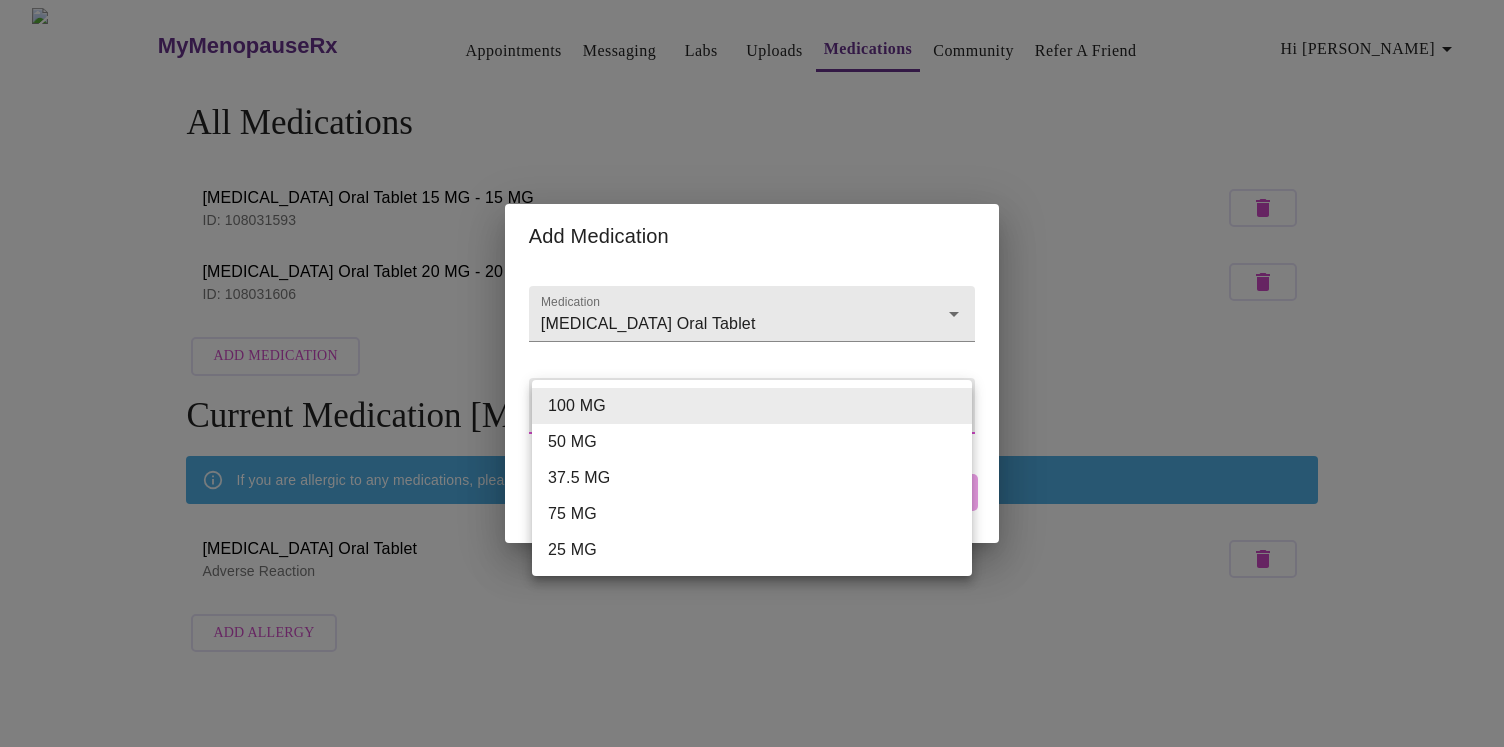 click on "MyMenopauseRx Appointments Messaging Labs Uploads Medications Community Refer a Friend Hi Heather   All Medications Abilify Oral Tablet 15 MG - 15 MG ID: 108031593 Trintellix Oral Tablet 20 MG - 20 MG ID: 108031606 Add Medication Current Medication Allergies If you are allergic to any medications, please add them here. Compazine Oral Tablet Adverse Reaction Add Allergy Settings Billing Invoices Log out Add Medication Medication Metoprolol Tartrate Oral Tablet Weight / Dosage ​ Cancel Add 100 MG 50 MG 37.5 MG 75 MG 25 MG" at bounding box center [752, 335] 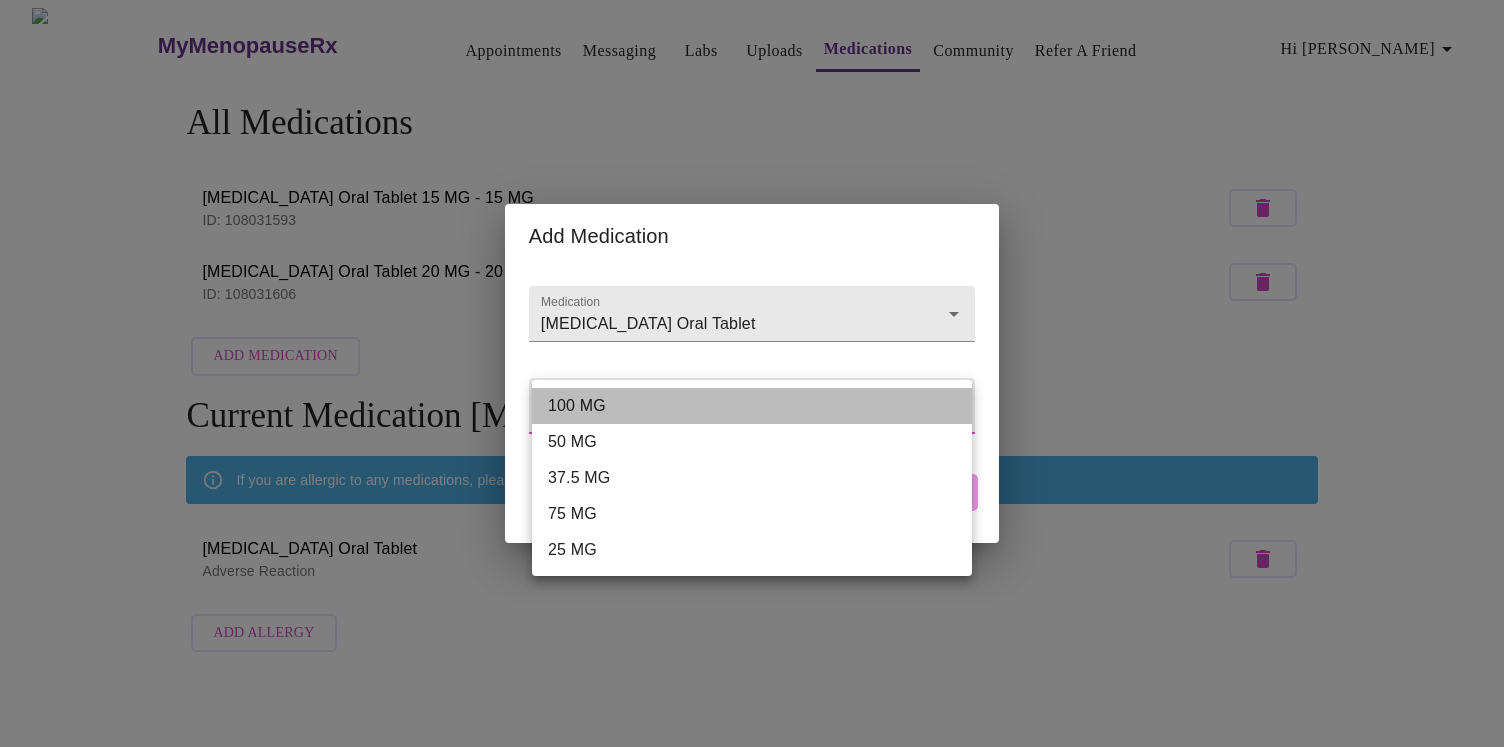 click on "100 MG" at bounding box center [752, 406] 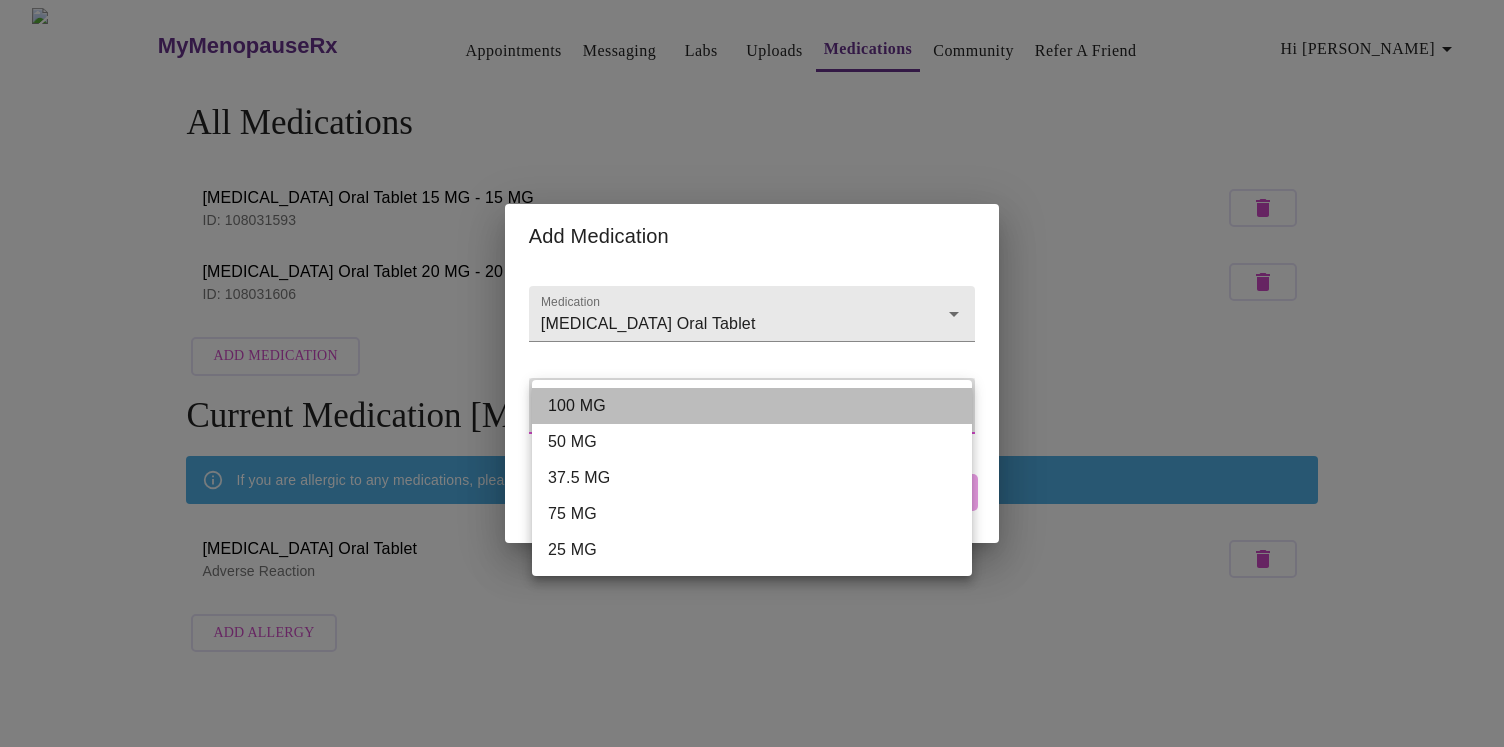 type on "100 MG" 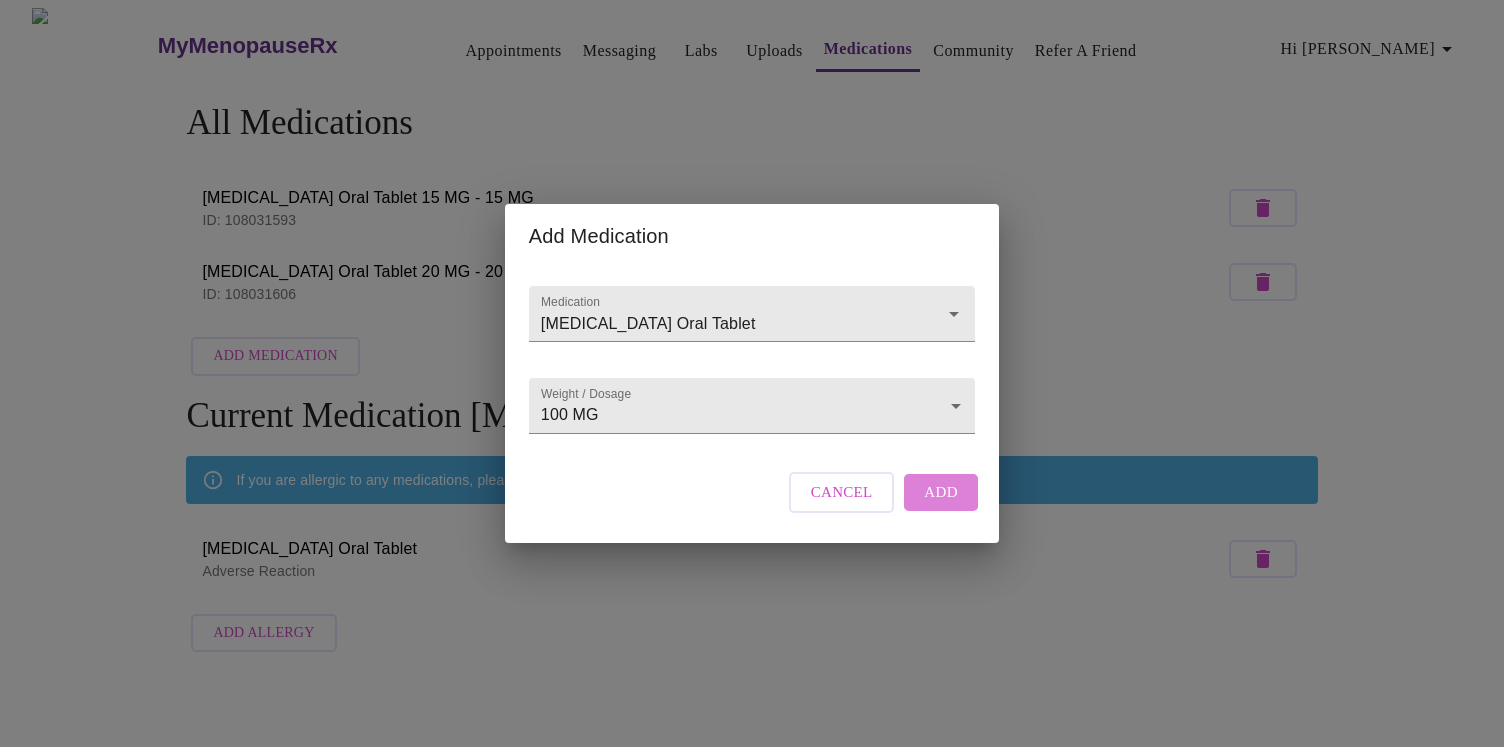 click on "Add" at bounding box center (941, 492) 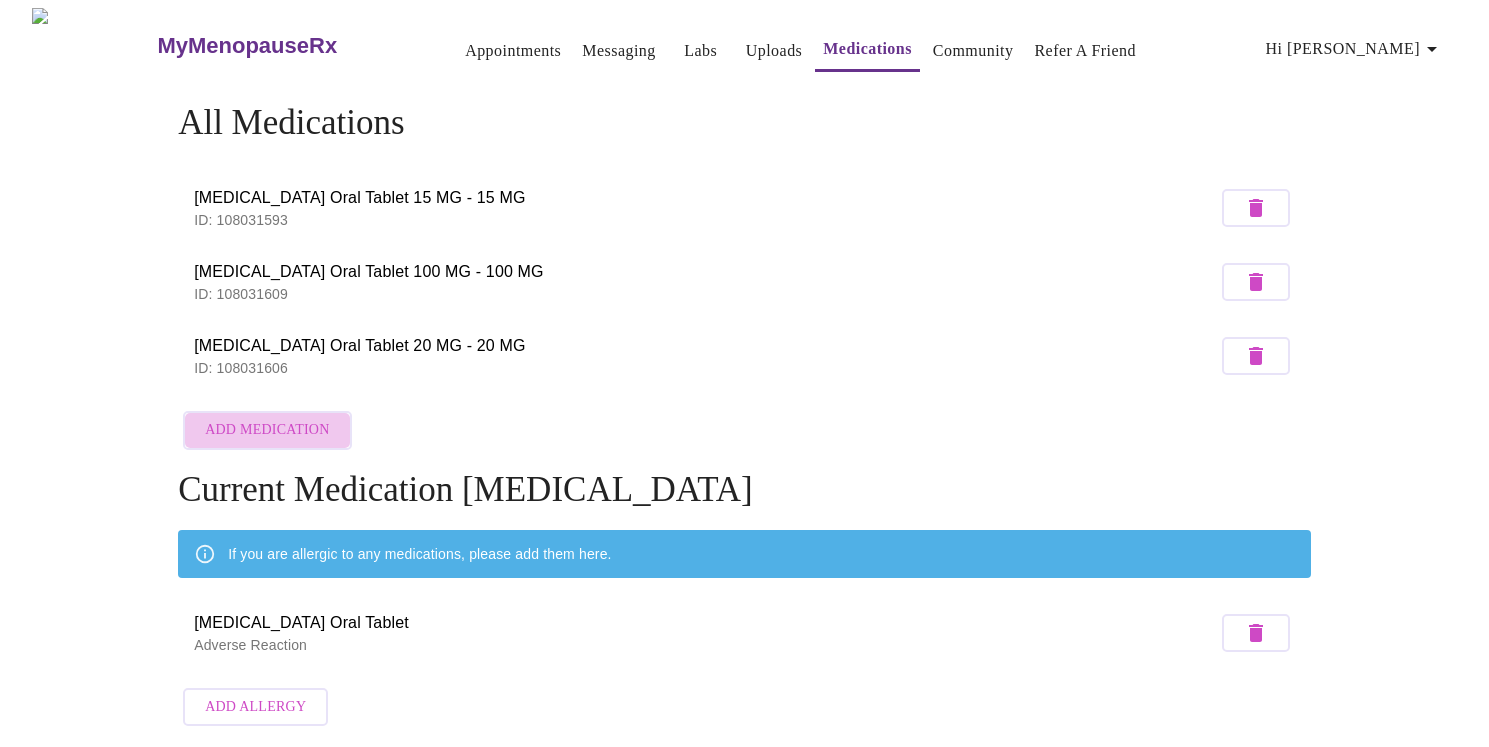 click on "Add Medication" at bounding box center [267, 430] 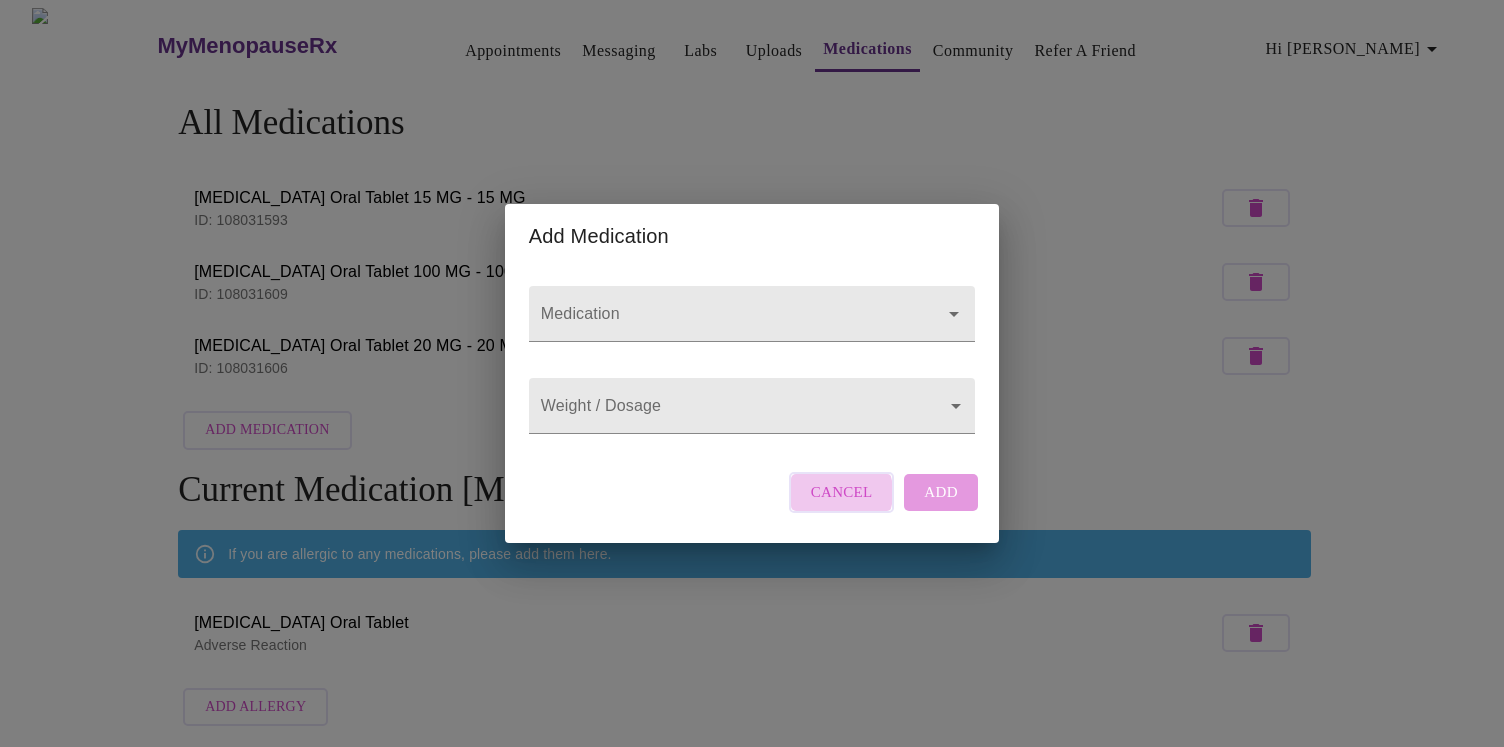 click on "Cancel" at bounding box center [842, 492] 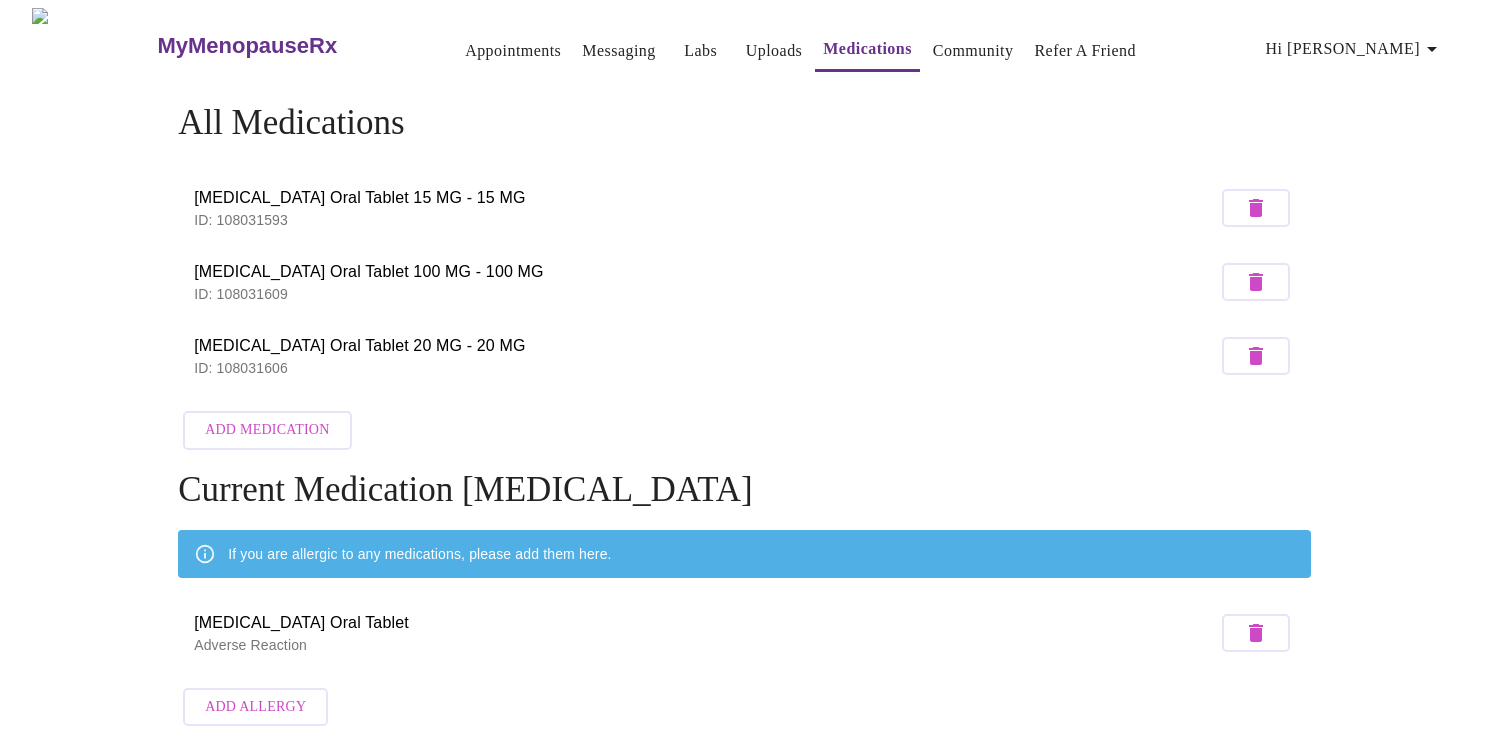 click on "Community" at bounding box center (973, 51) 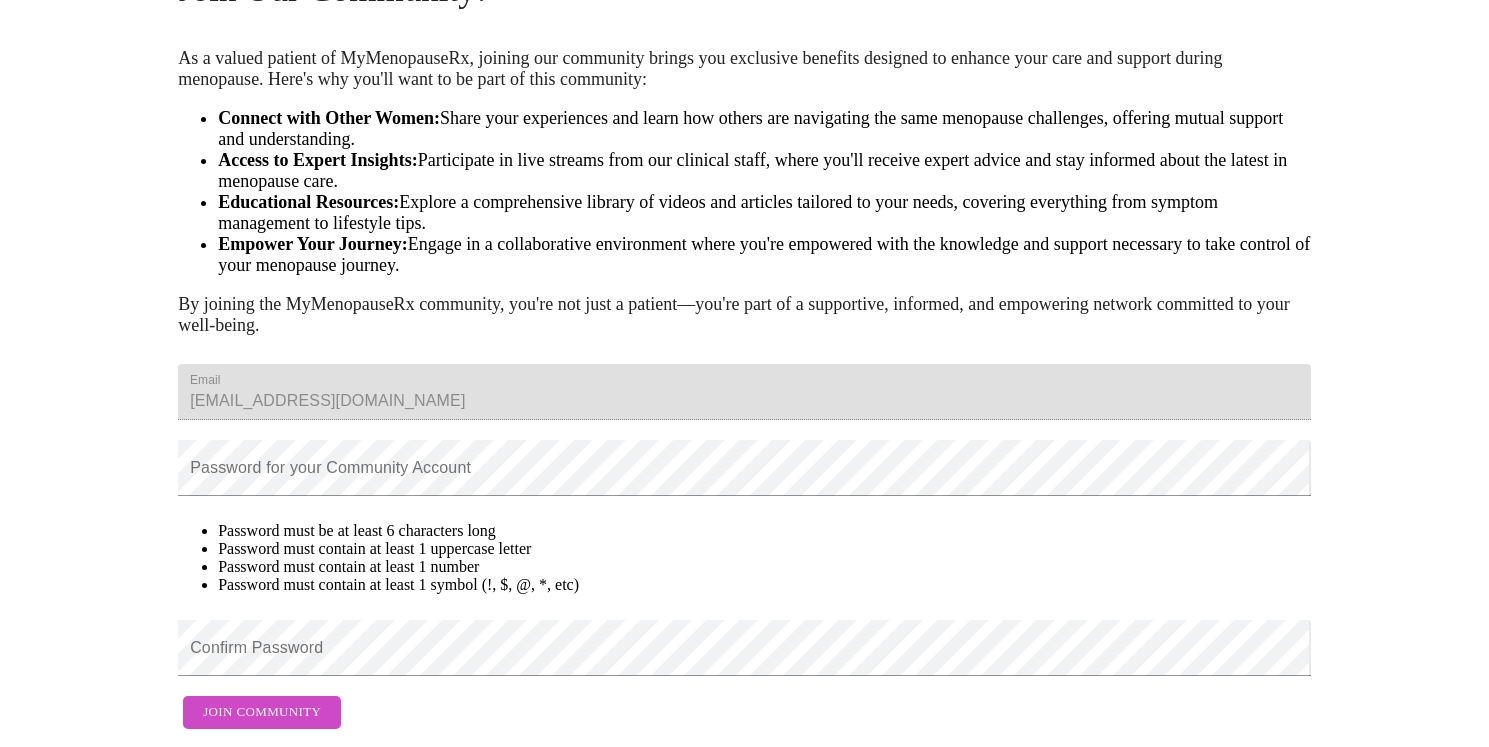 scroll, scrollTop: 248, scrollLeft: 0, axis: vertical 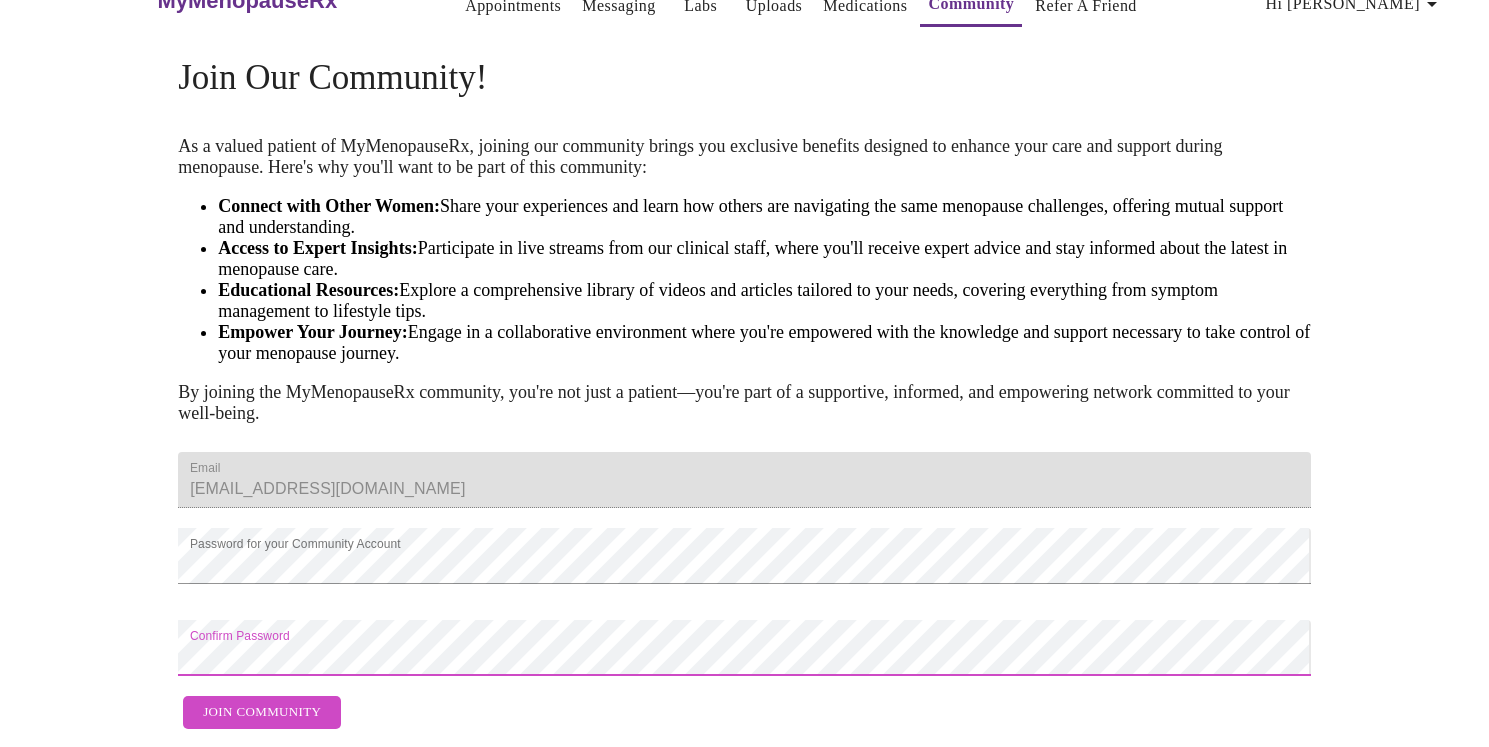 click on "Join Community" at bounding box center [262, 712] 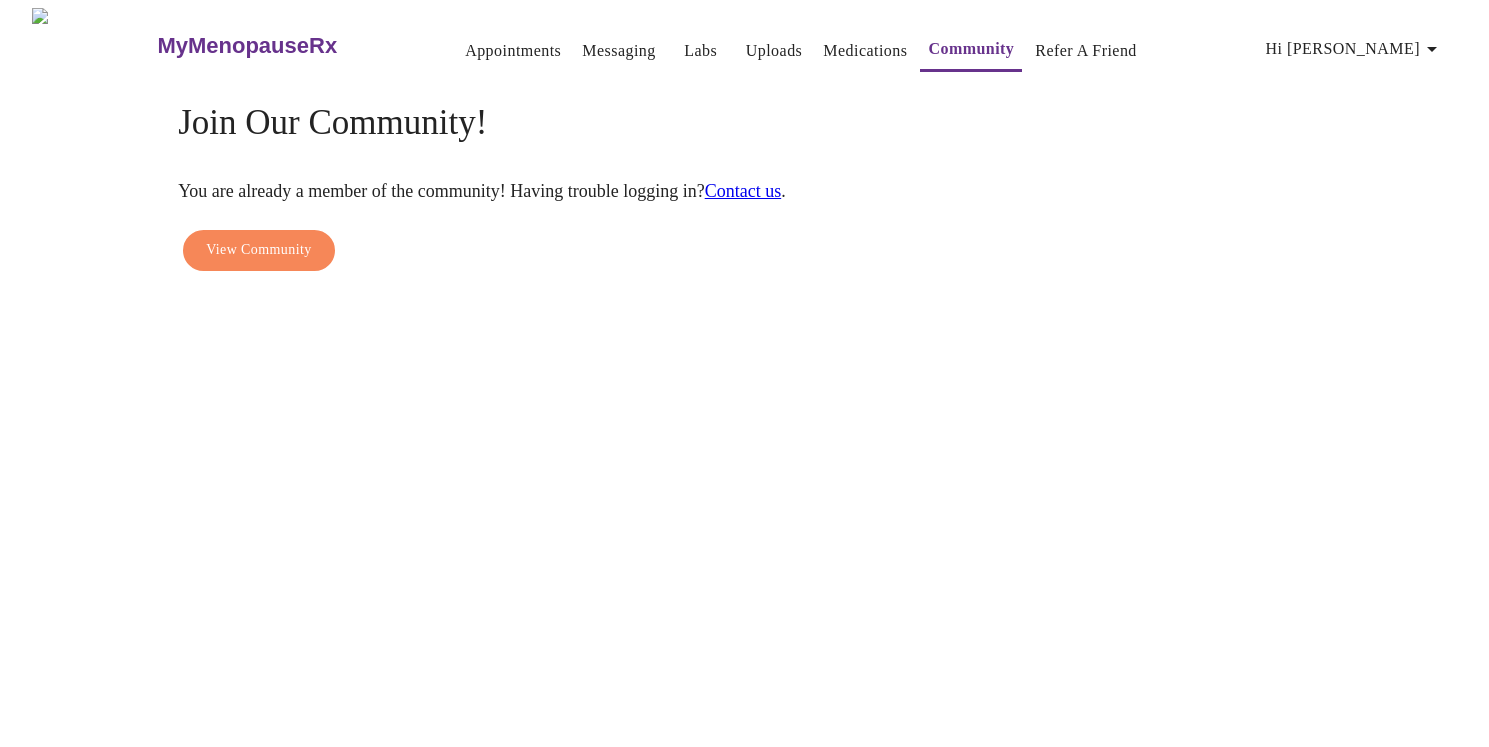 scroll, scrollTop: 0, scrollLeft: 0, axis: both 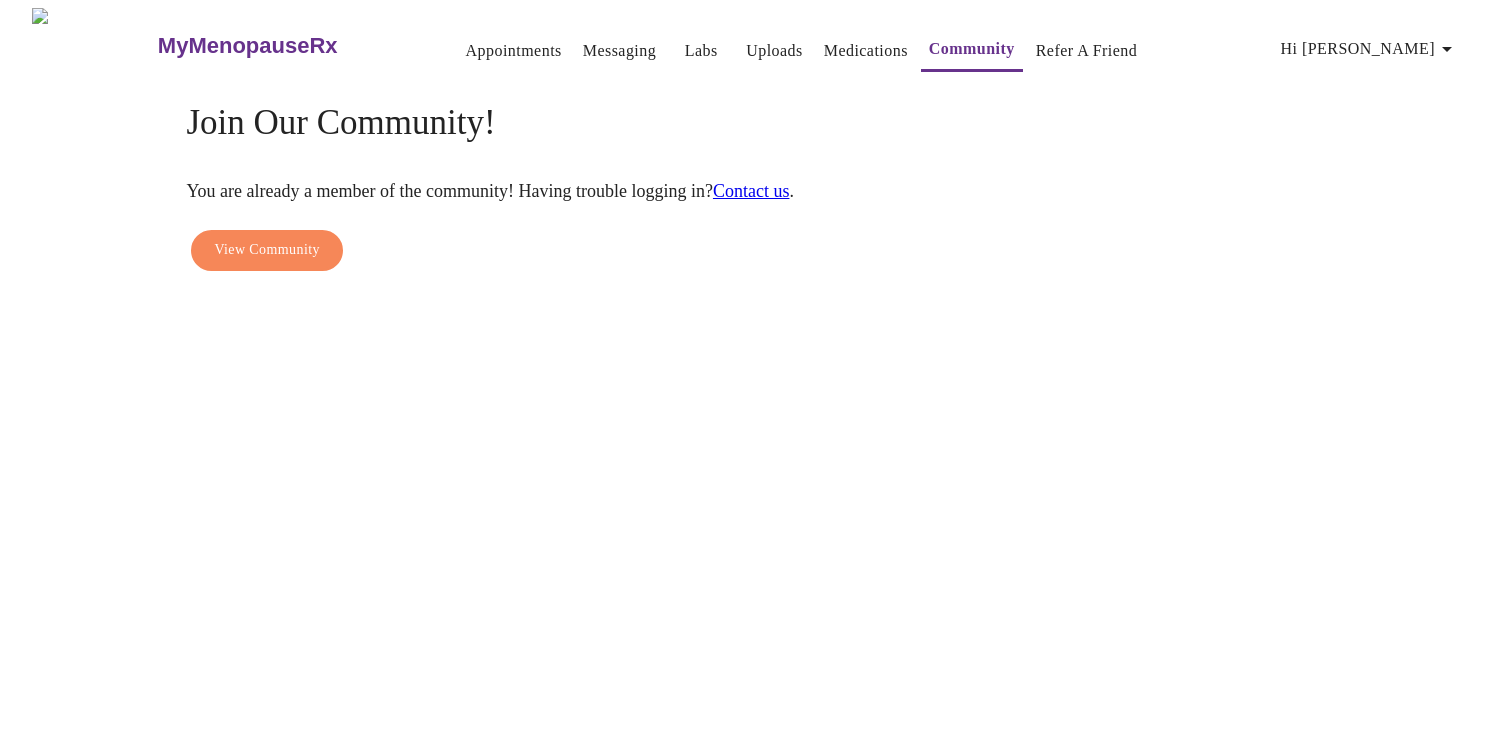 click on "View Community" at bounding box center [266, 250] 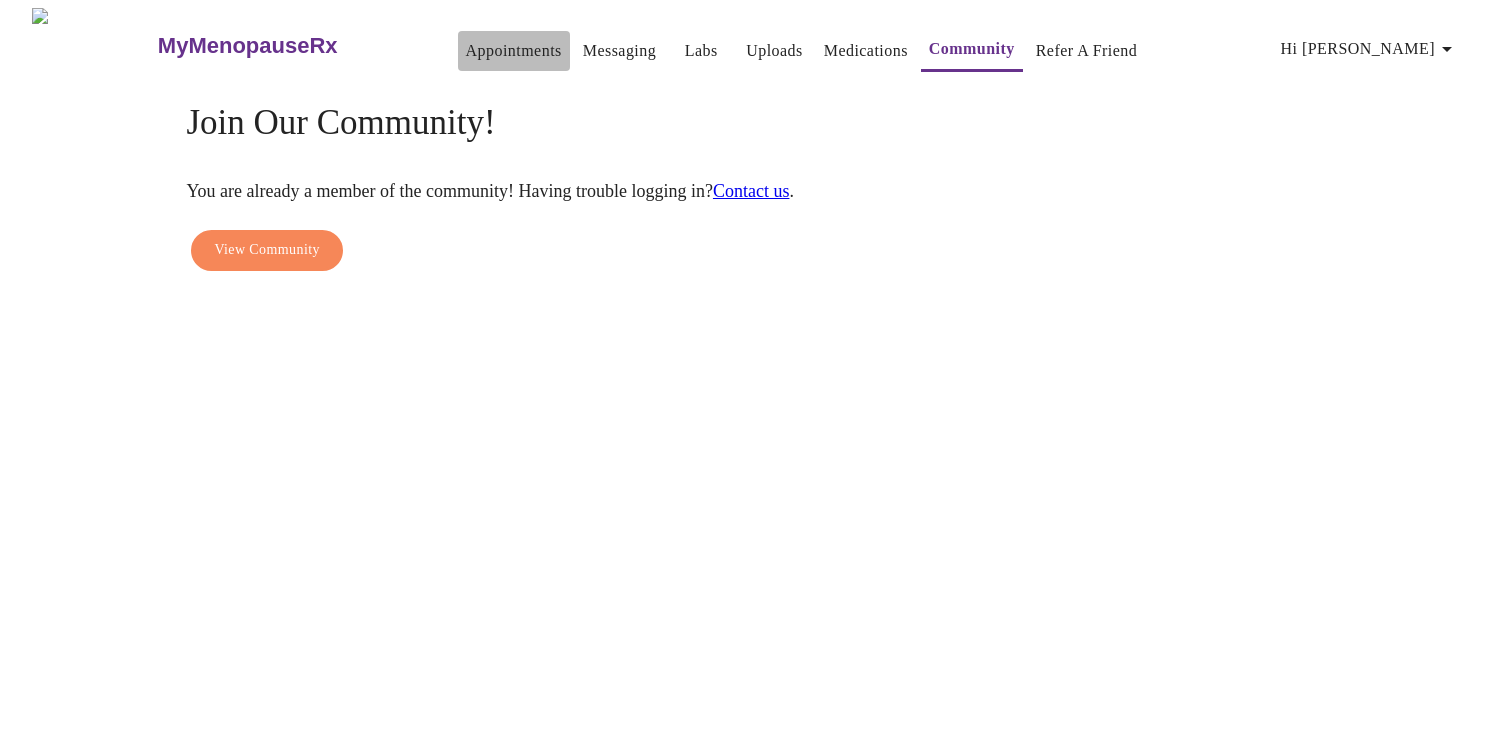 click on "Appointments" at bounding box center (514, 51) 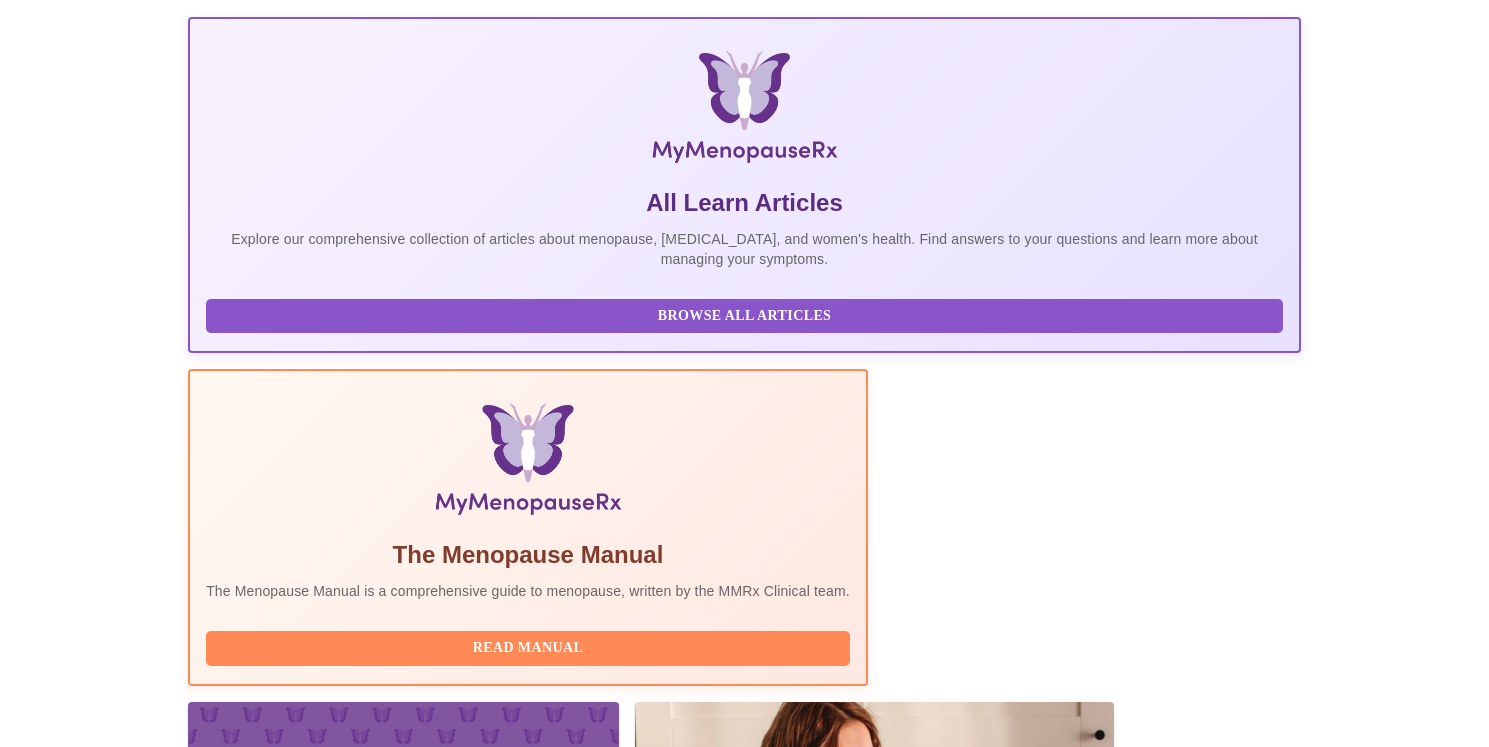 scroll, scrollTop: 347, scrollLeft: 0, axis: vertical 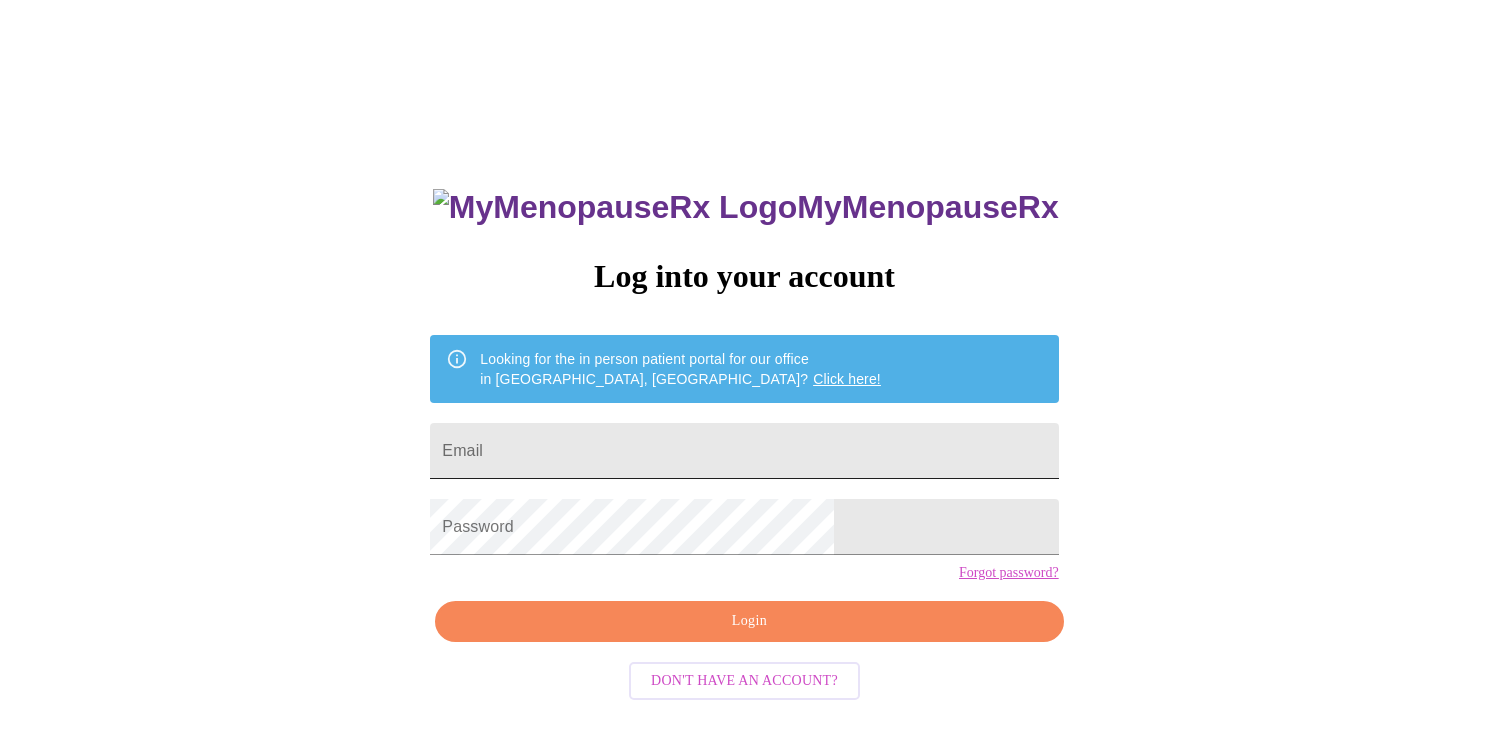 click on "Email" at bounding box center (744, 451) 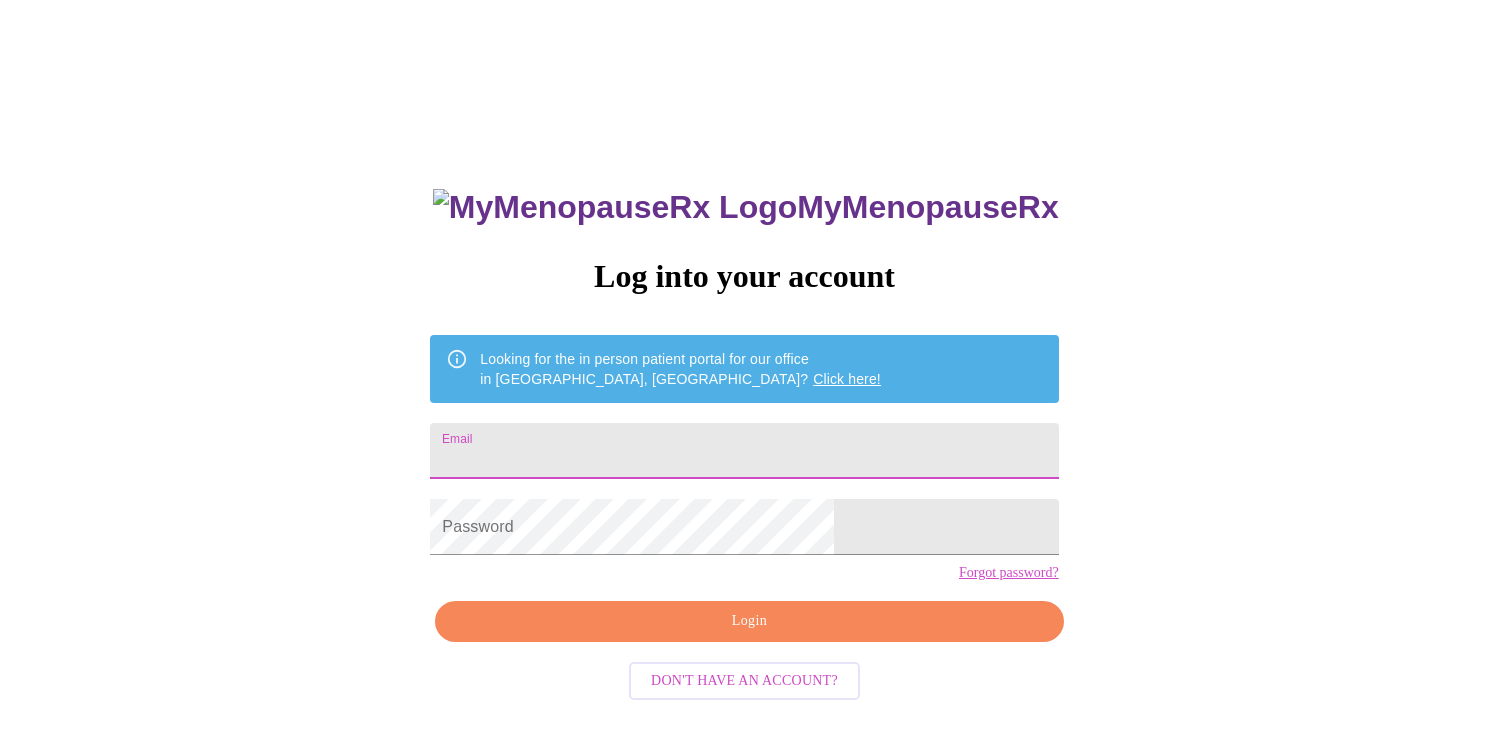 click on "MyMenopauseRx Log into your account Looking for the in person patient portal for our office   in Wheaton, IL? Click here! Email Password Forgot password? Login Don't have an account?" at bounding box center [744, 456] 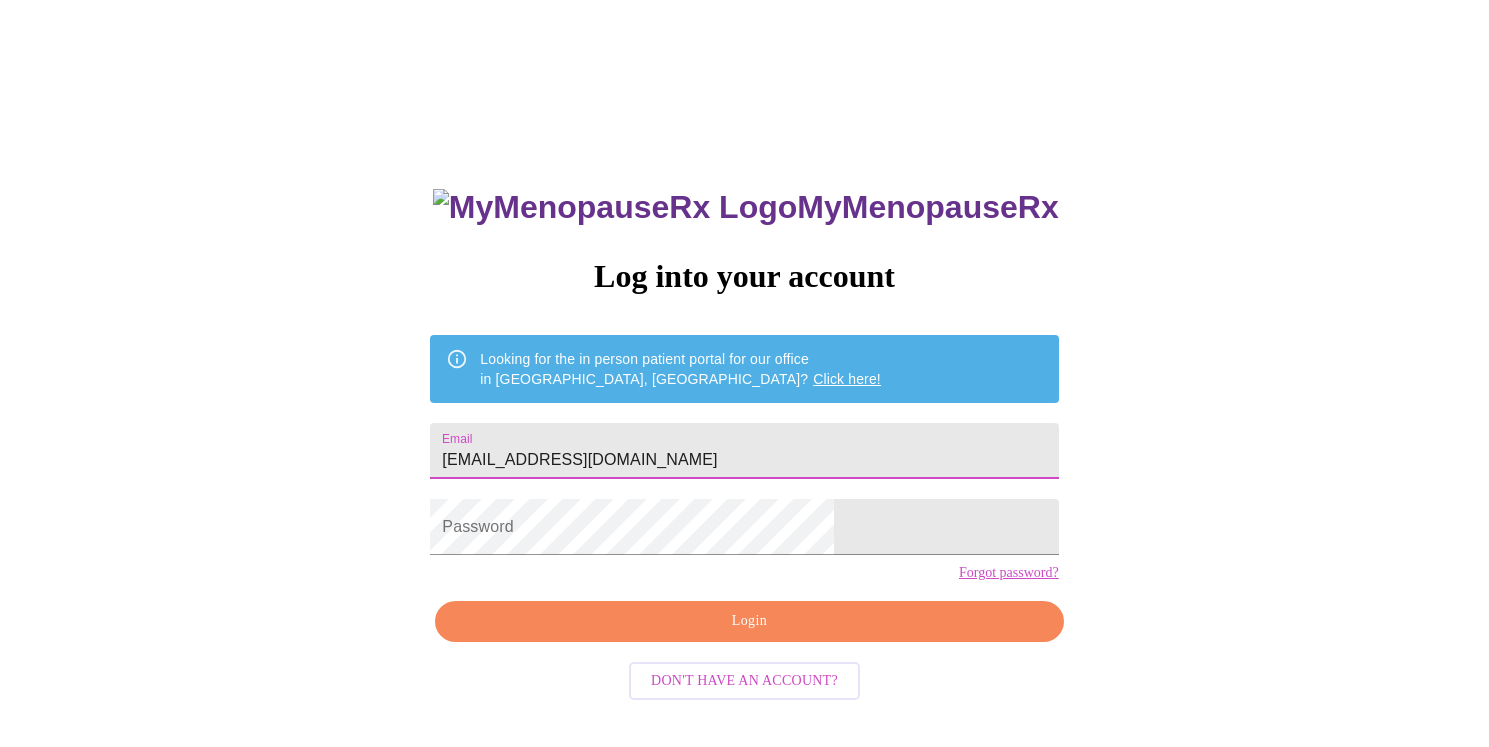 type on "[EMAIL_ADDRESS][DOMAIN_NAME]" 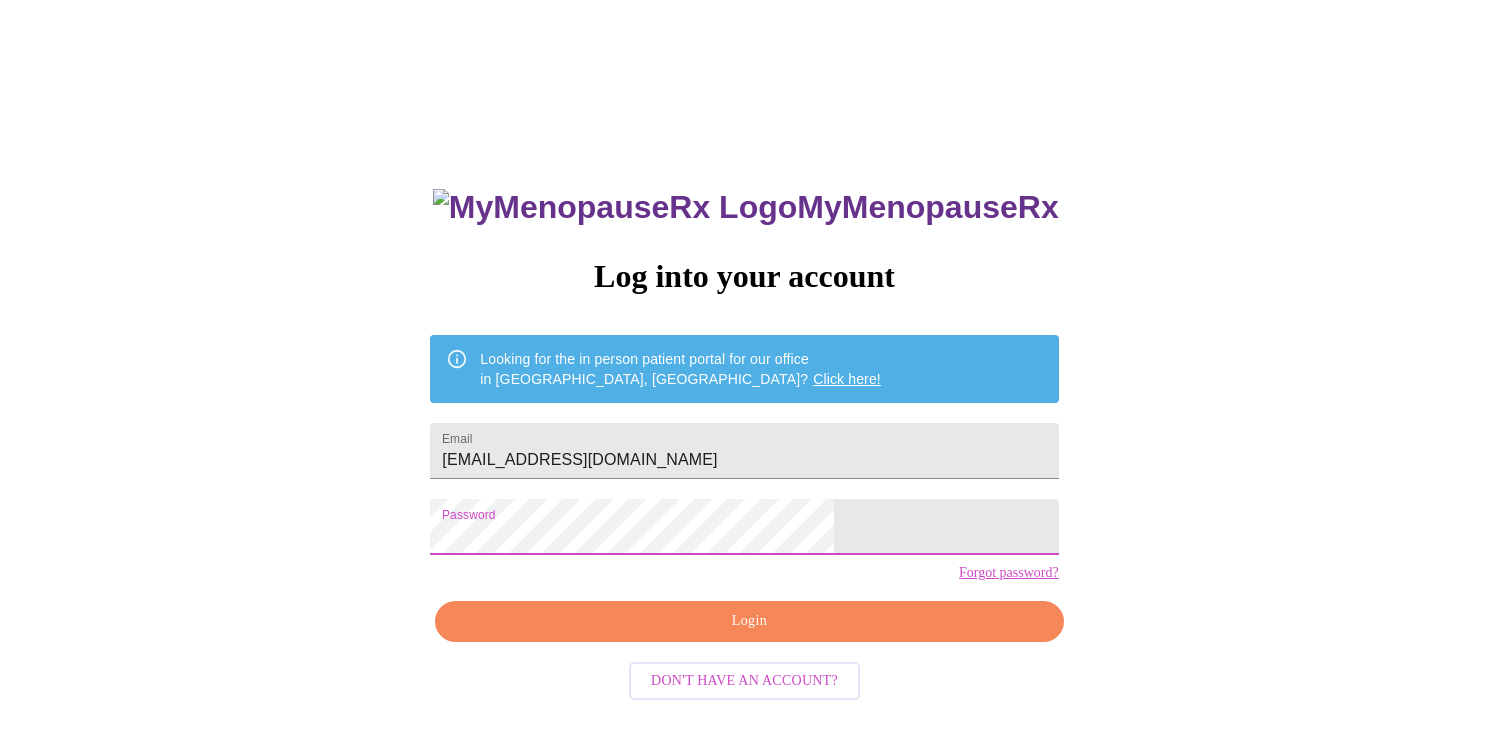 click on "Login" at bounding box center [749, 621] 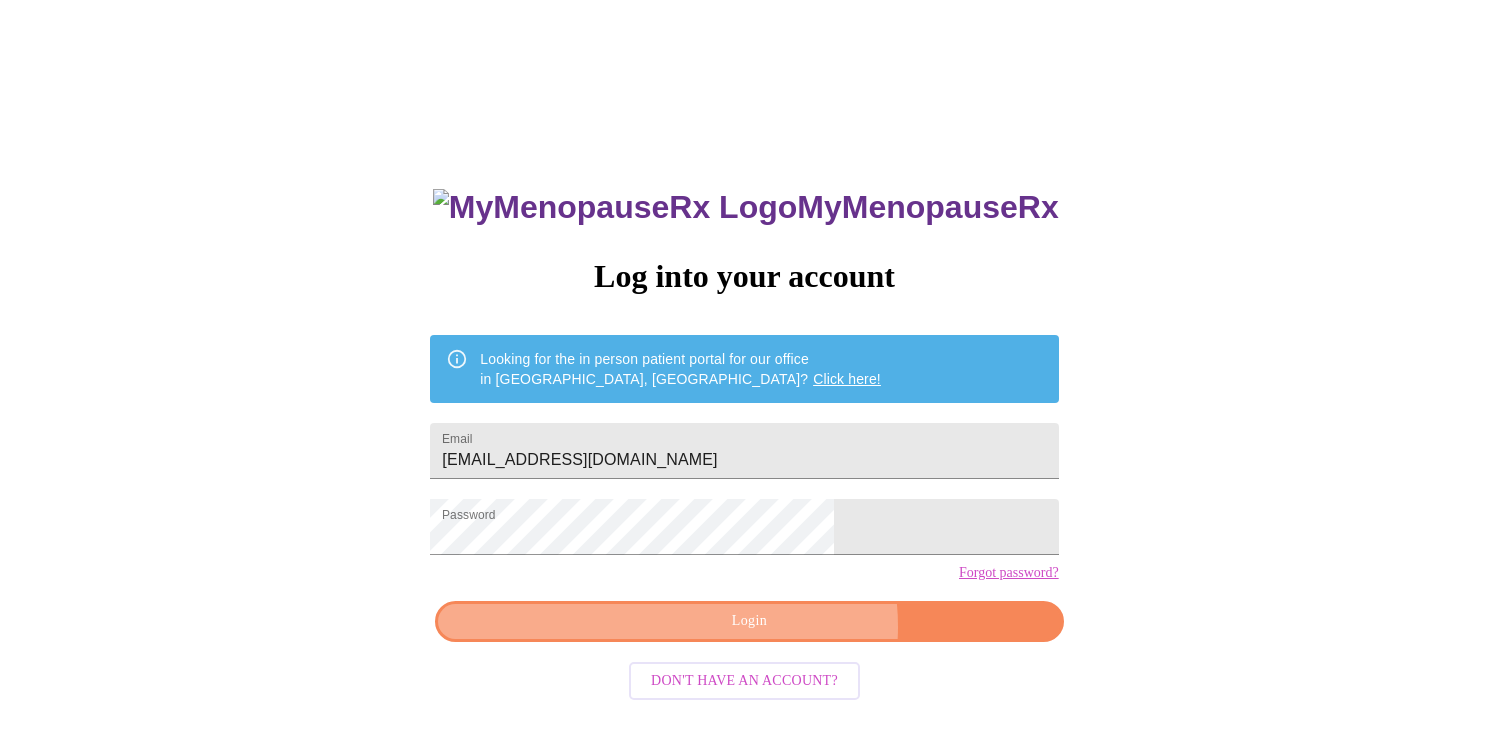 click on "Login" at bounding box center [749, 621] 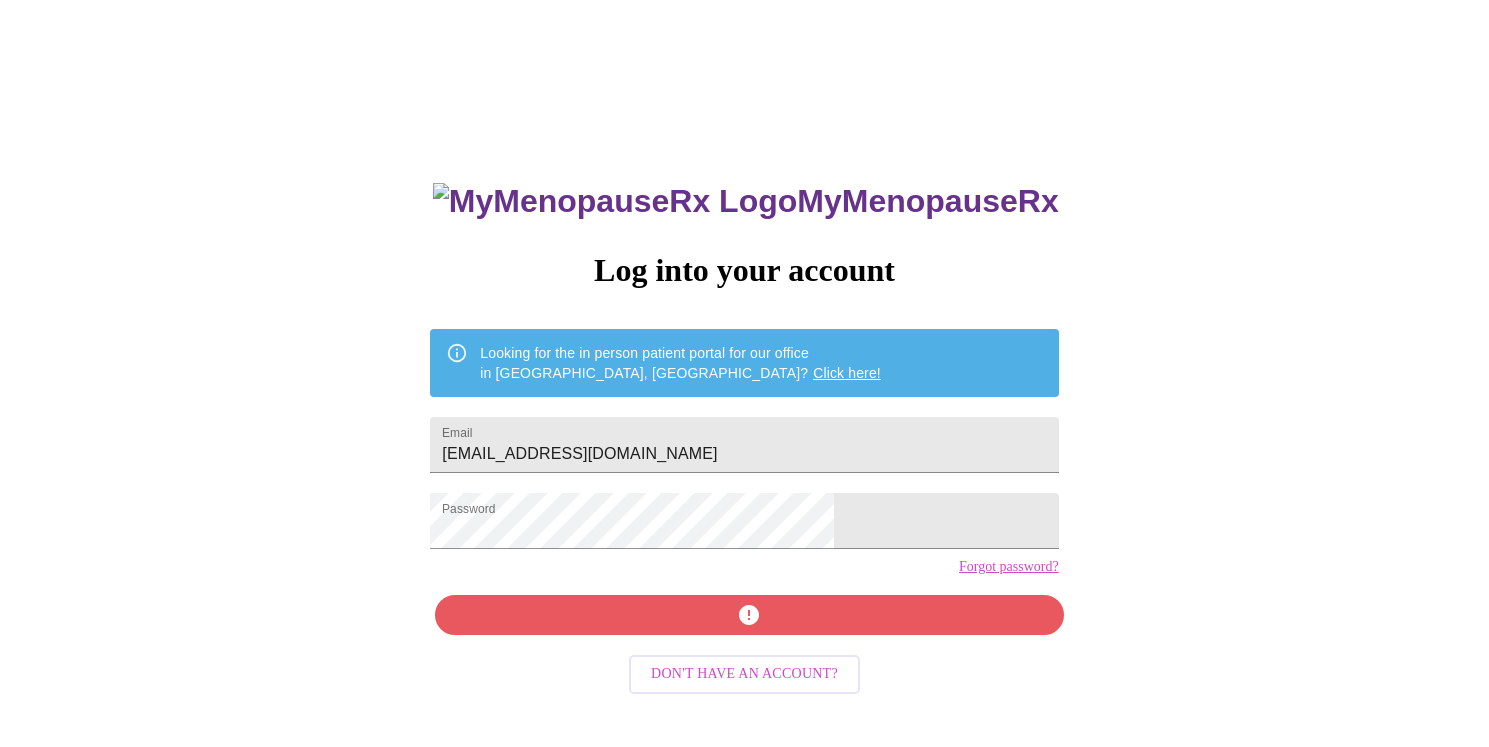 scroll, scrollTop: 20, scrollLeft: 0, axis: vertical 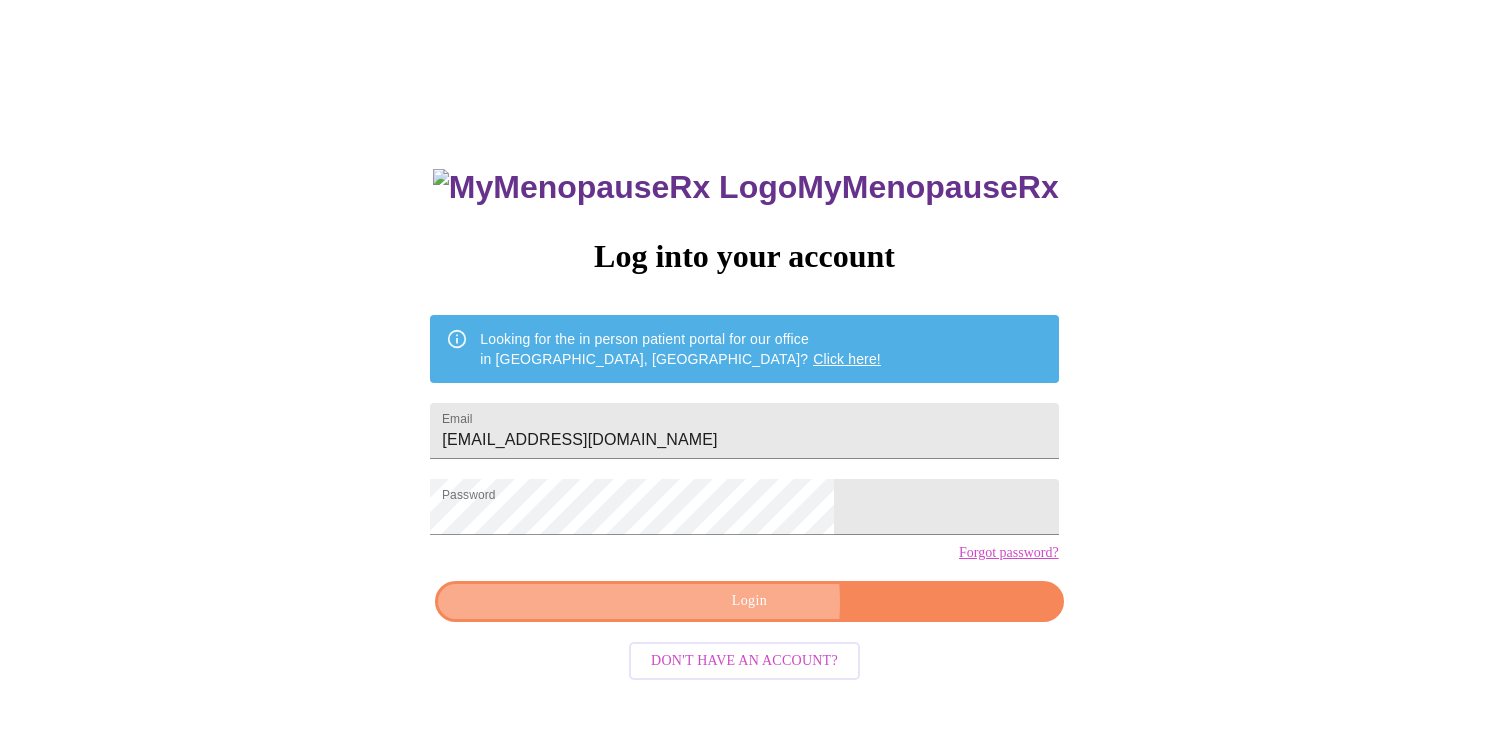 click on "Login" at bounding box center [749, 601] 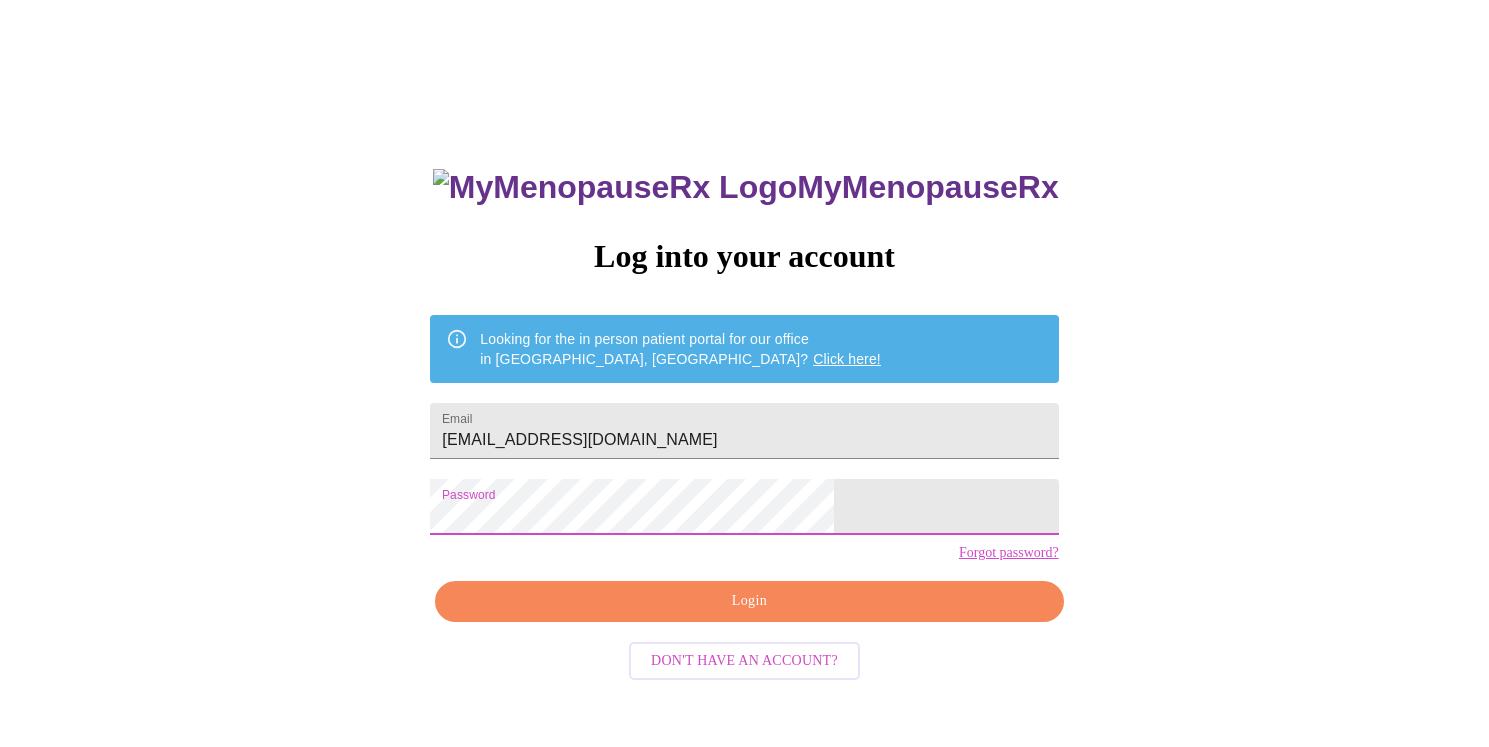 click on "Login" at bounding box center [749, 601] 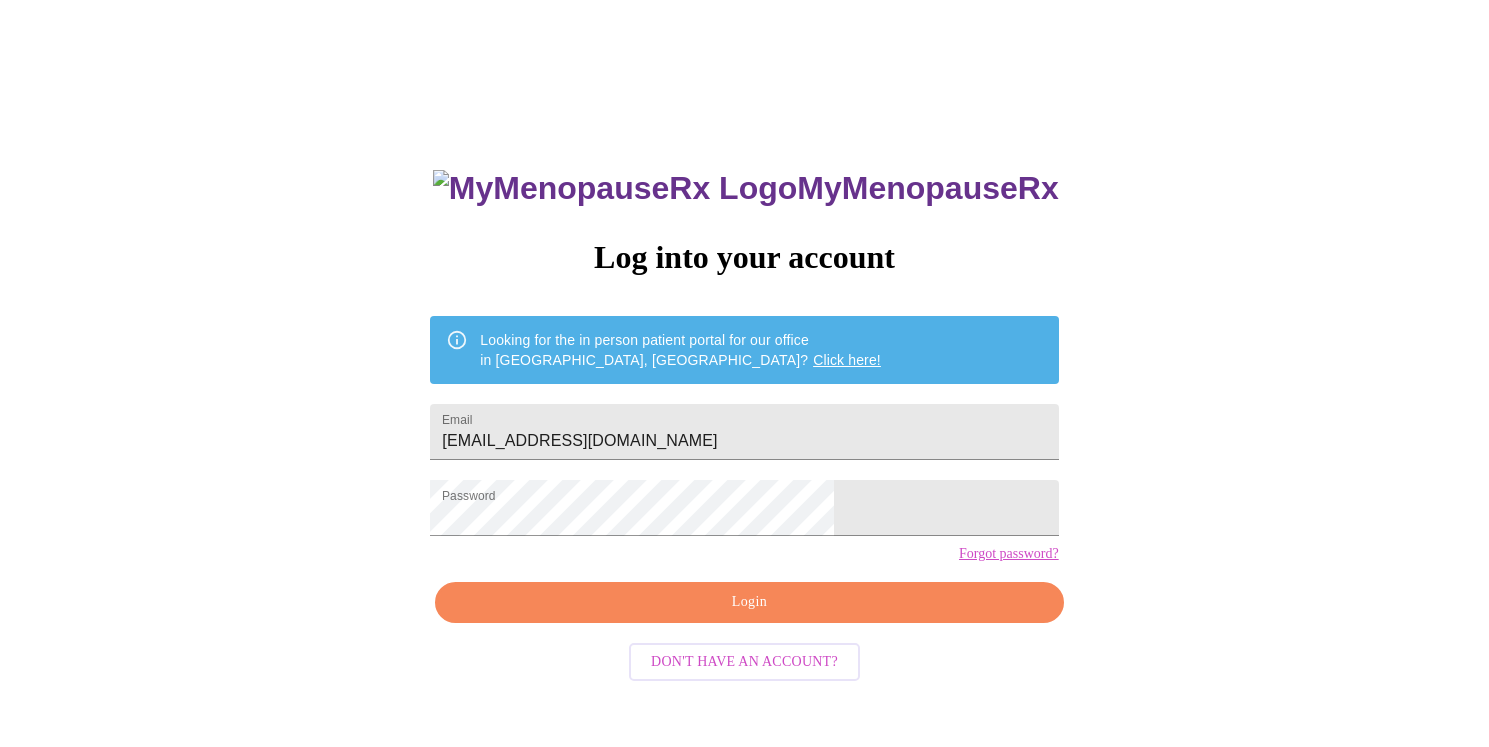 scroll, scrollTop: 20, scrollLeft: 0, axis: vertical 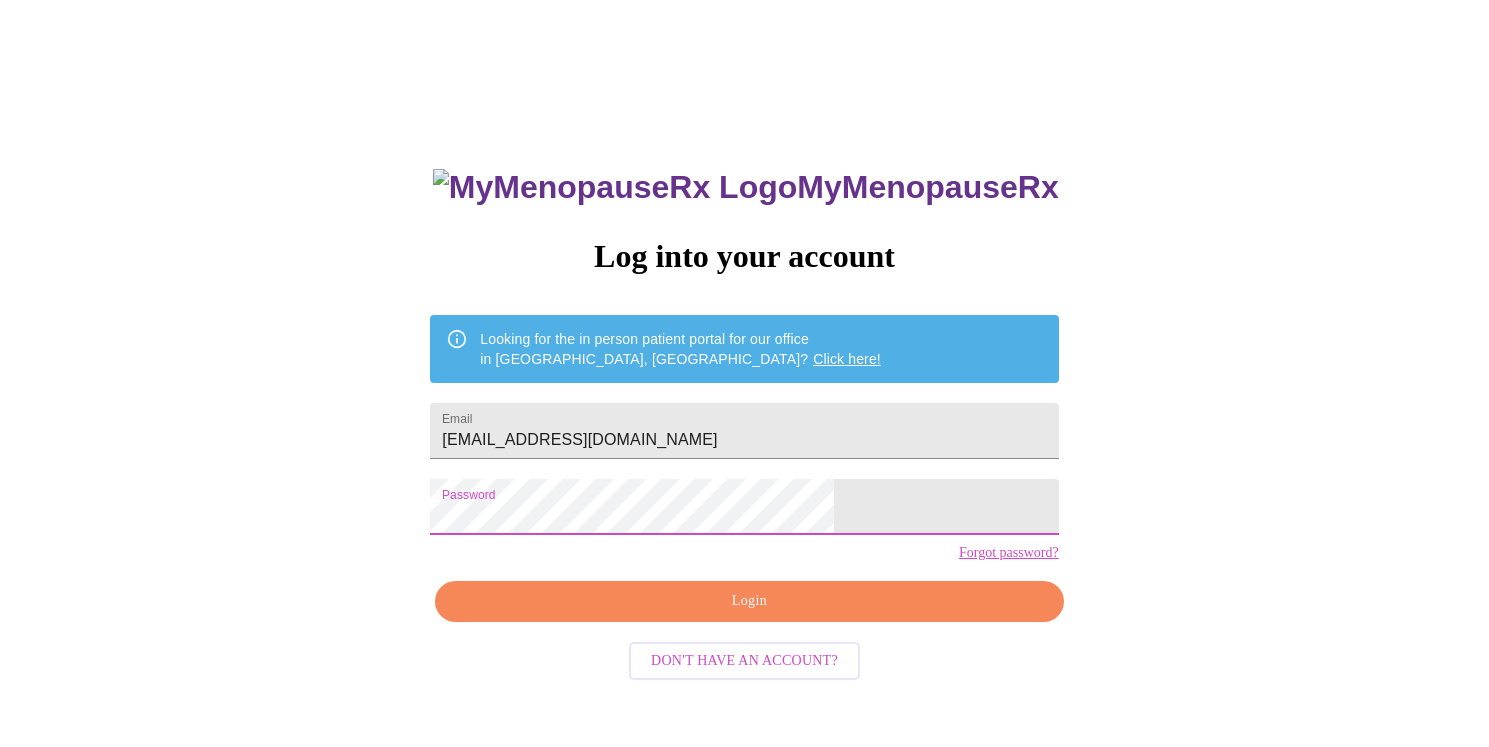 click on "Login" at bounding box center (749, 601) 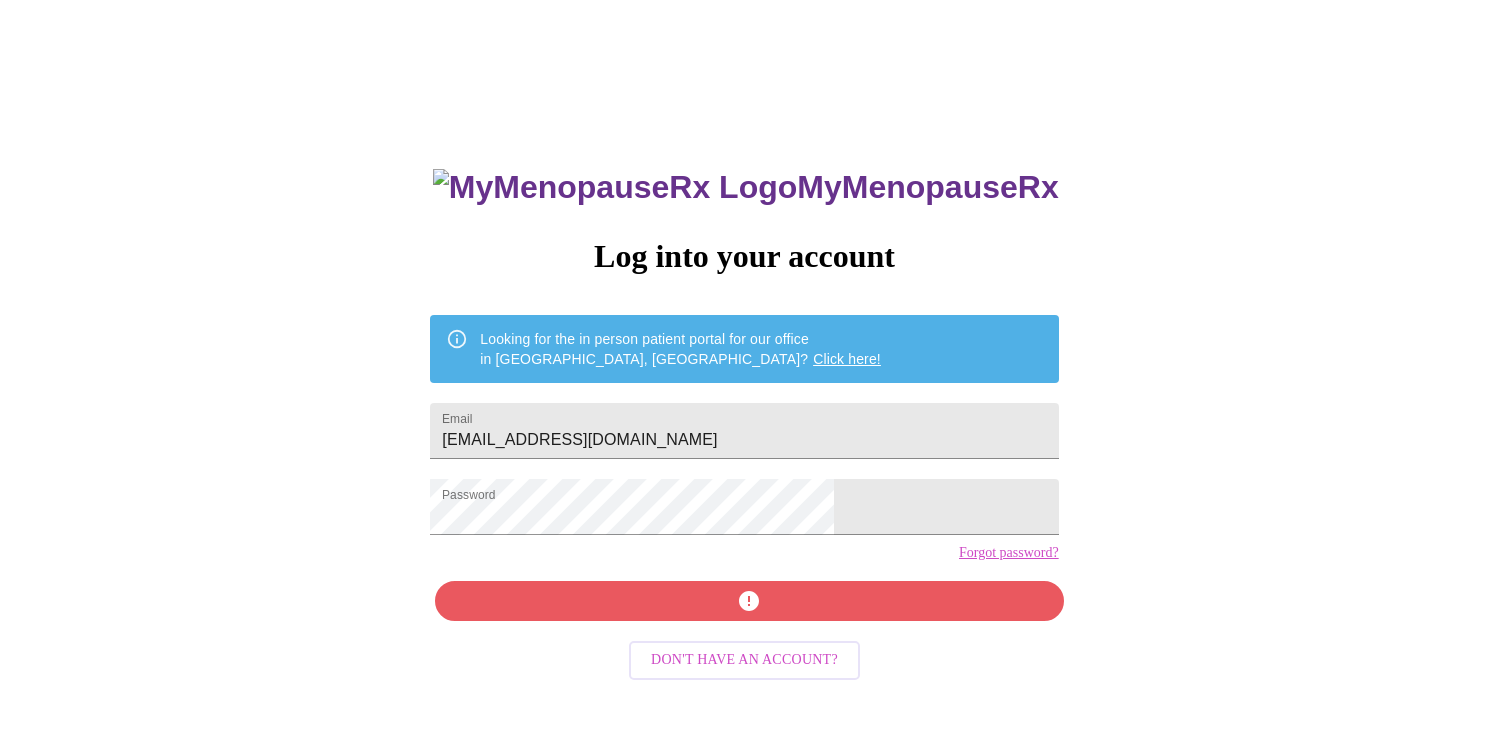 click on "MyMenopauseRx Log into your account Looking for the in person patient portal for our office   in Wheaton, IL? Click here! Email heatherrettig0348@gmail.com Password Forgot password? Don't have an account?" at bounding box center [744, 510] 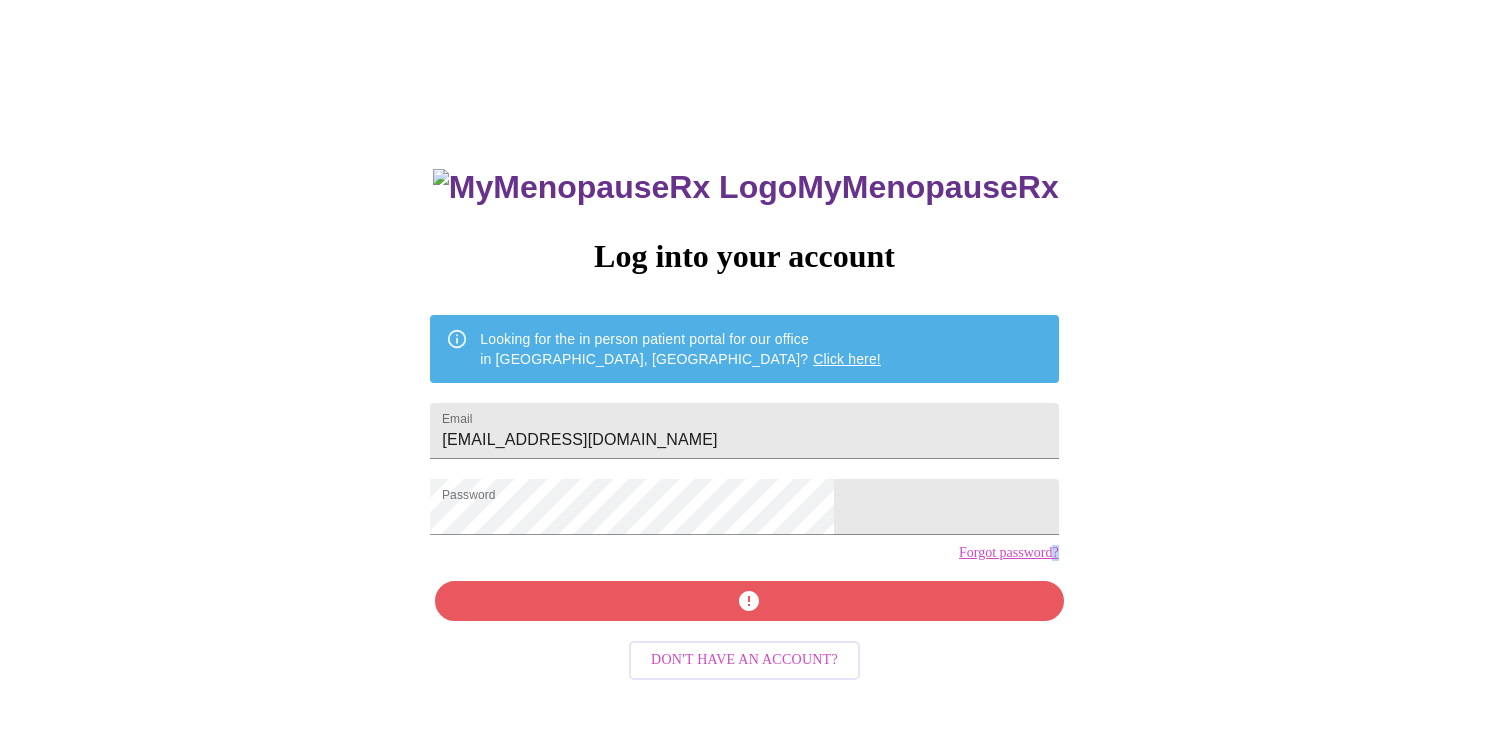 click on "MyMenopauseRx Log into your account Looking for the in person patient portal for our office   in Wheaton, IL? Click here! Email heatherrettig0348@gmail.com Password Forgot password? Don't have an account?" at bounding box center (744, 510) 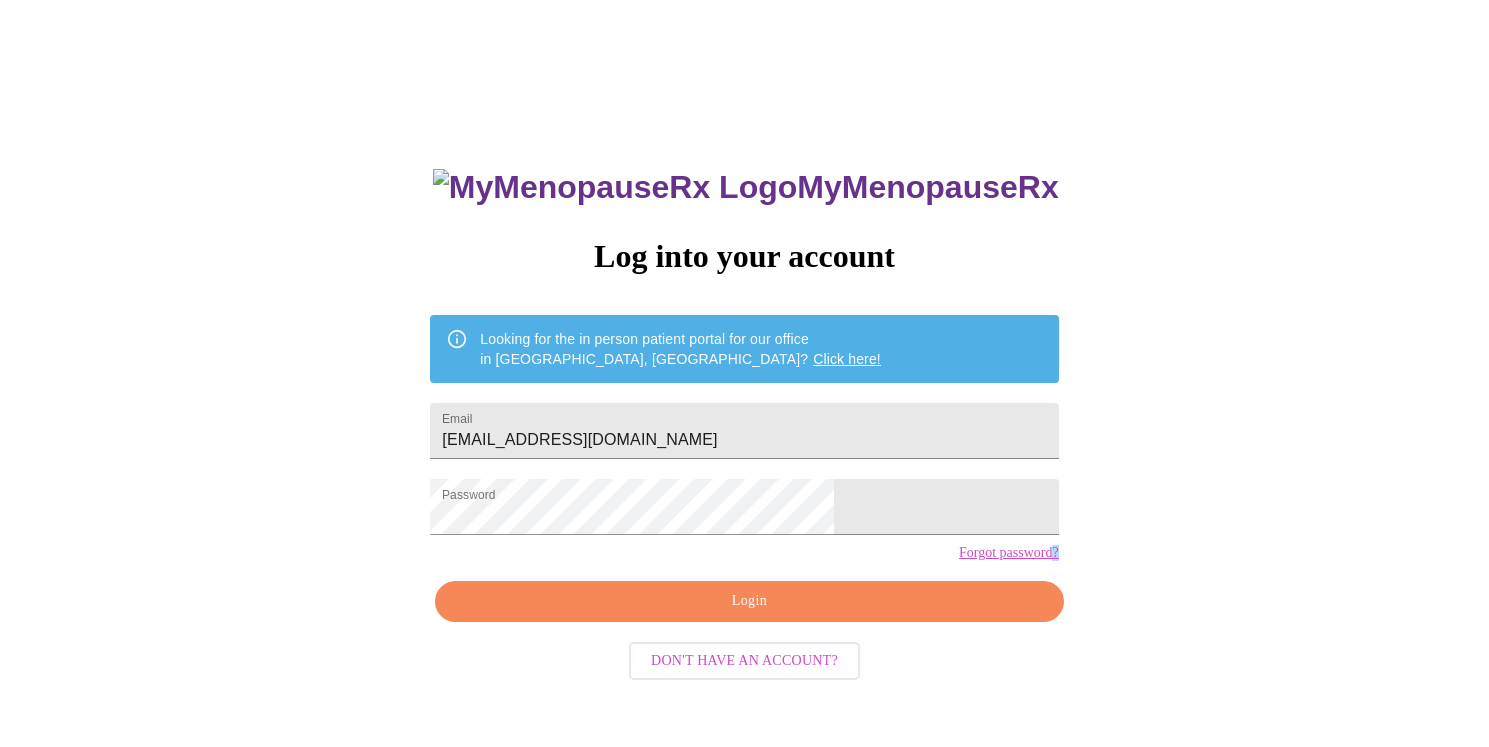 click on "Login" at bounding box center [749, 601] 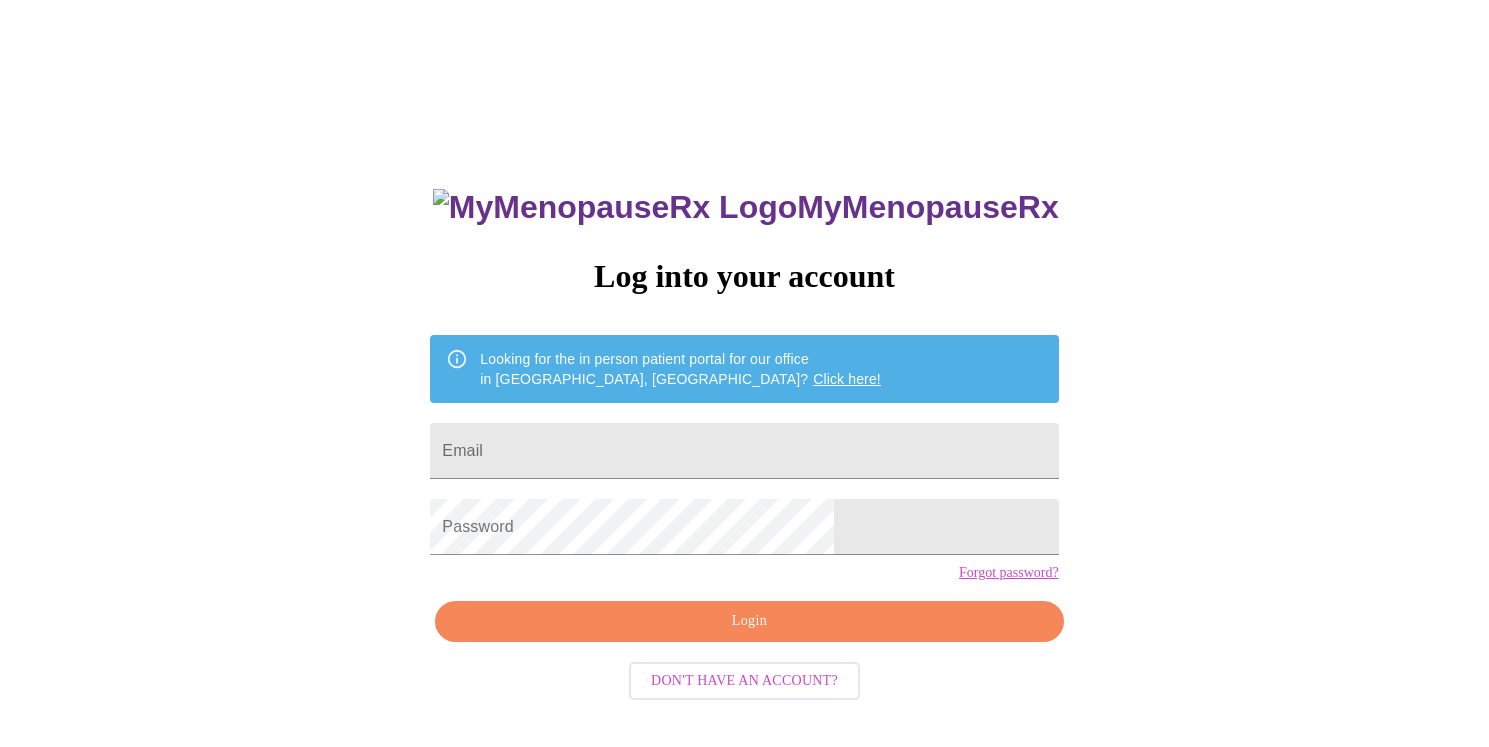 scroll, scrollTop: 20, scrollLeft: 0, axis: vertical 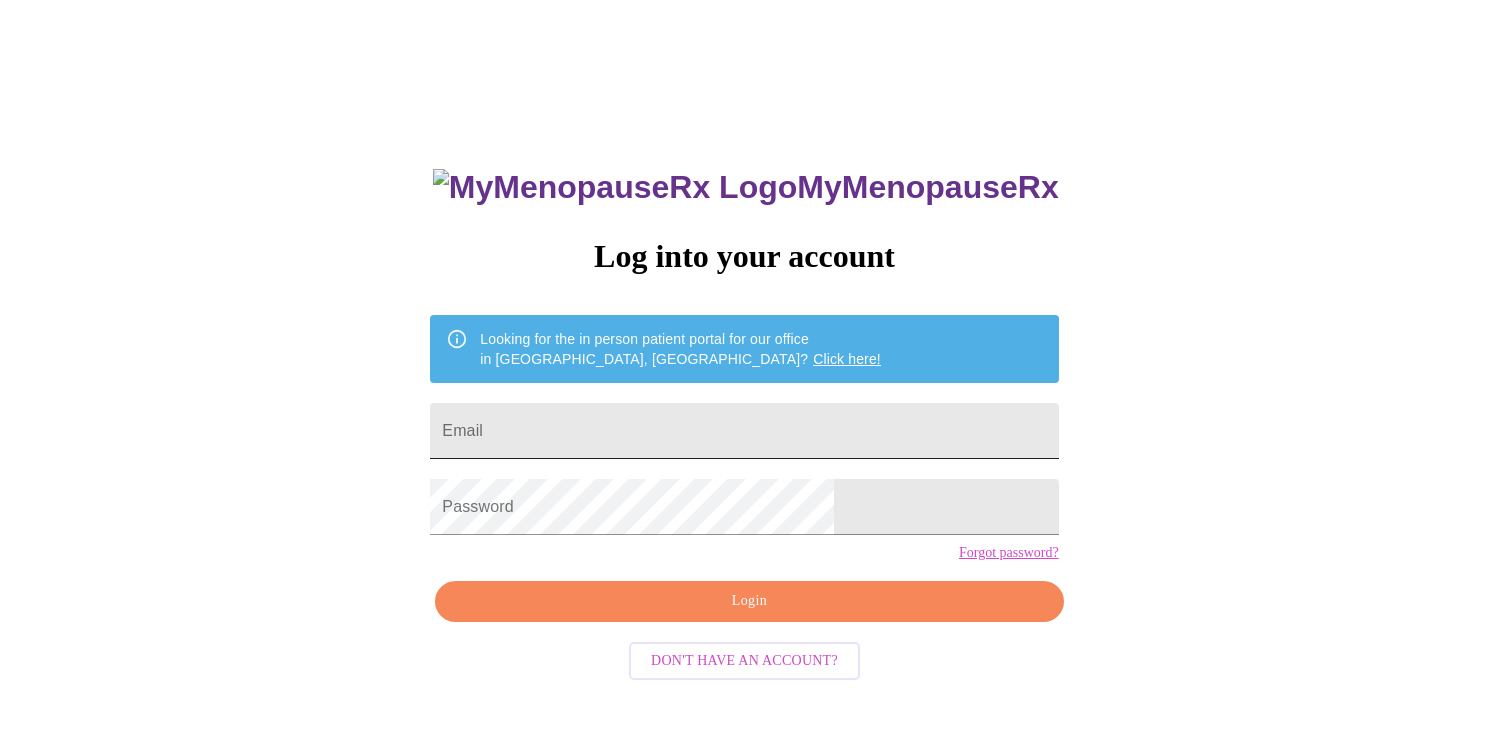 click on "Email" at bounding box center (744, 431) 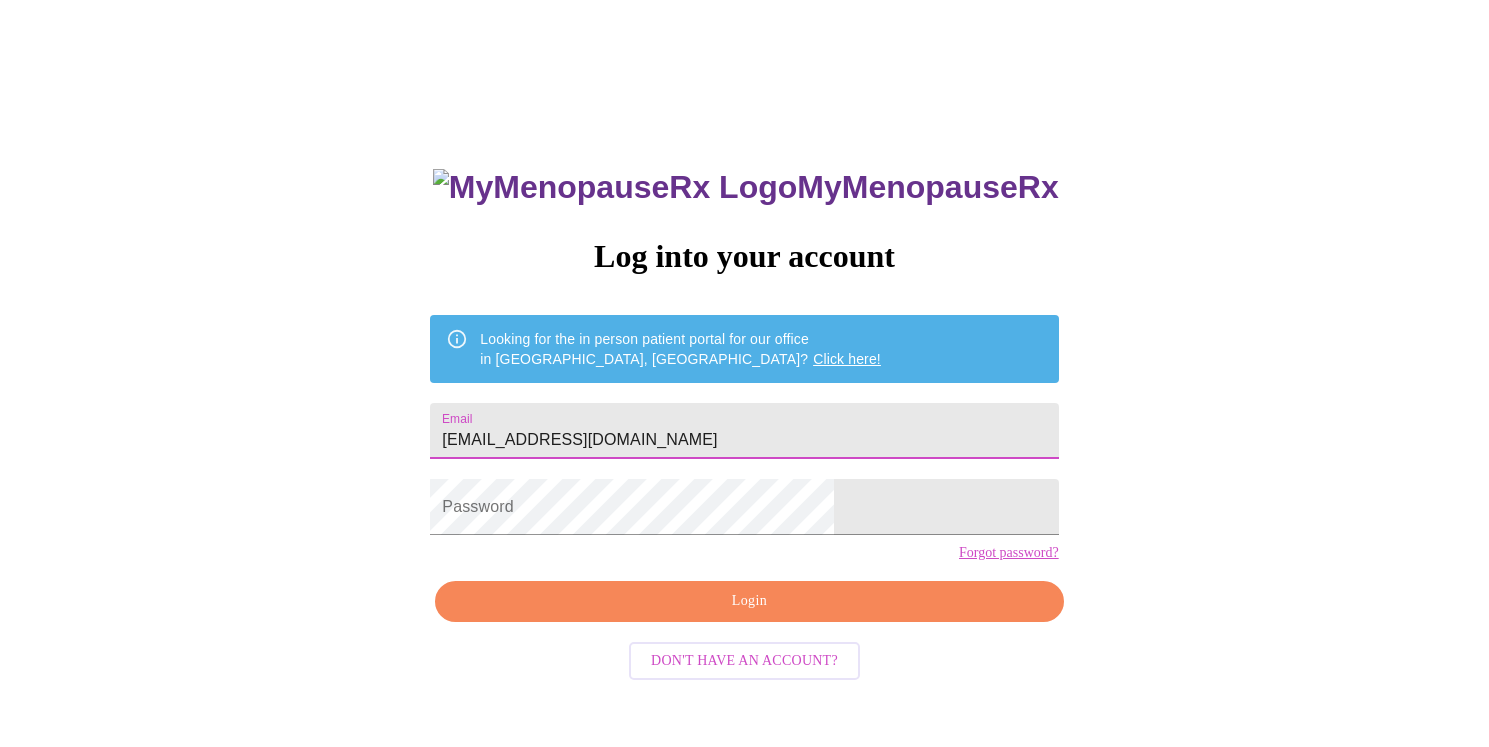type on "[EMAIL_ADDRESS][DOMAIN_NAME]" 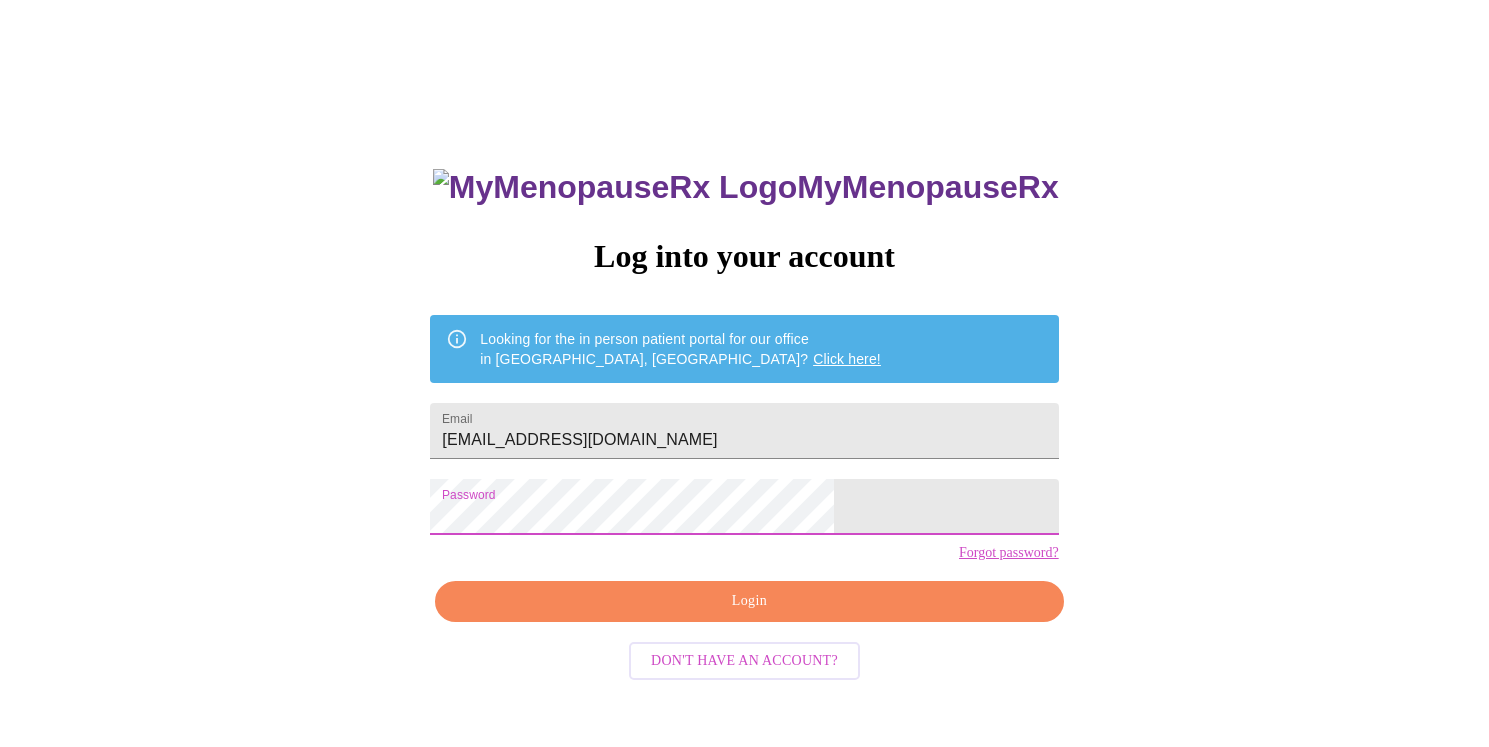 click on "Login" at bounding box center (749, 601) 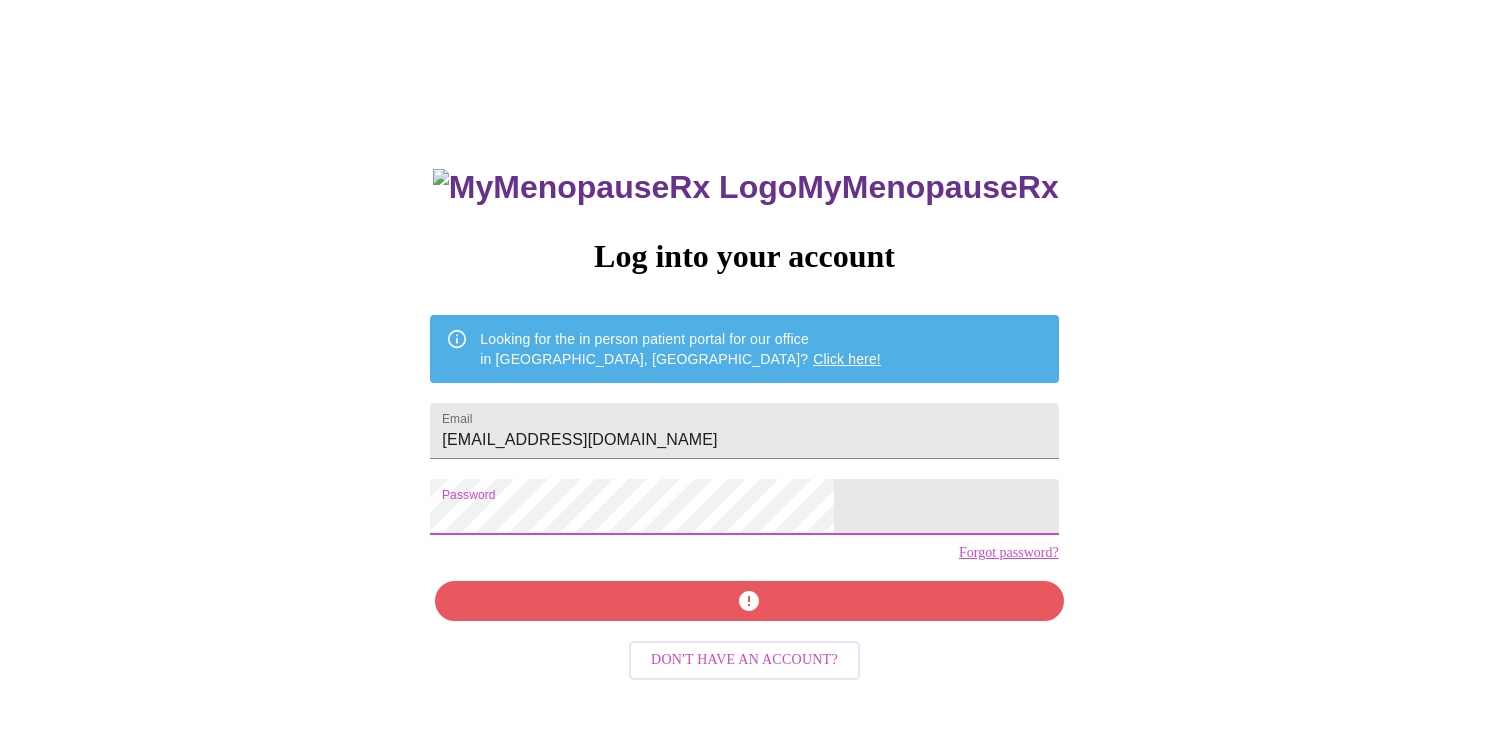 click on "MyMenopauseRx Log into your account Looking for the in person patient portal for our office   in Wheaton, IL? Click here! Email heatherrettig0348@gmail.com Password Forgot password? Don't have an account?" at bounding box center [744, 436] 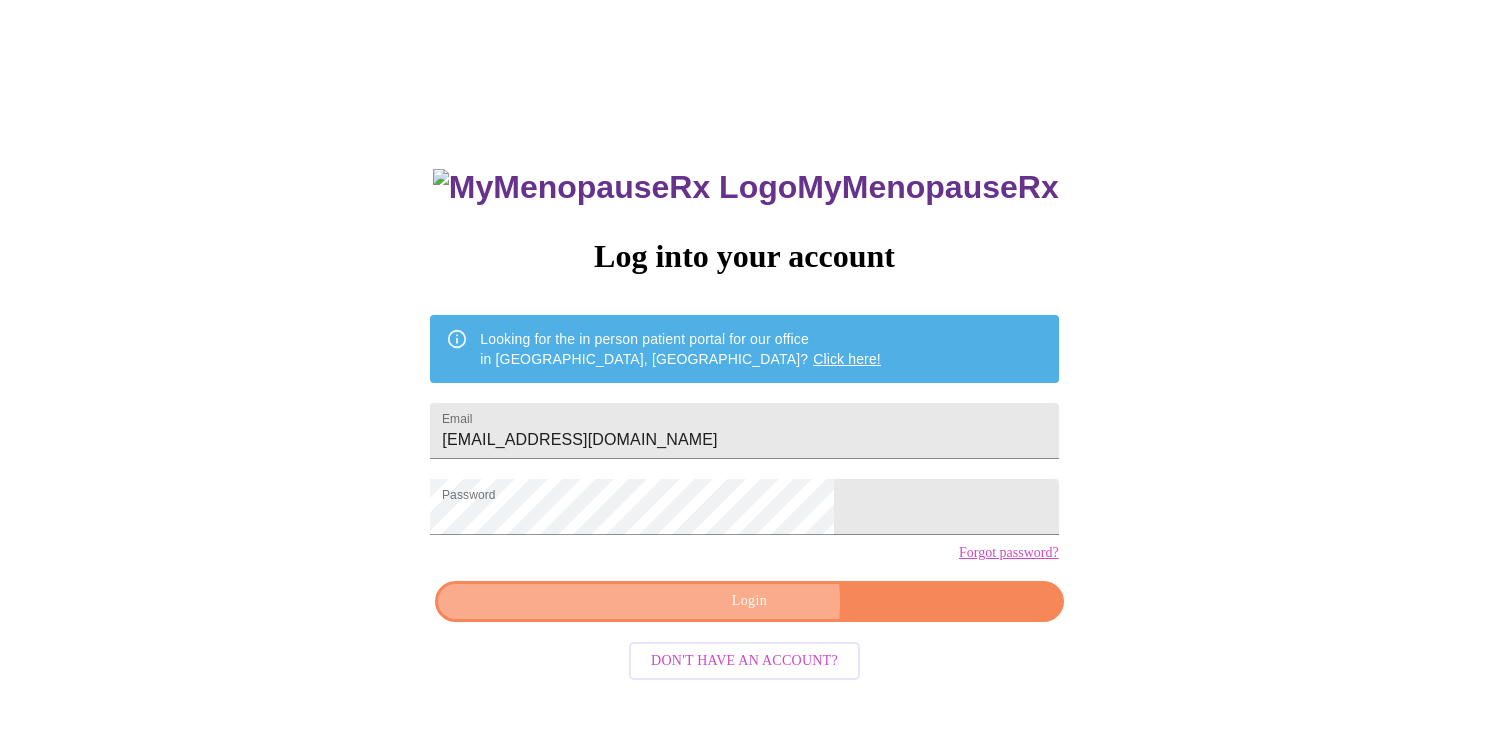 click on "Login" at bounding box center [749, 601] 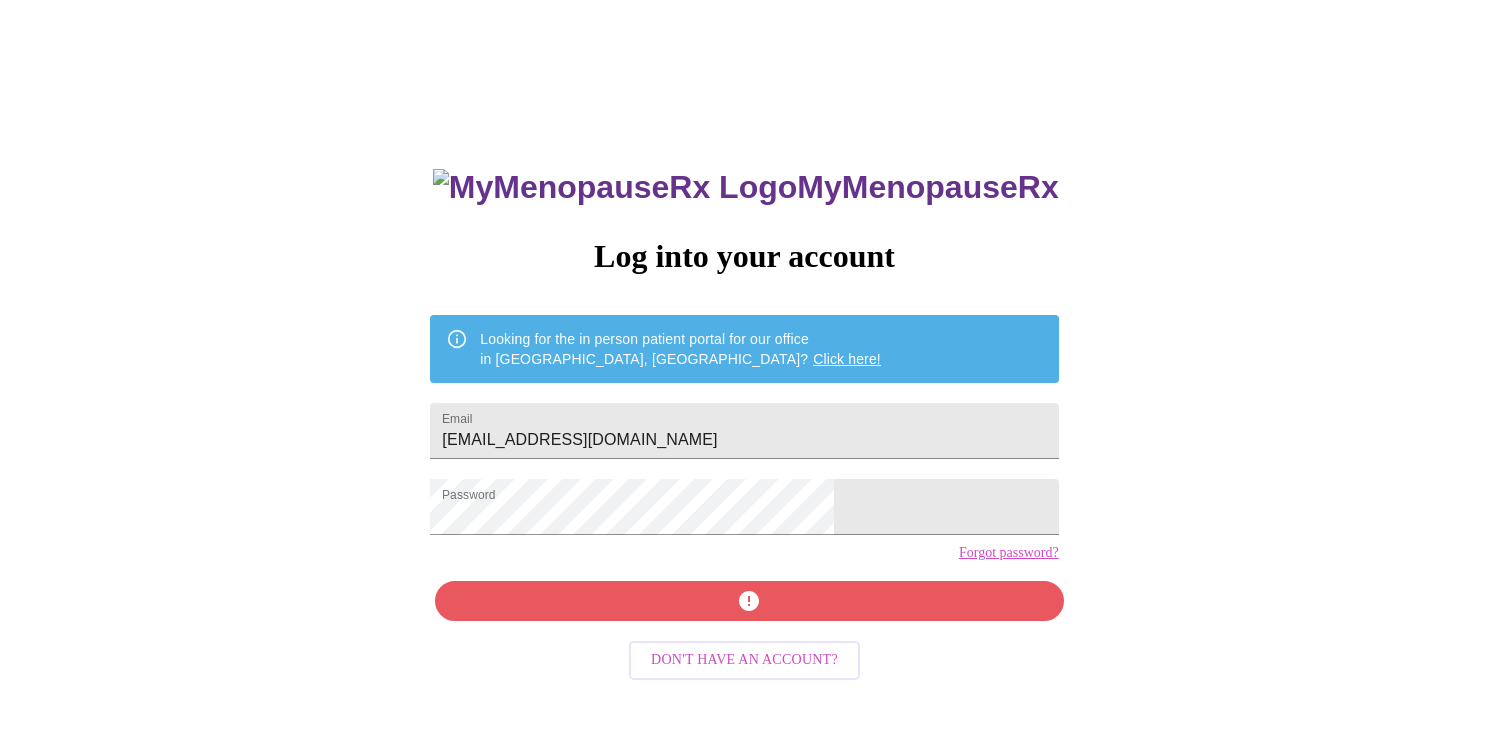 click on "Forgot password?" at bounding box center (1009, 553) 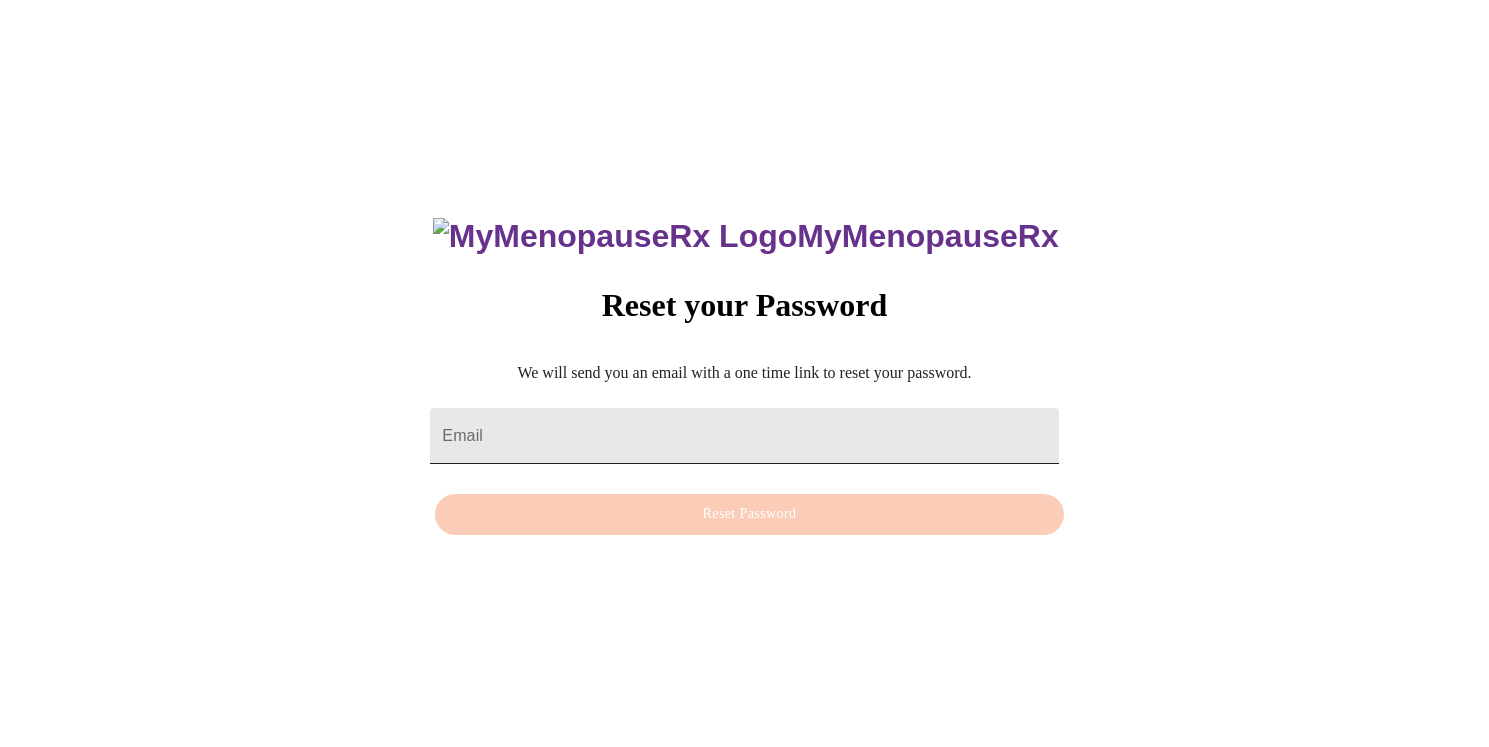 click on "Email" at bounding box center [744, 436] 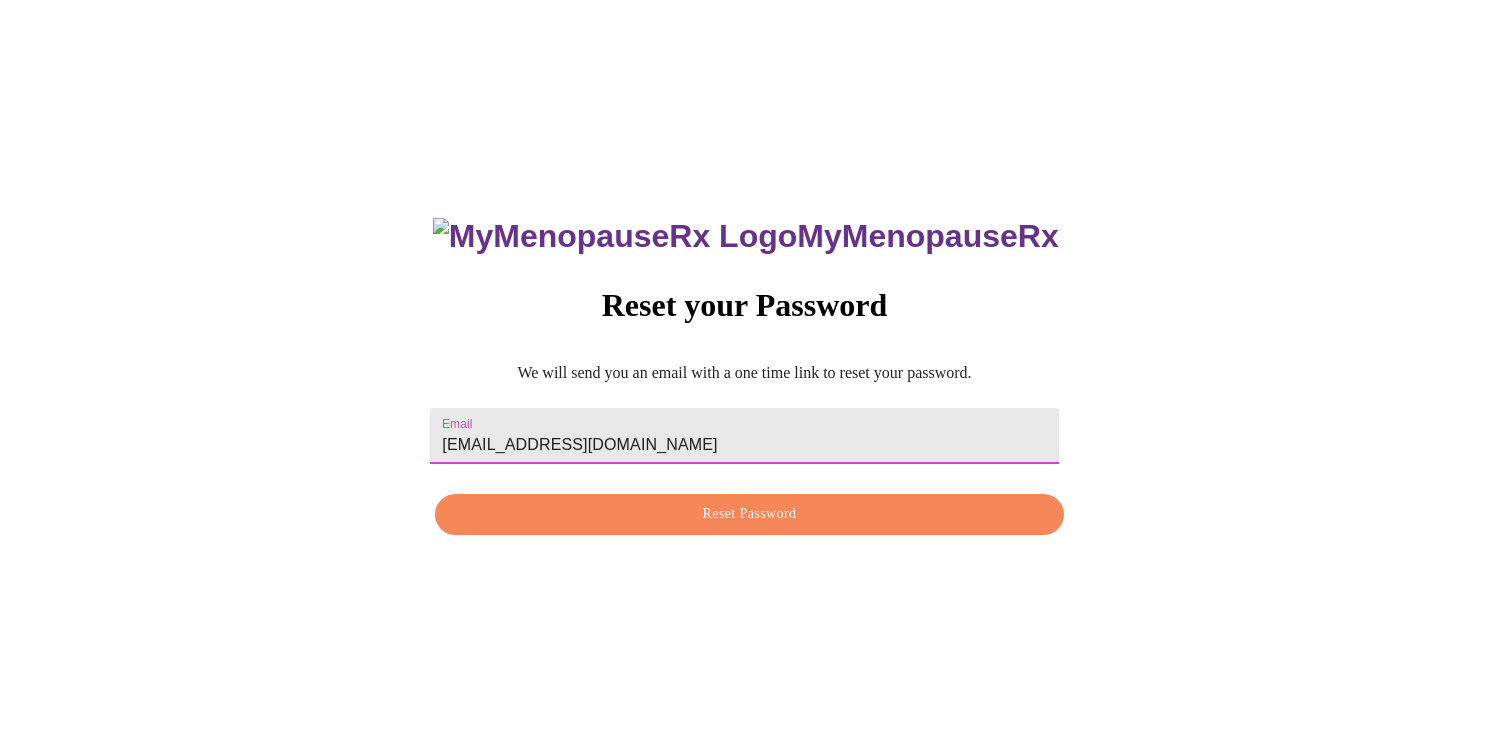 type on "[EMAIL_ADDRESS][DOMAIN_NAME]" 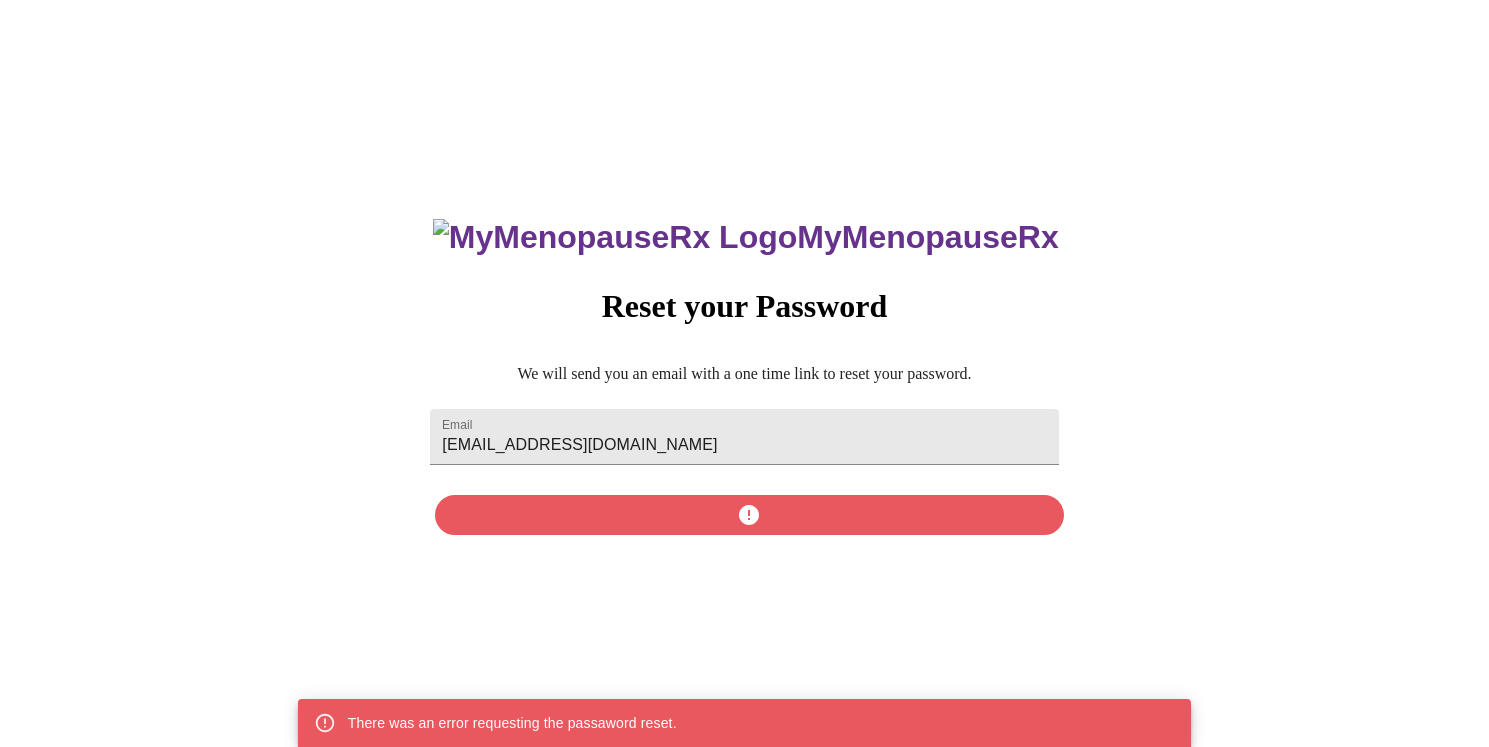 click on "MyMenopauseRx Reset your Password We will send you an email with a one time link to reset your password. Email heatherrettig0348@gmail.com There was an error requesting the passaword reset." at bounding box center (744, 365) 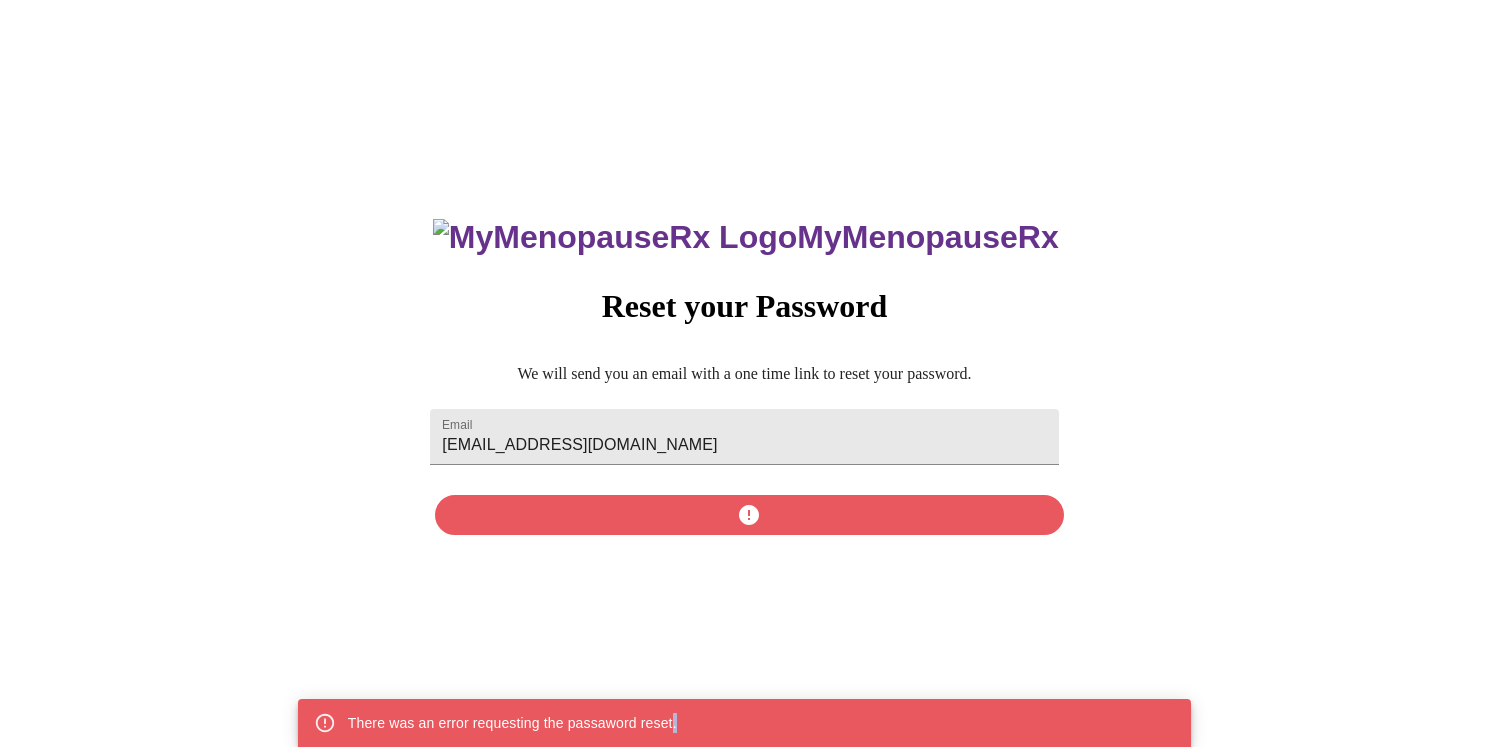 click on "MyMenopauseRx Reset your Password We will send you an email with a one time link to reset your password. Email heatherrettig0348@gmail.com There was an error requesting the passaword reset." at bounding box center [744, 366] 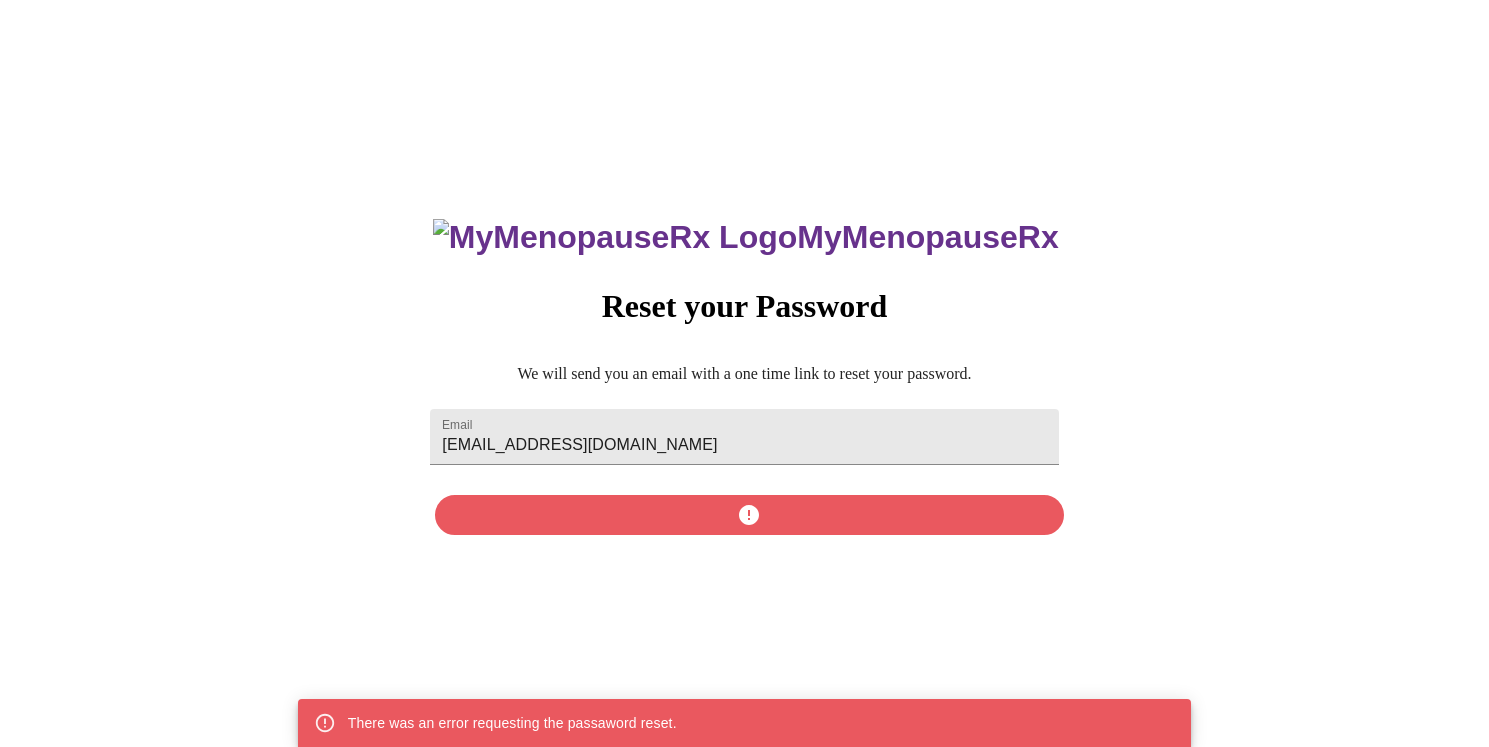 click on "There was an error requesting the passaword reset." at bounding box center [744, 723] 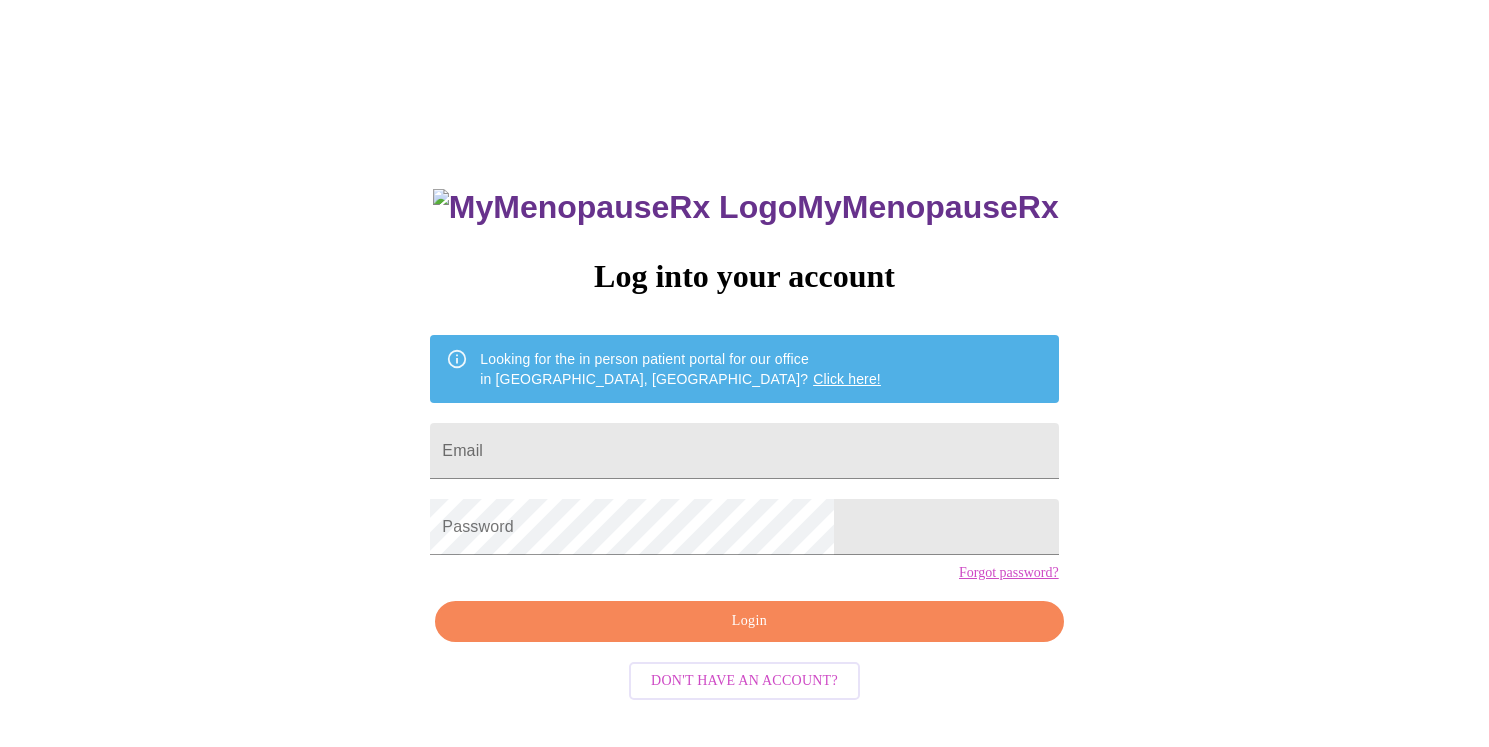scroll, scrollTop: 0, scrollLeft: 0, axis: both 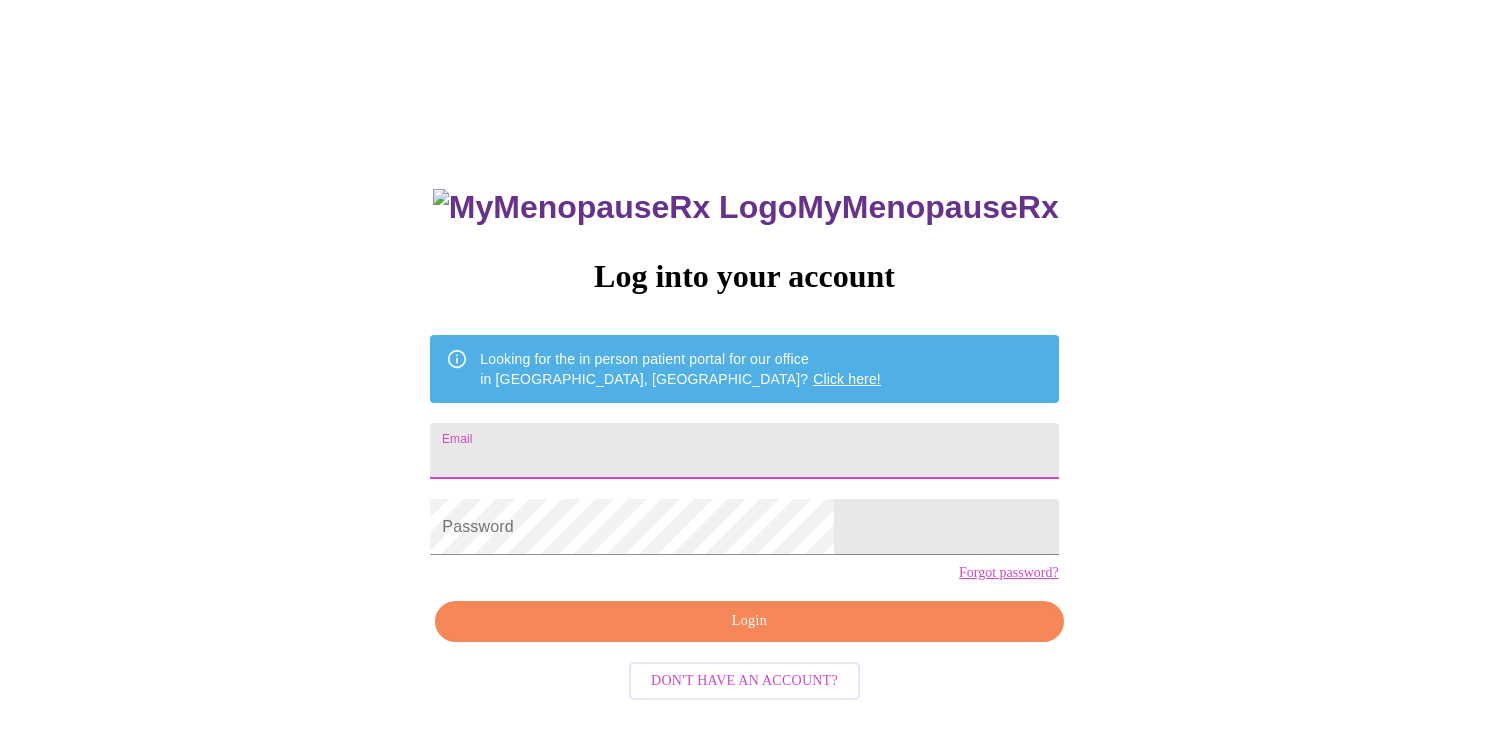 click on "Email" at bounding box center [744, 451] 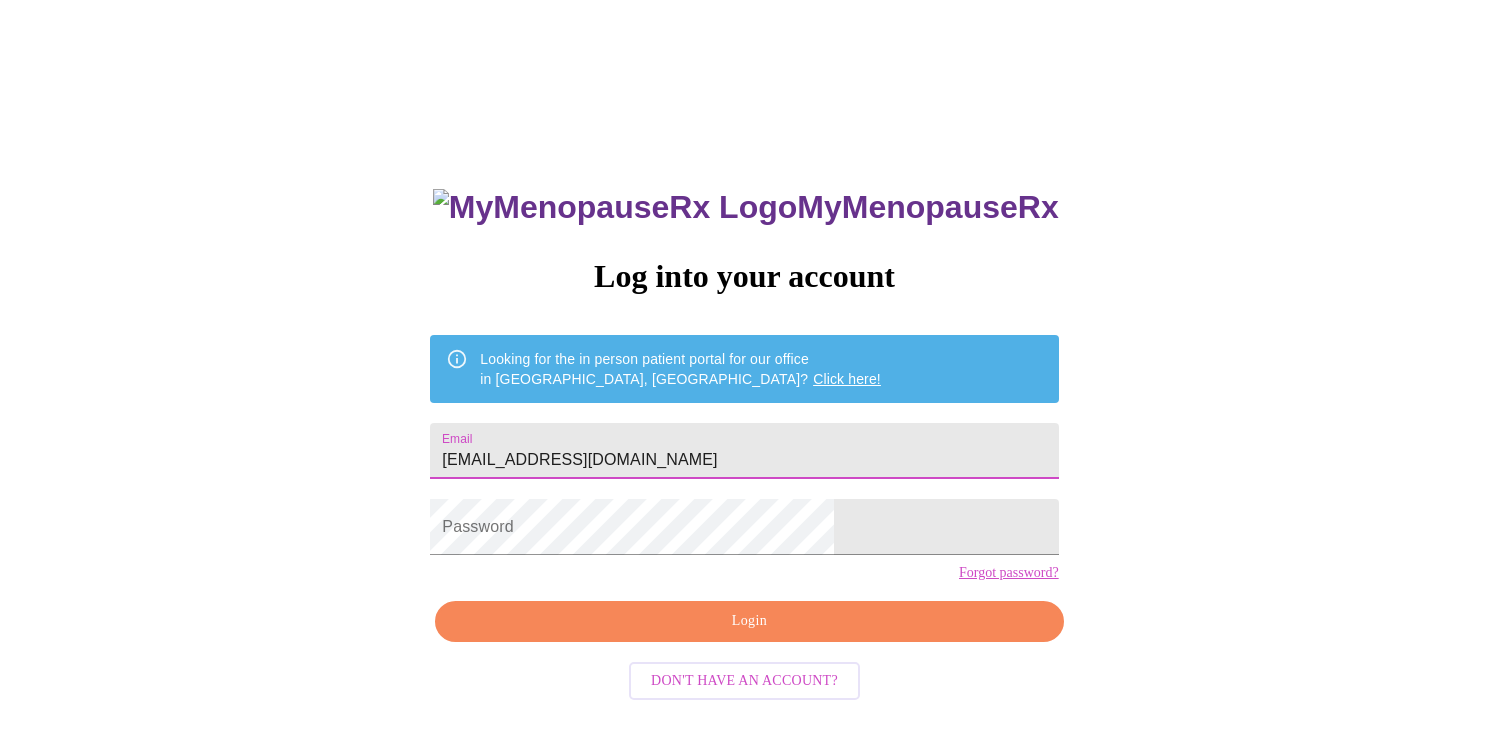 type on "[EMAIL_ADDRESS][DOMAIN_NAME]" 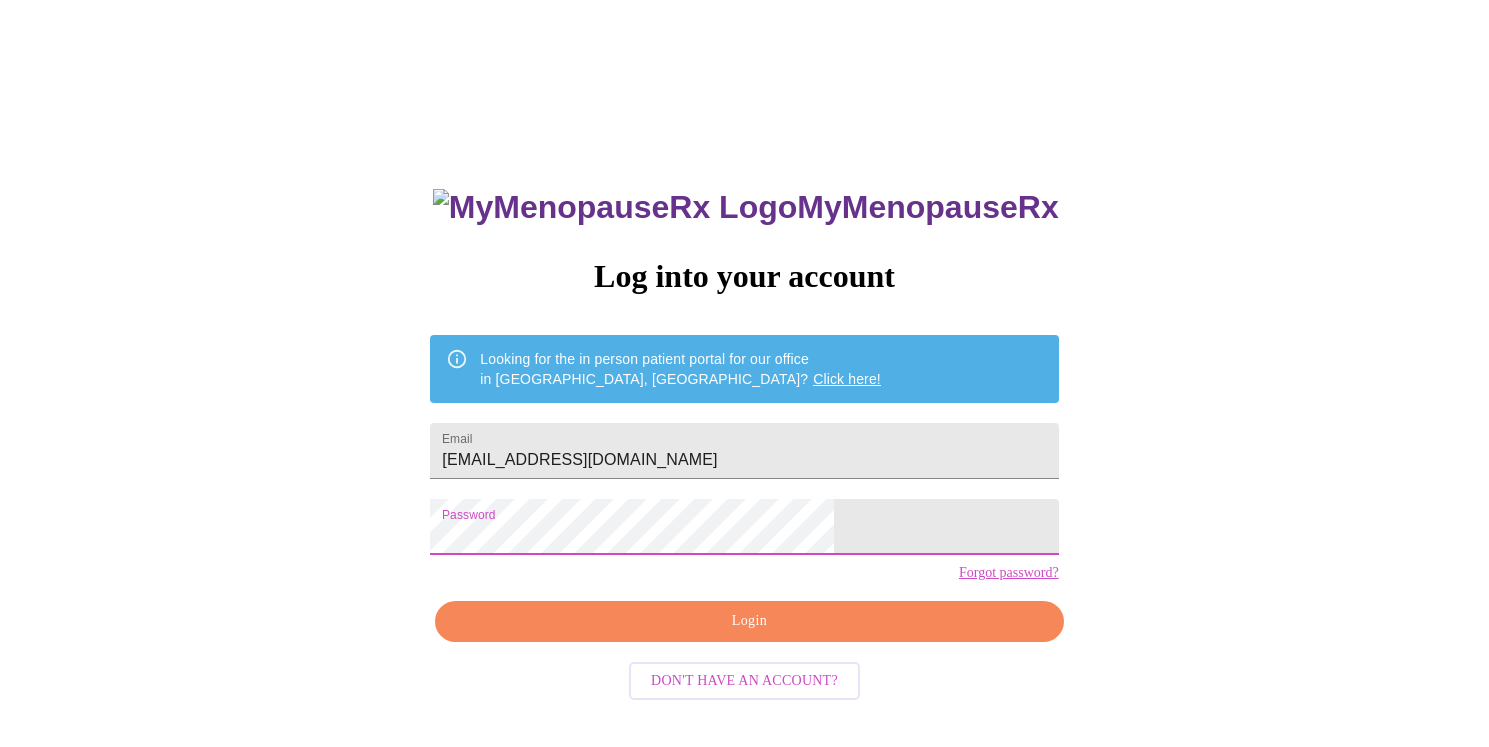 click on "Login" at bounding box center [749, 621] 